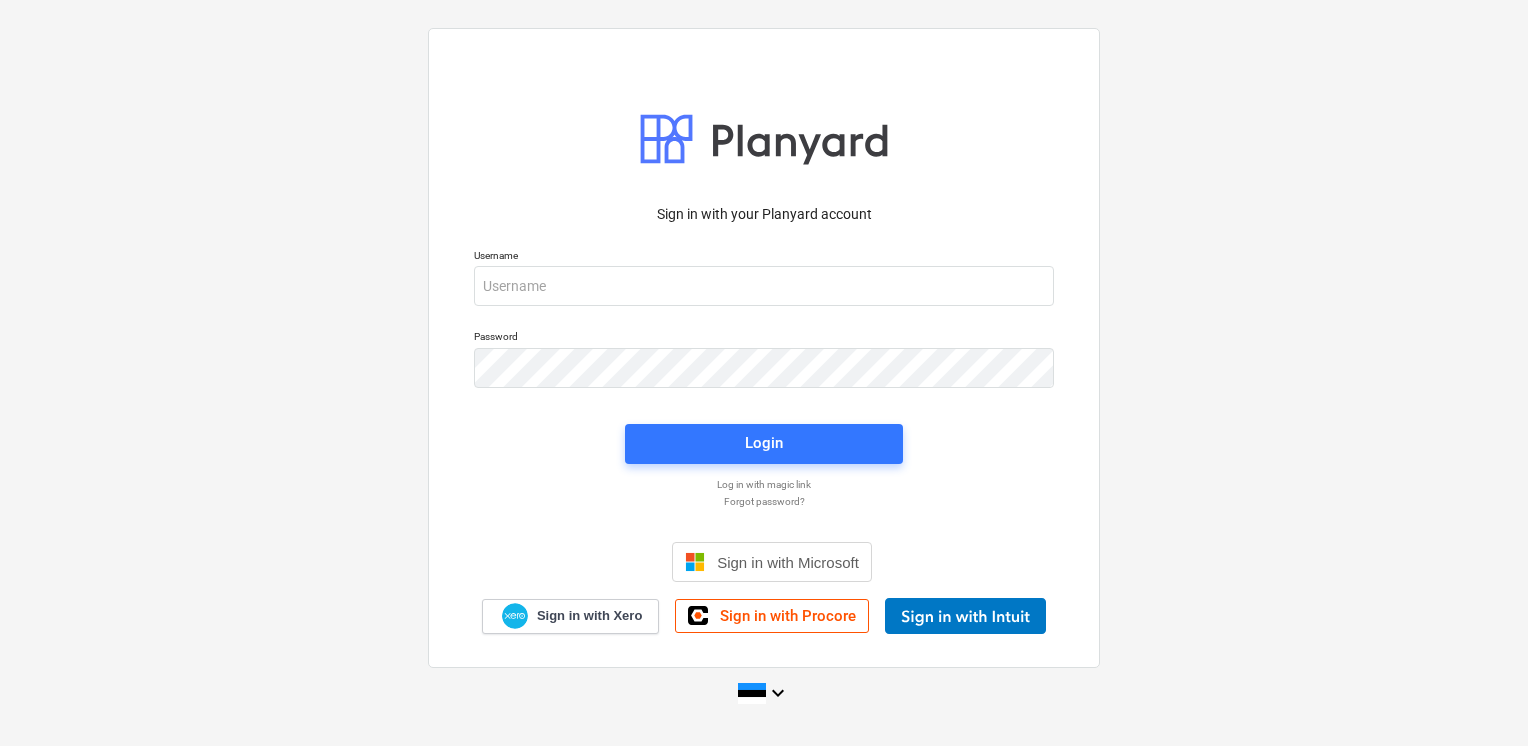 scroll, scrollTop: 0, scrollLeft: 0, axis: both 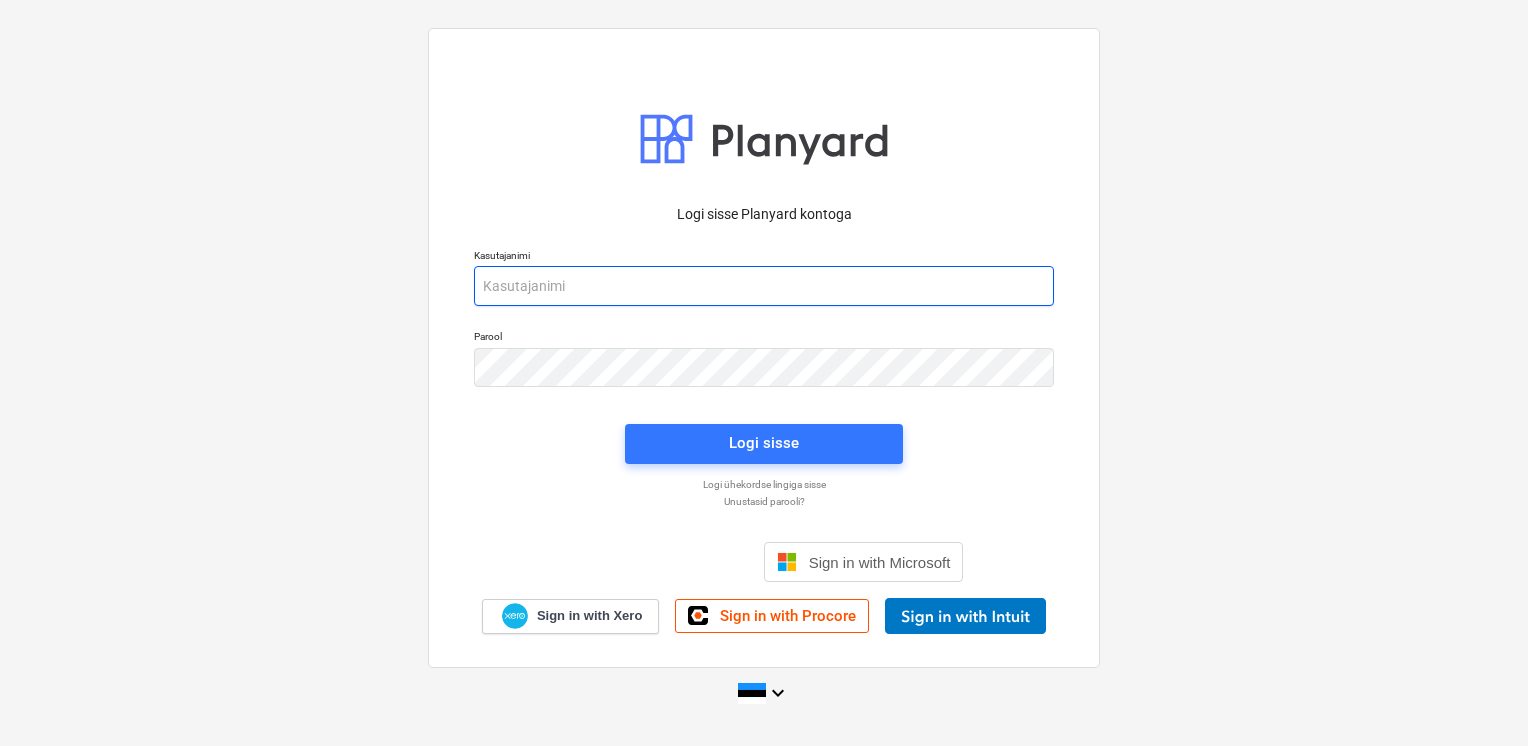 click at bounding box center (764, 286) 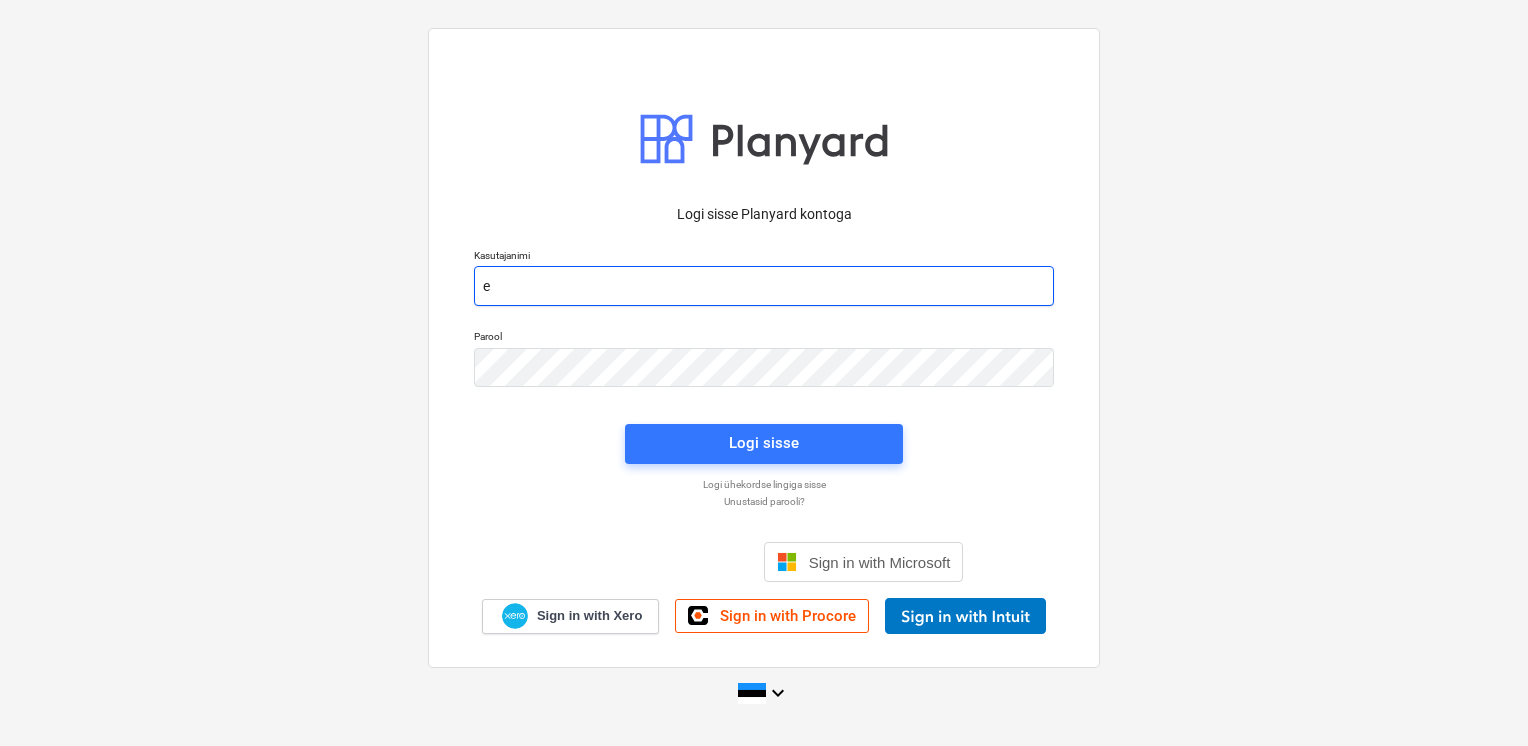 type on "eero@hausers.ee" 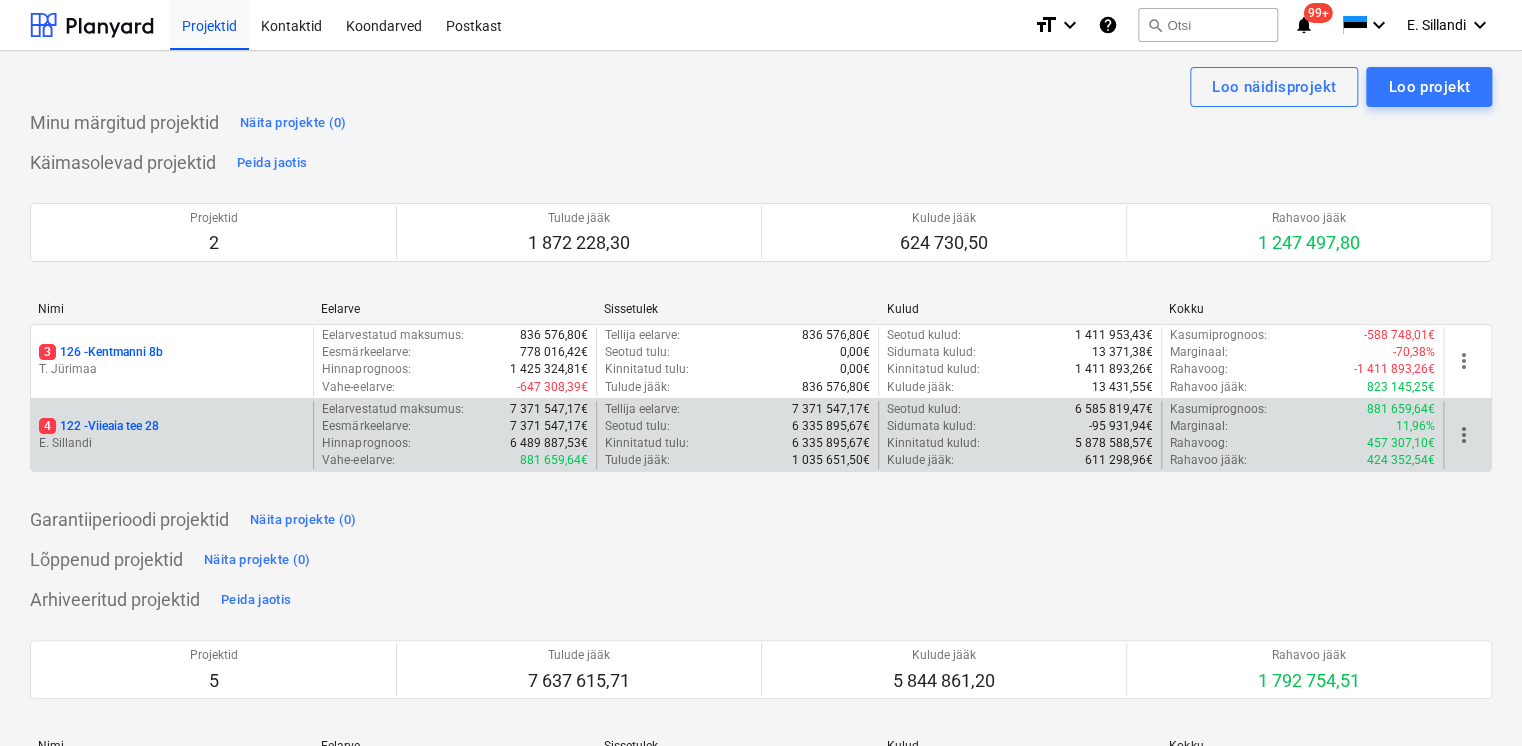 click on "4  122 -  Viieaia tee 28" at bounding box center (99, 426) 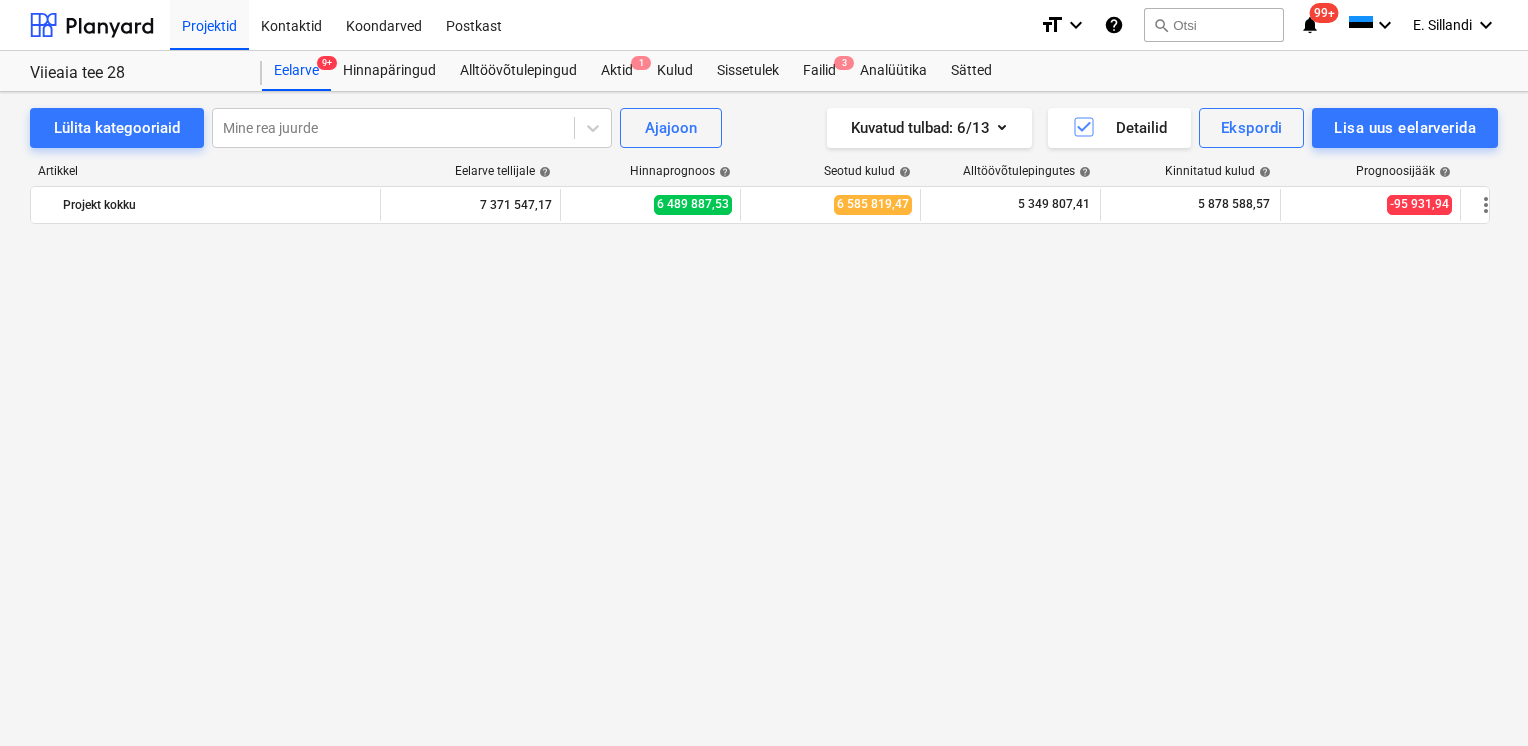 scroll, scrollTop: 2800, scrollLeft: 0, axis: vertical 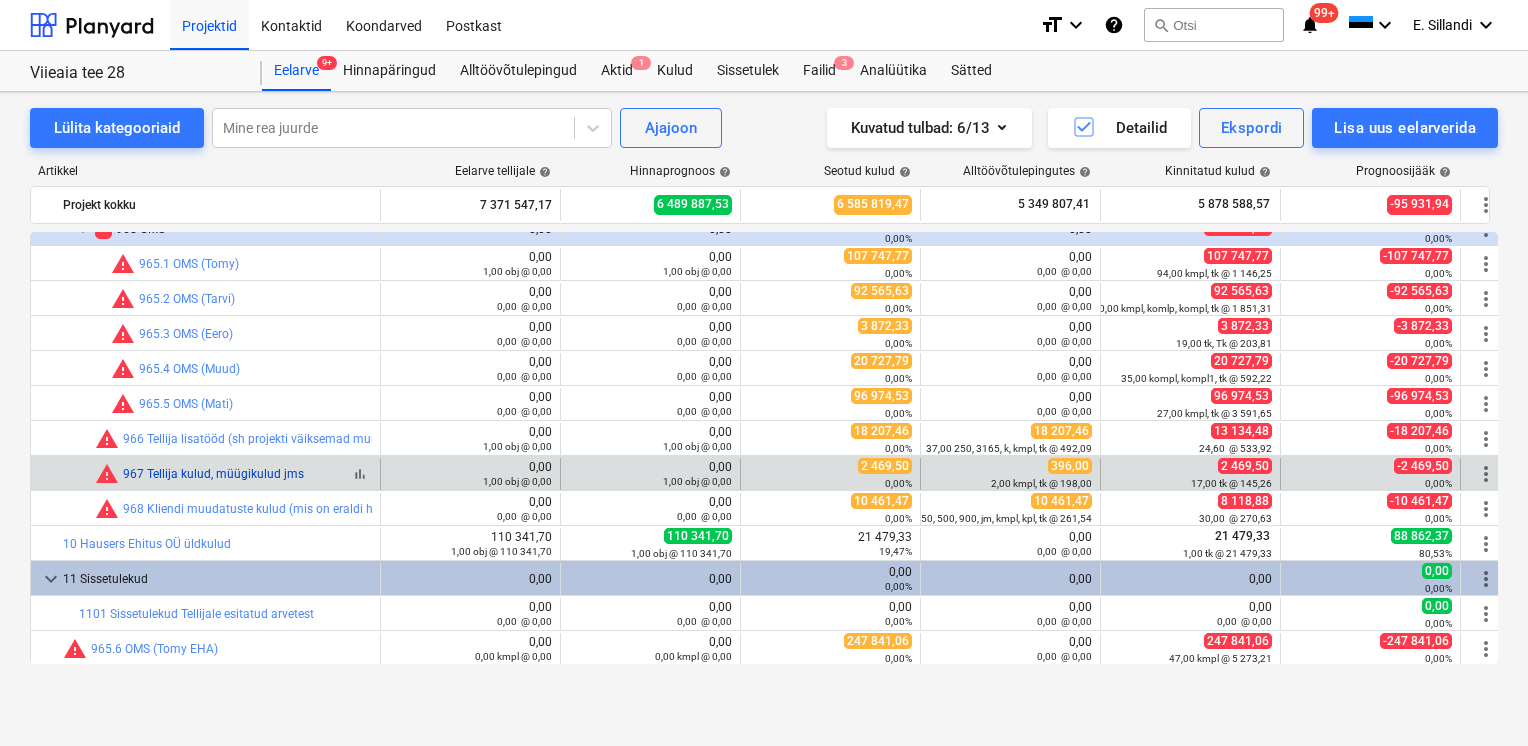 click on "967 Tellija kulud, müügikulud jms" at bounding box center (213, 474) 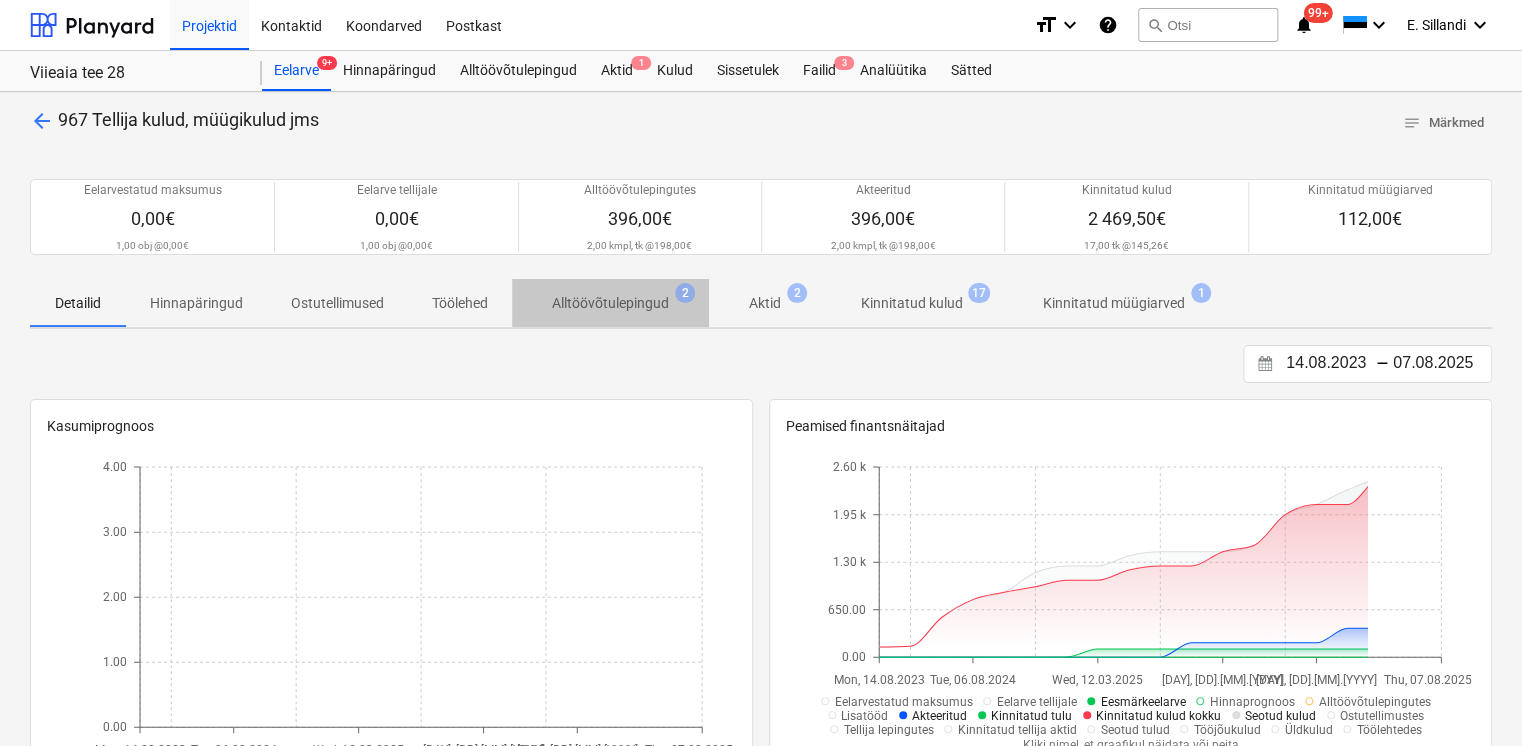 click on "Alltöövõtulepingud" at bounding box center (610, 303) 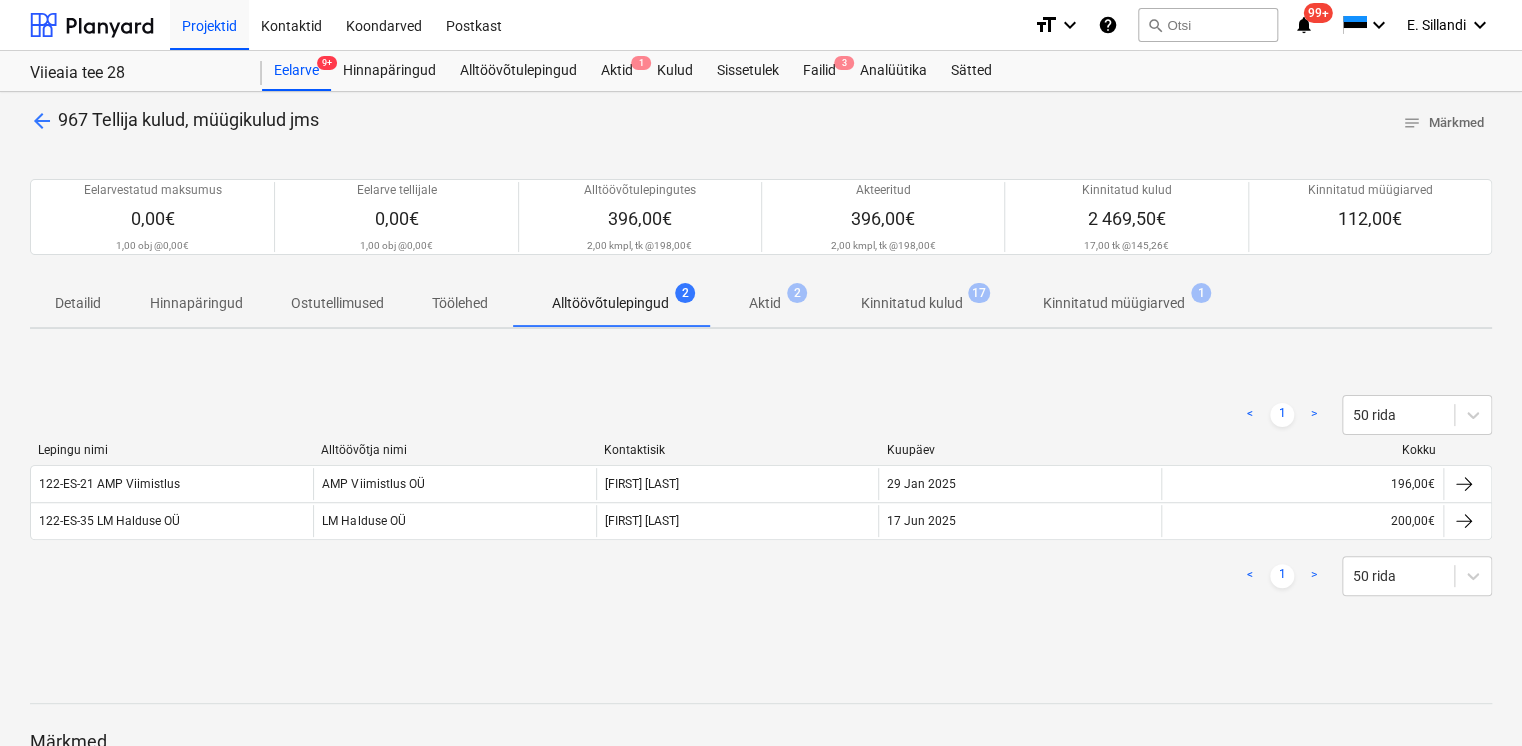 click on "Kinnitatud kulud" at bounding box center (912, 303) 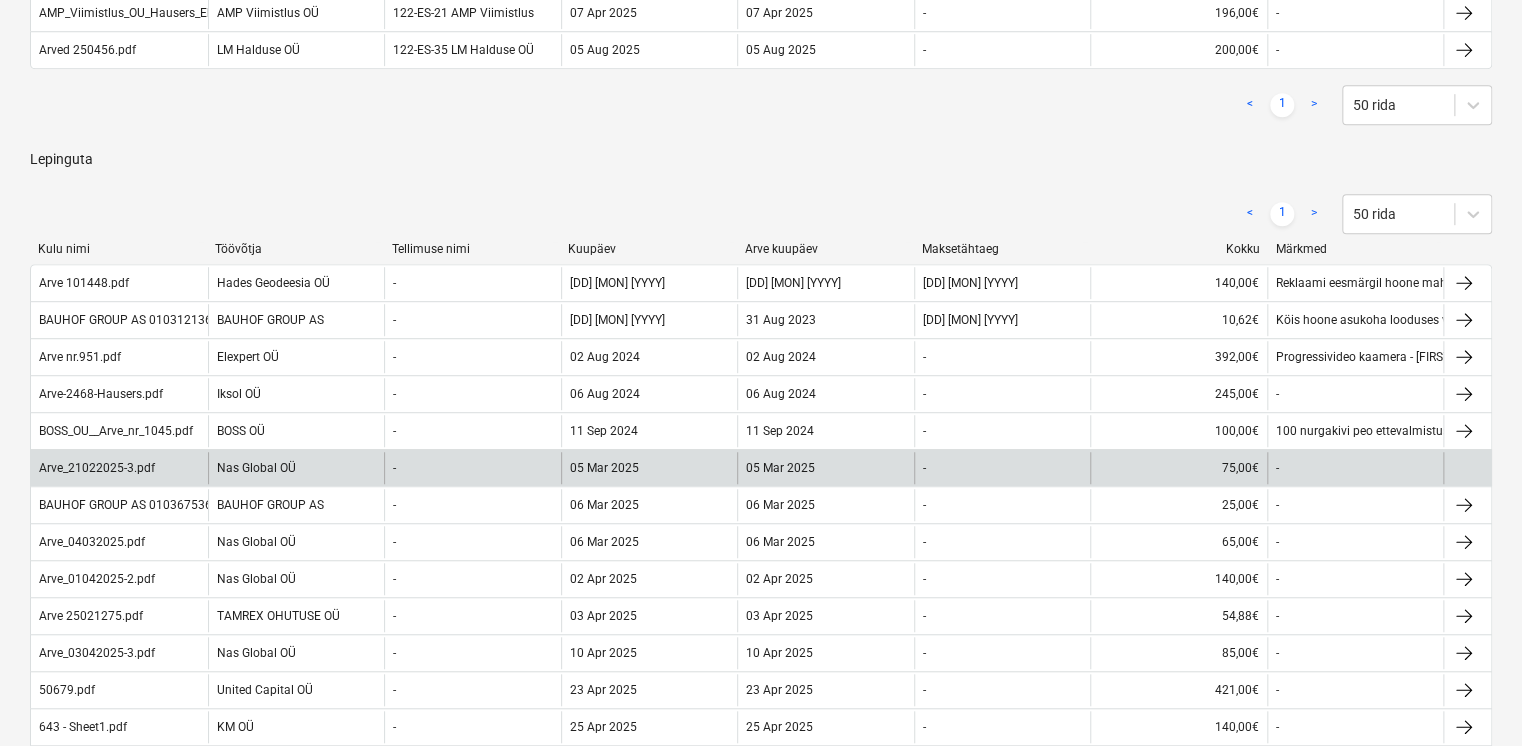 scroll, scrollTop: 0, scrollLeft: 0, axis: both 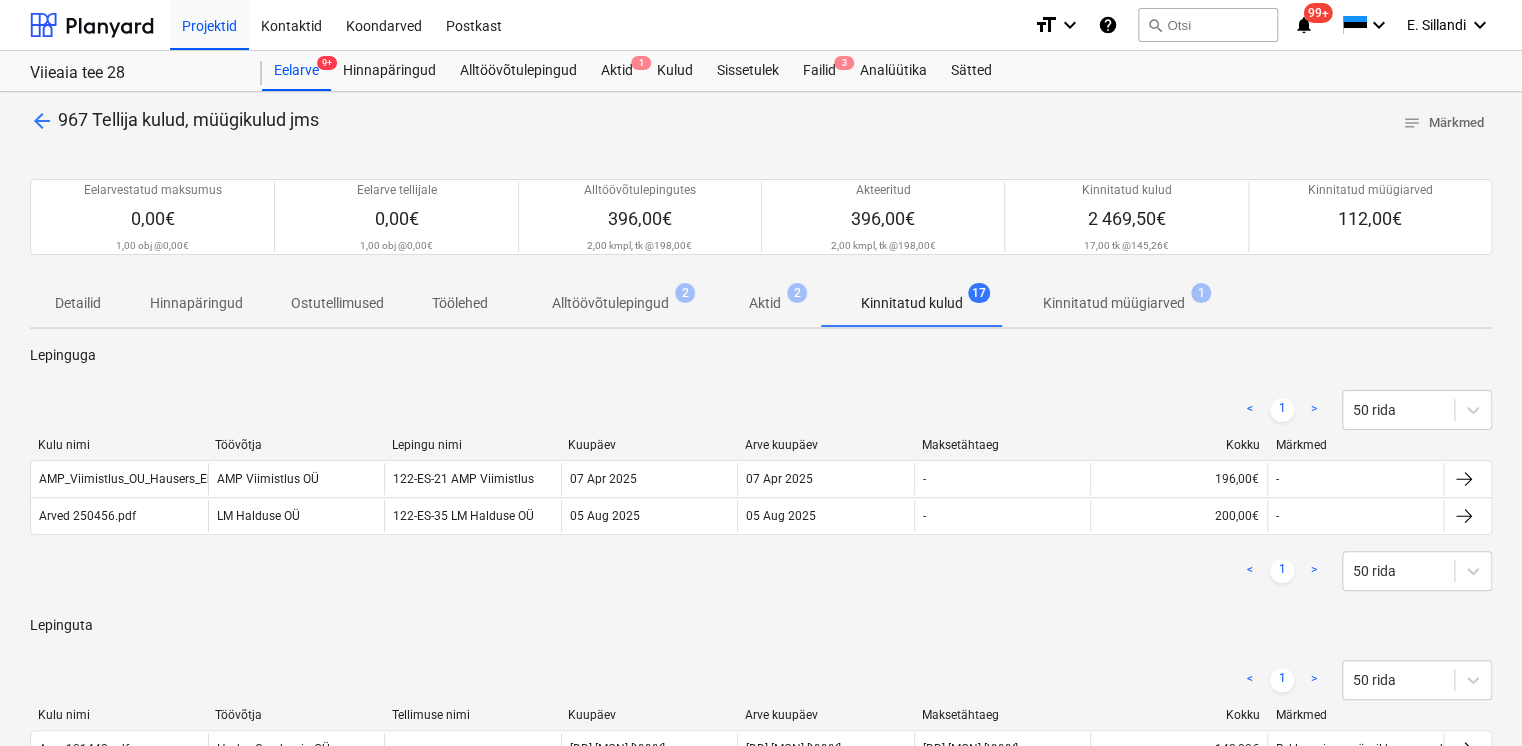 click on "Kinnitatud müügiarved" at bounding box center (1114, 303) 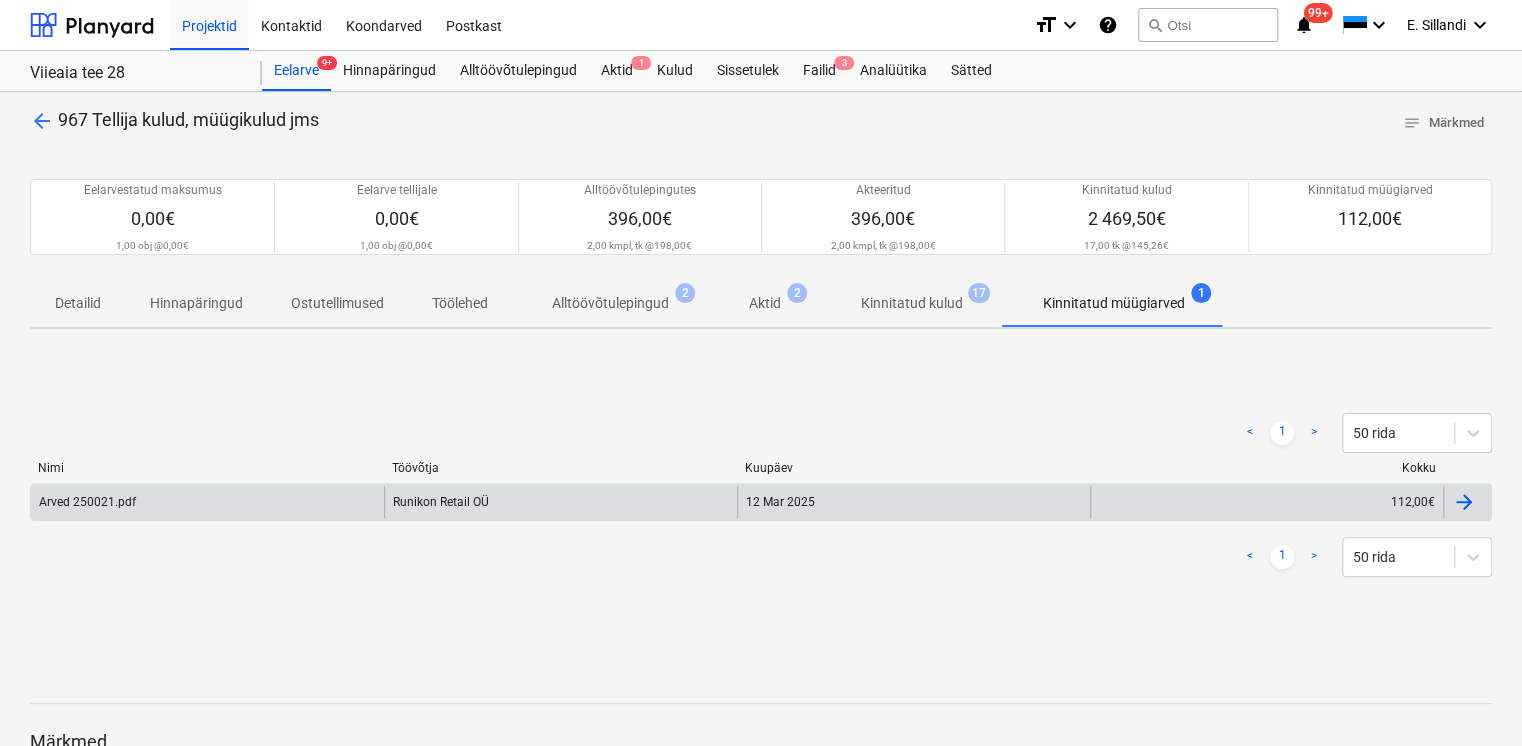 click on "Arved 250021.pdf" at bounding box center (207, 502) 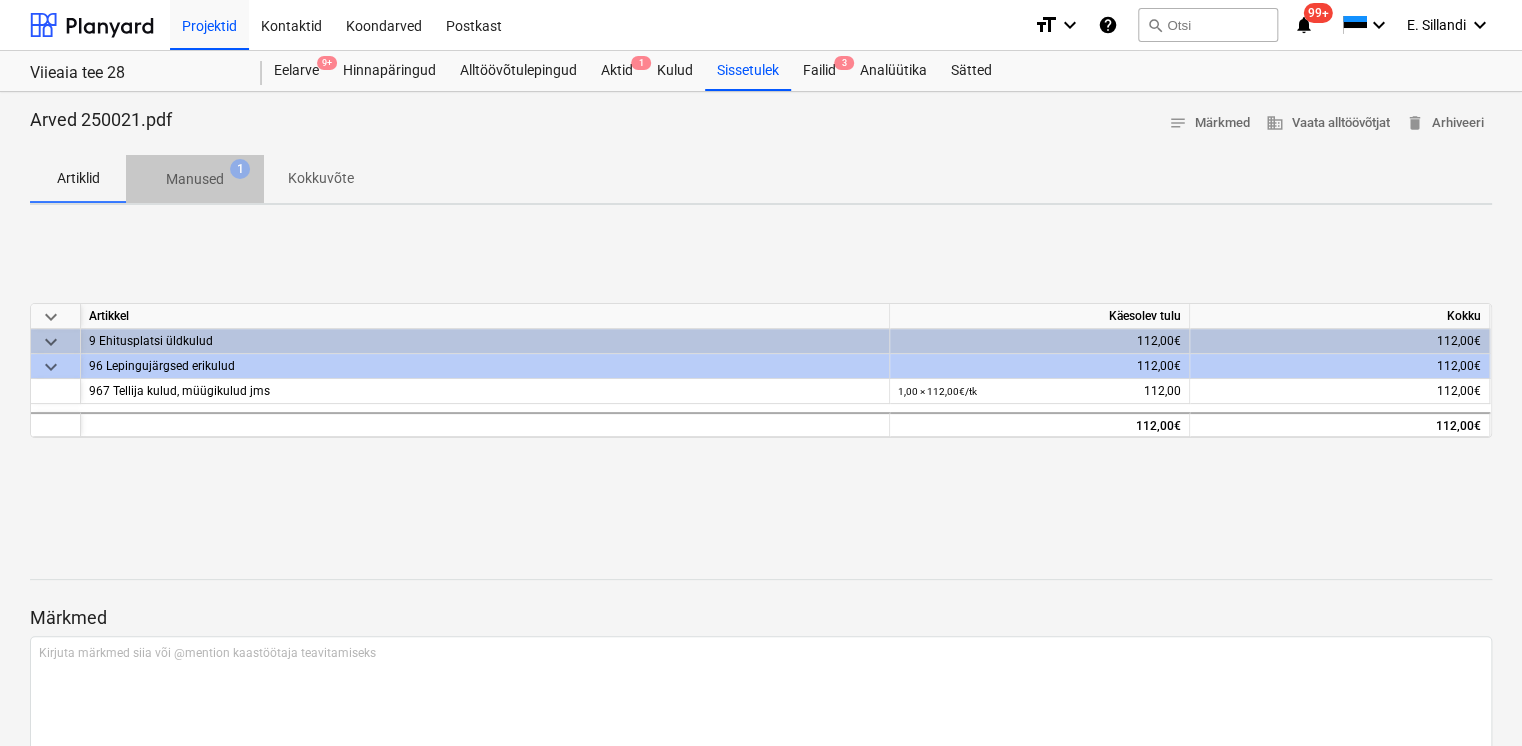 click on "Manused" at bounding box center (195, 179) 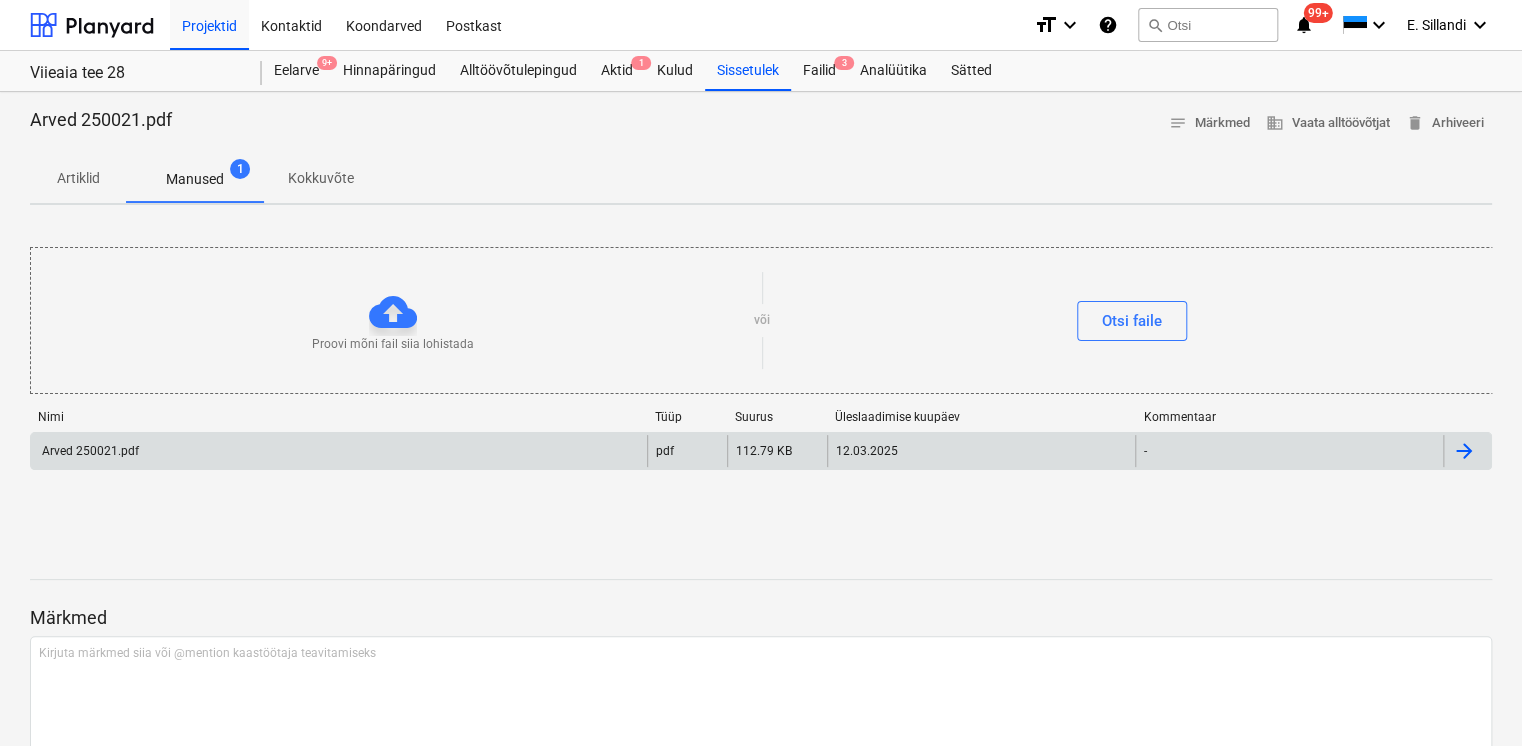 click on "Arved 250021.pdf" at bounding box center [339, 451] 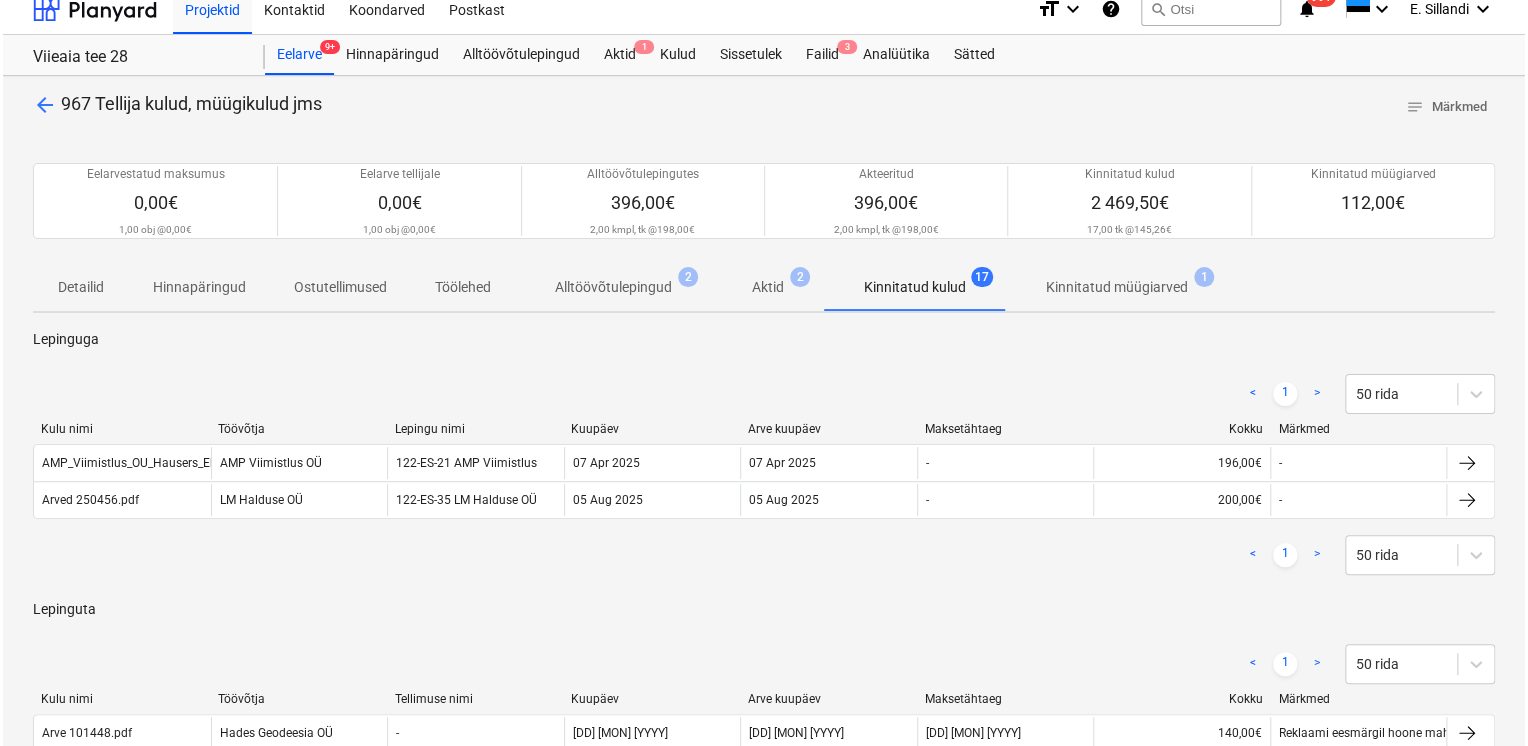 scroll, scrollTop: 0, scrollLeft: 0, axis: both 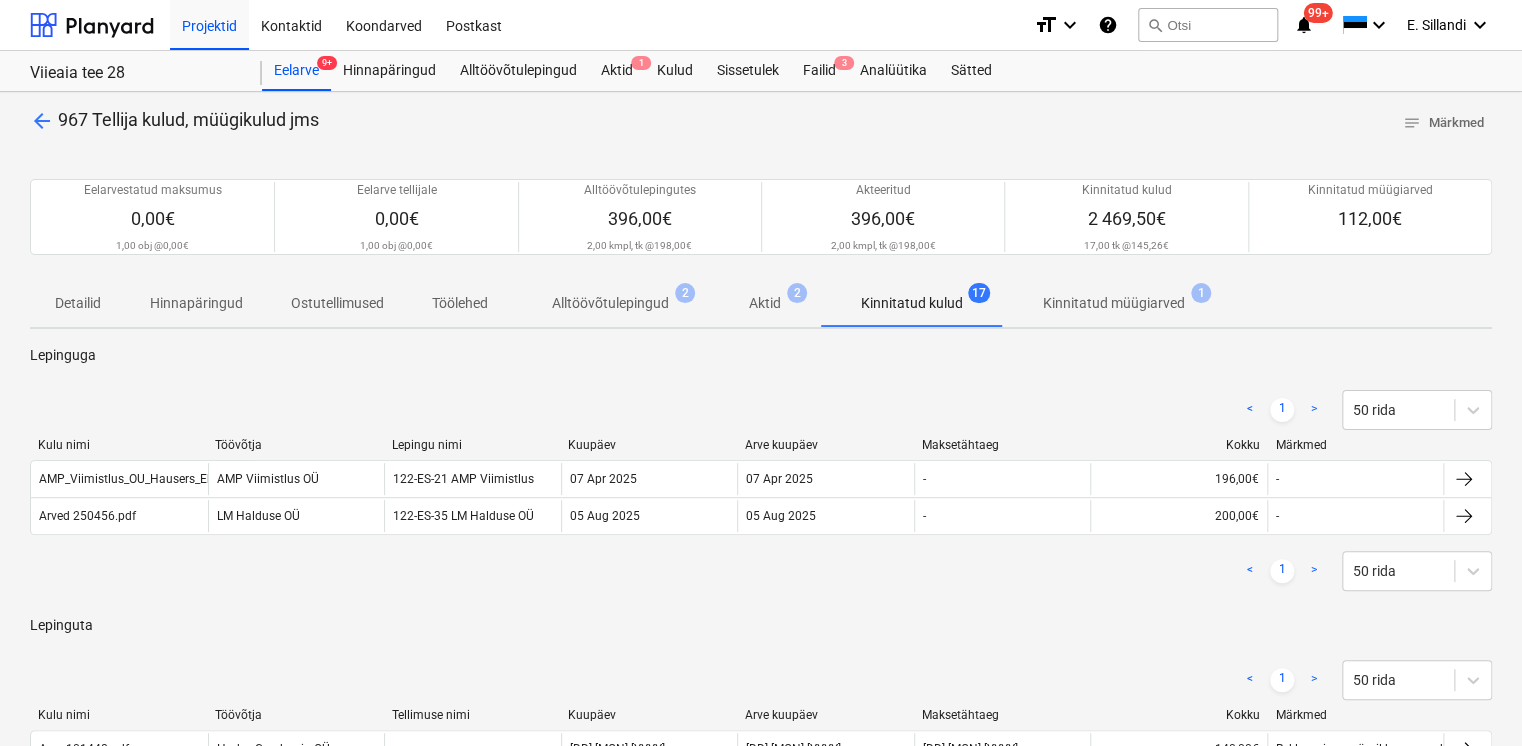 click on "Alltöövõtulepingud" at bounding box center [610, 303] 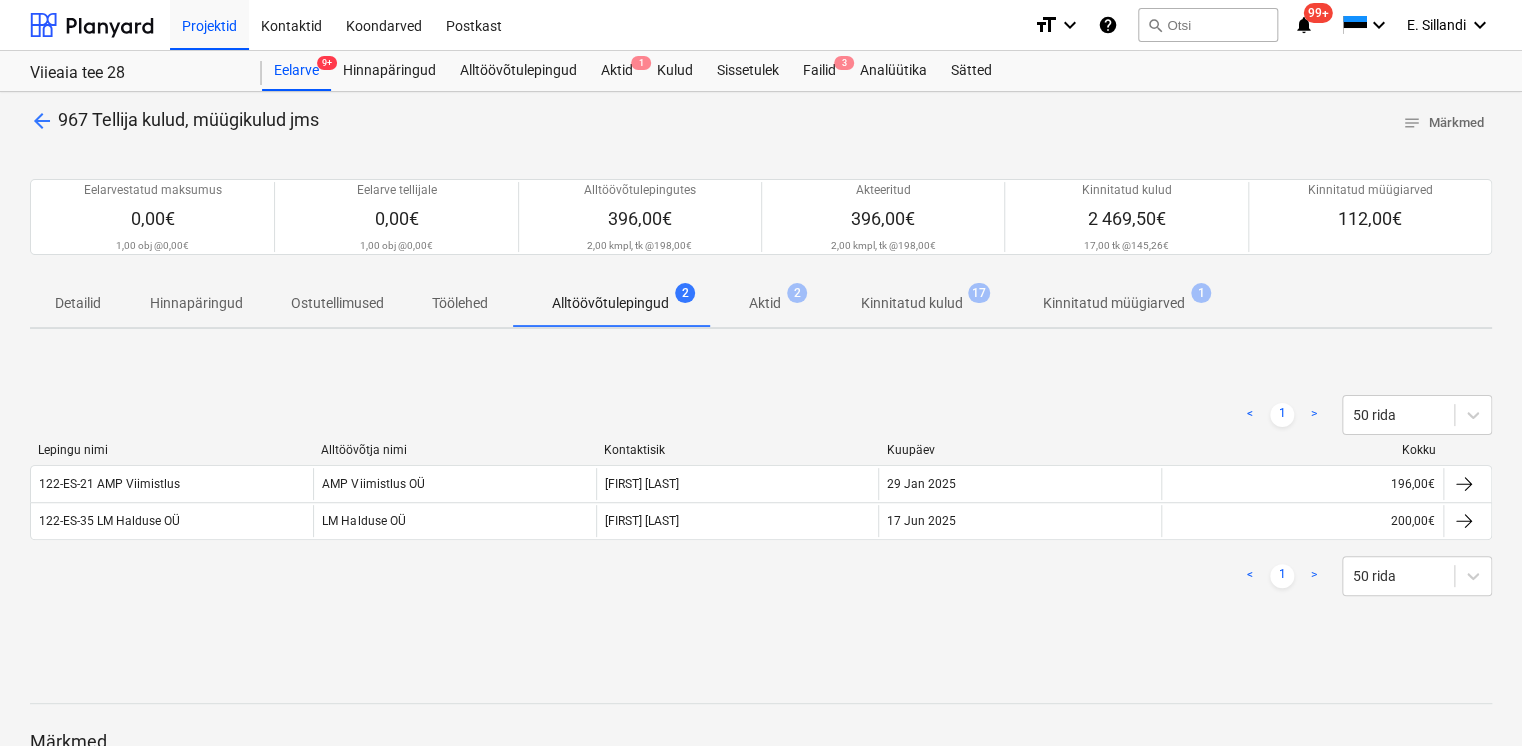 click on "arrow_back" at bounding box center (42, 121) 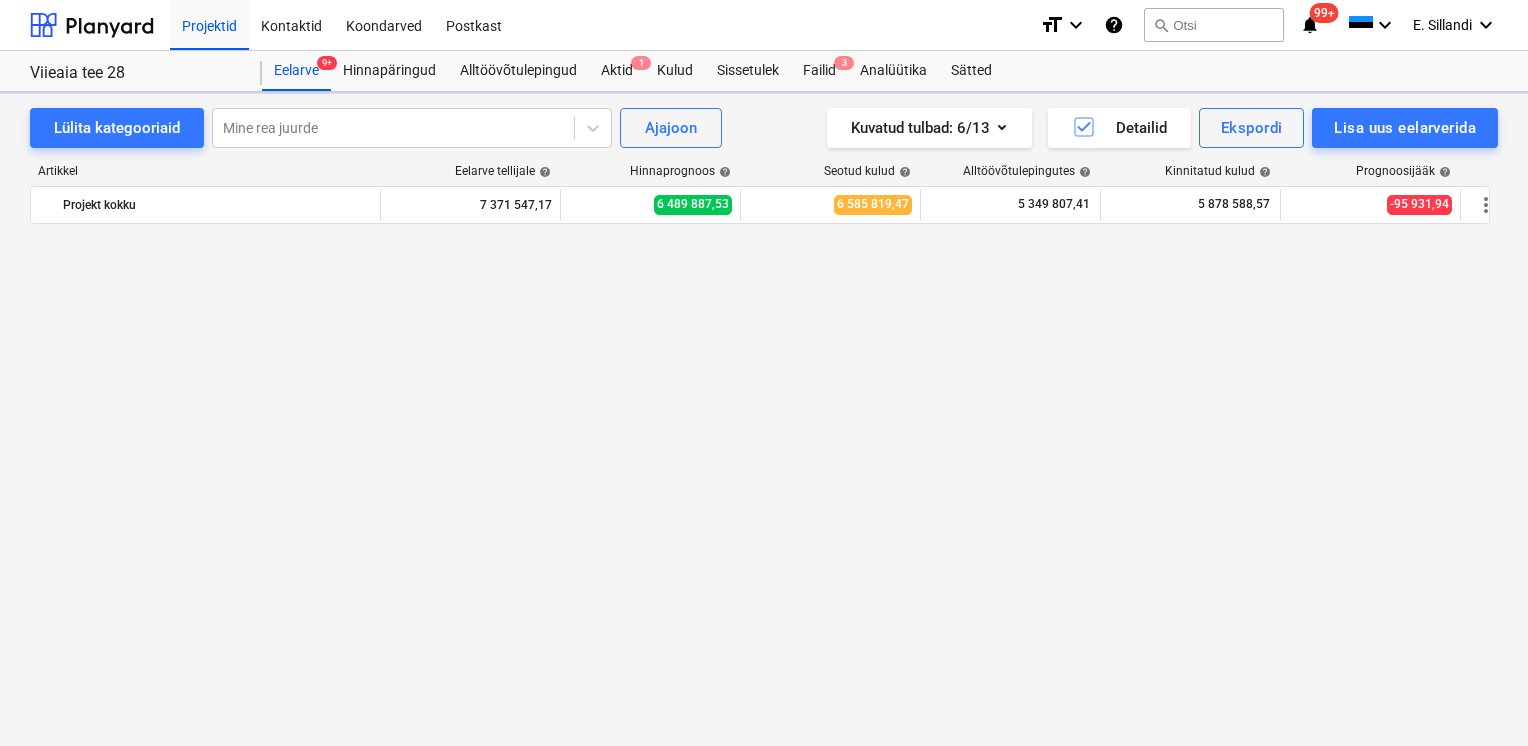 scroll, scrollTop: 23472, scrollLeft: 0, axis: vertical 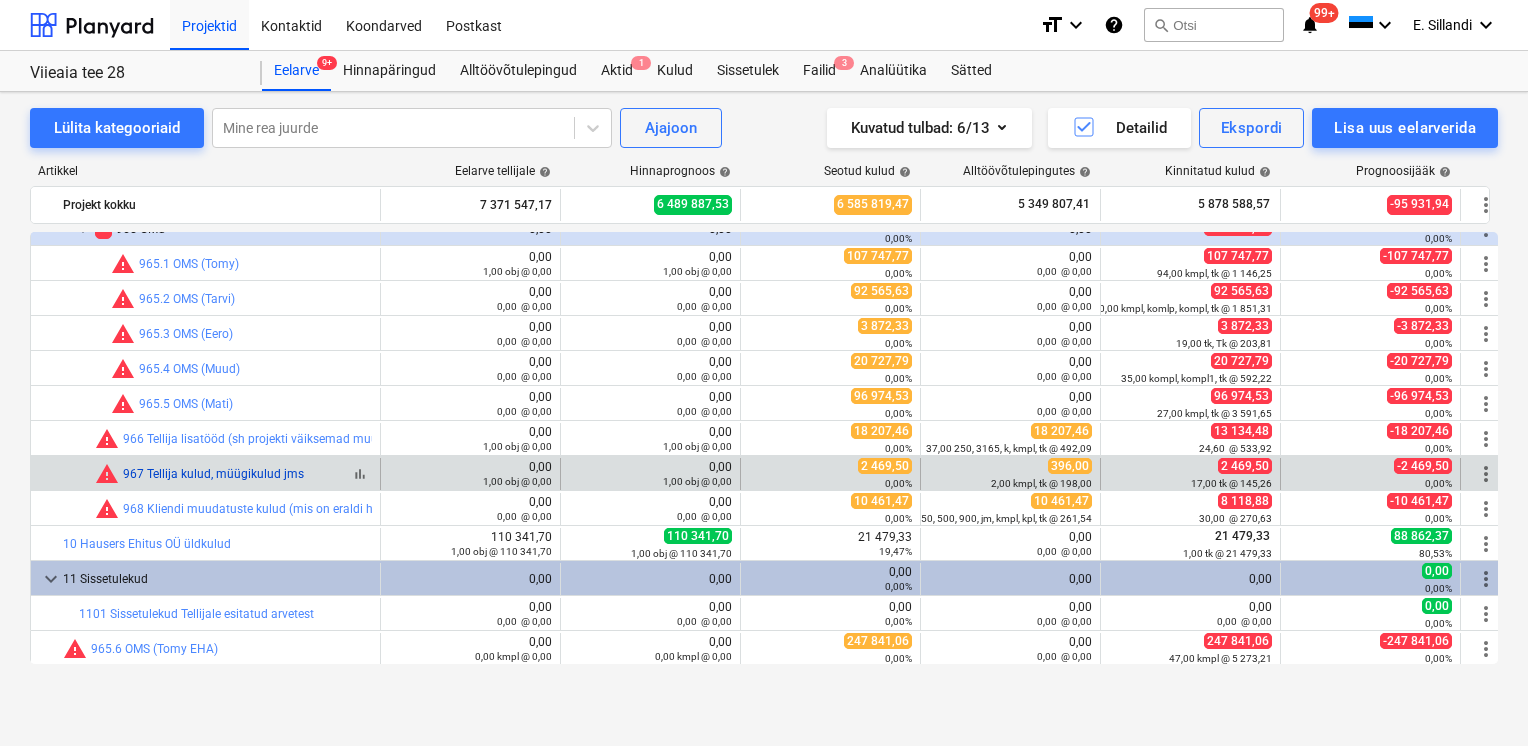 click on "967 Tellija kulud, müügikulud jms" at bounding box center (213, 474) 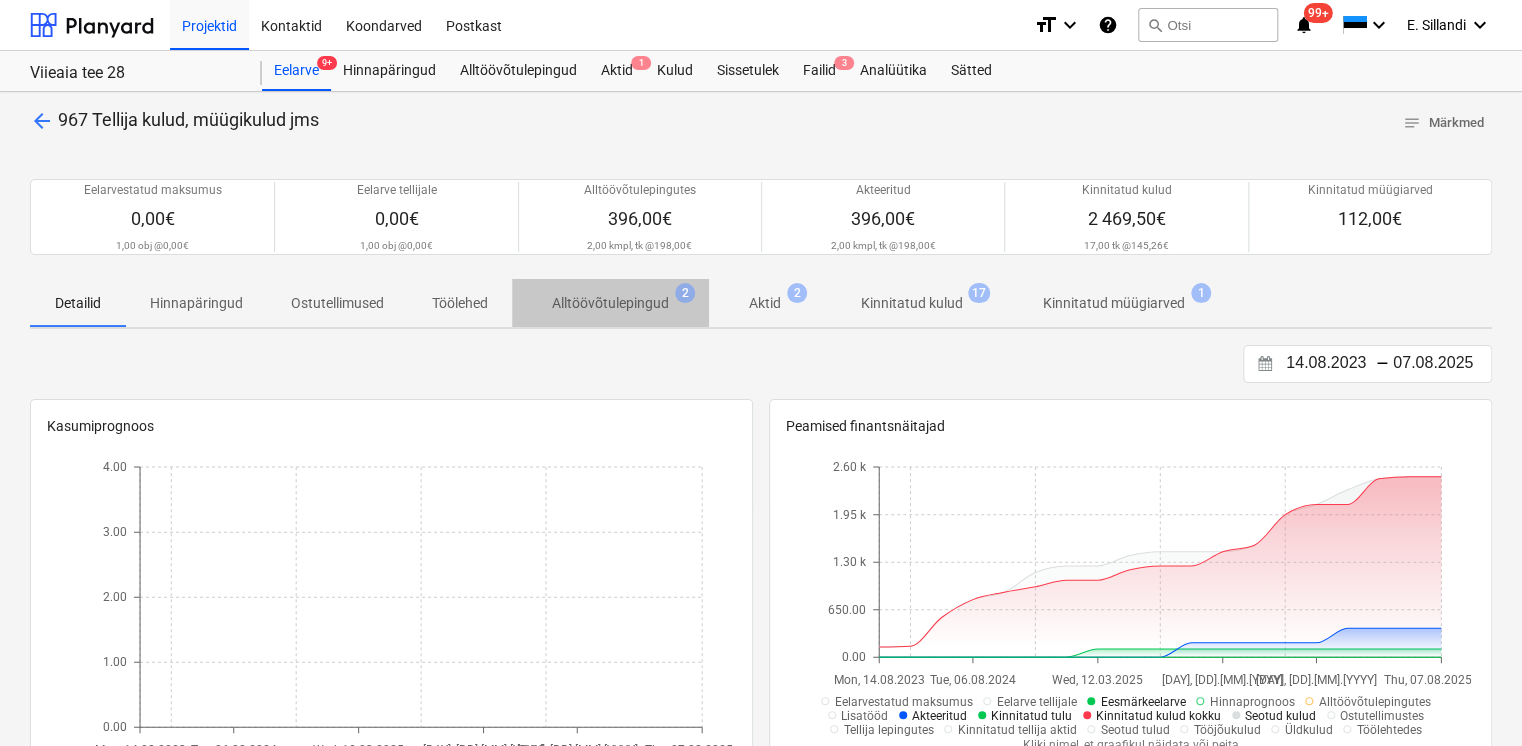 click on "Alltöövõtulepingud" at bounding box center (610, 303) 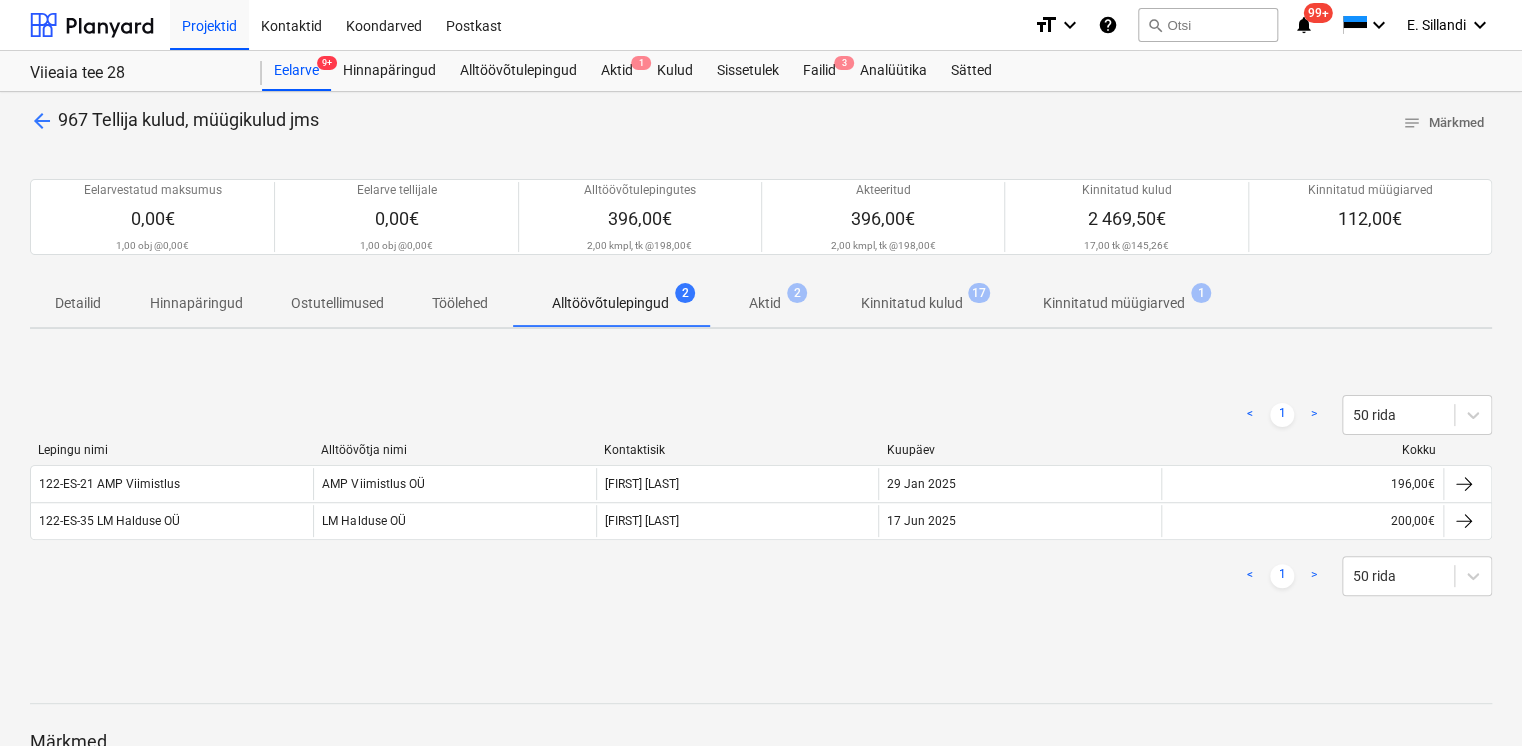 click on "Aktid" at bounding box center (765, 303) 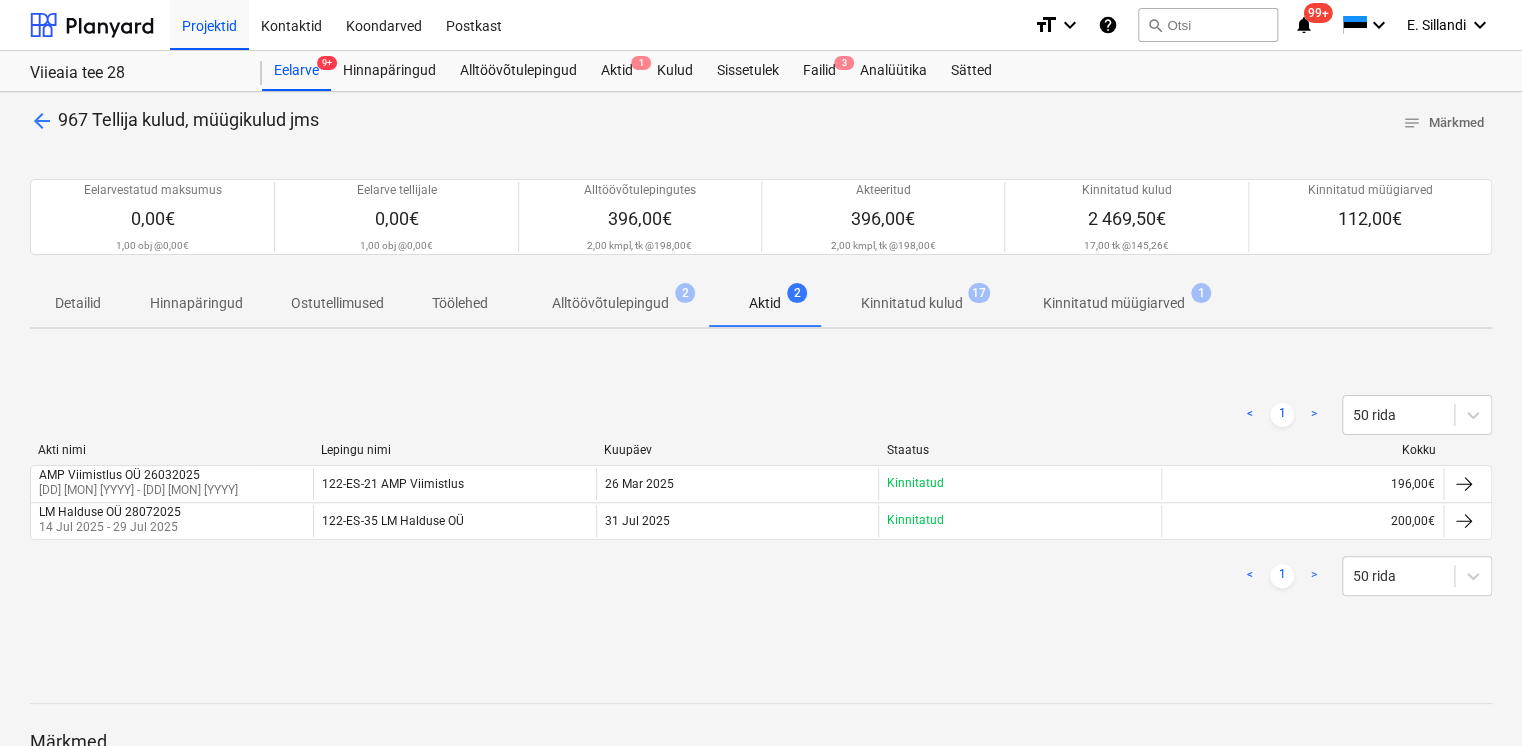 click on "Kinnitatud kulud" at bounding box center (912, 303) 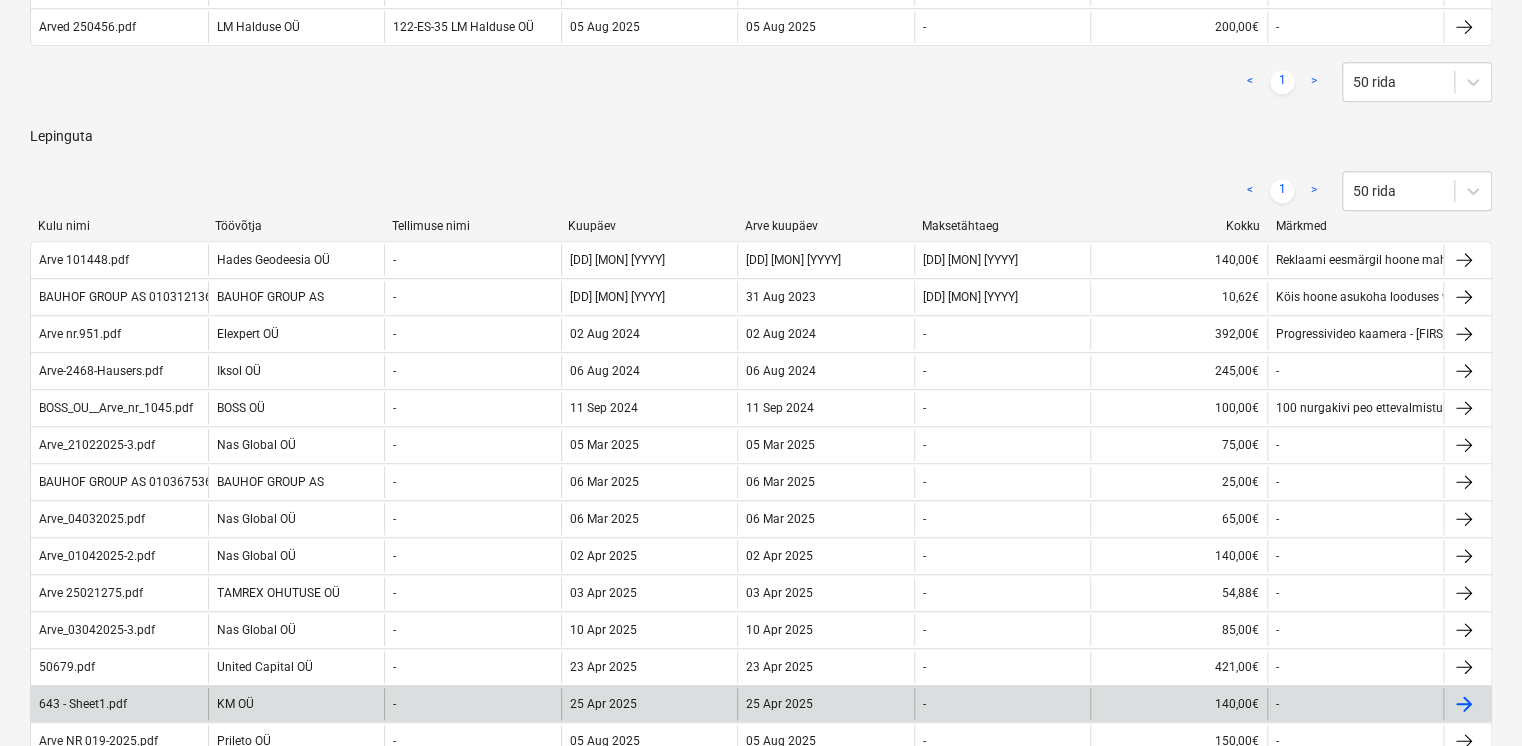 scroll, scrollTop: 466, scrollLeft: 0, axis: vertical 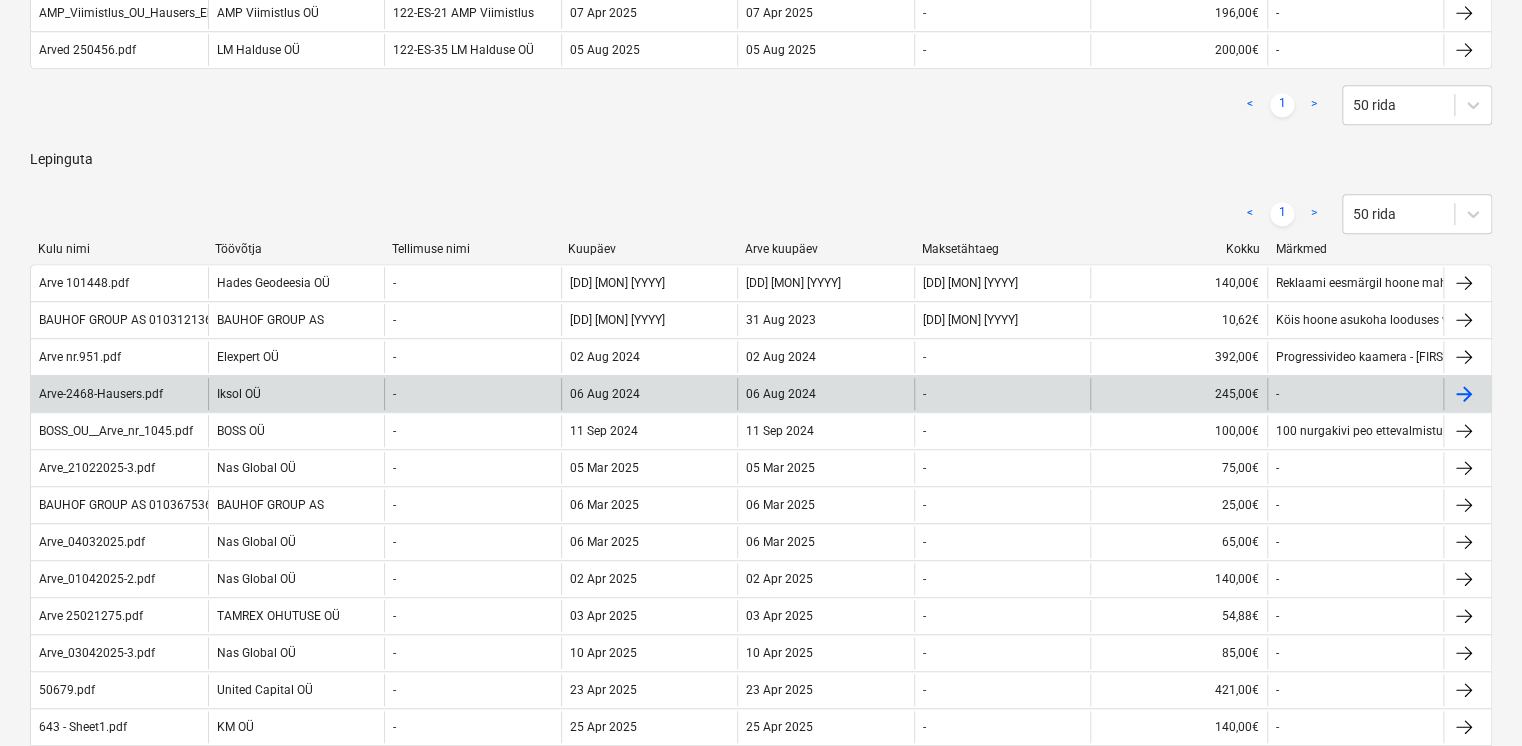 click on "Iksol OÜ" at bounding box center (296, 394) 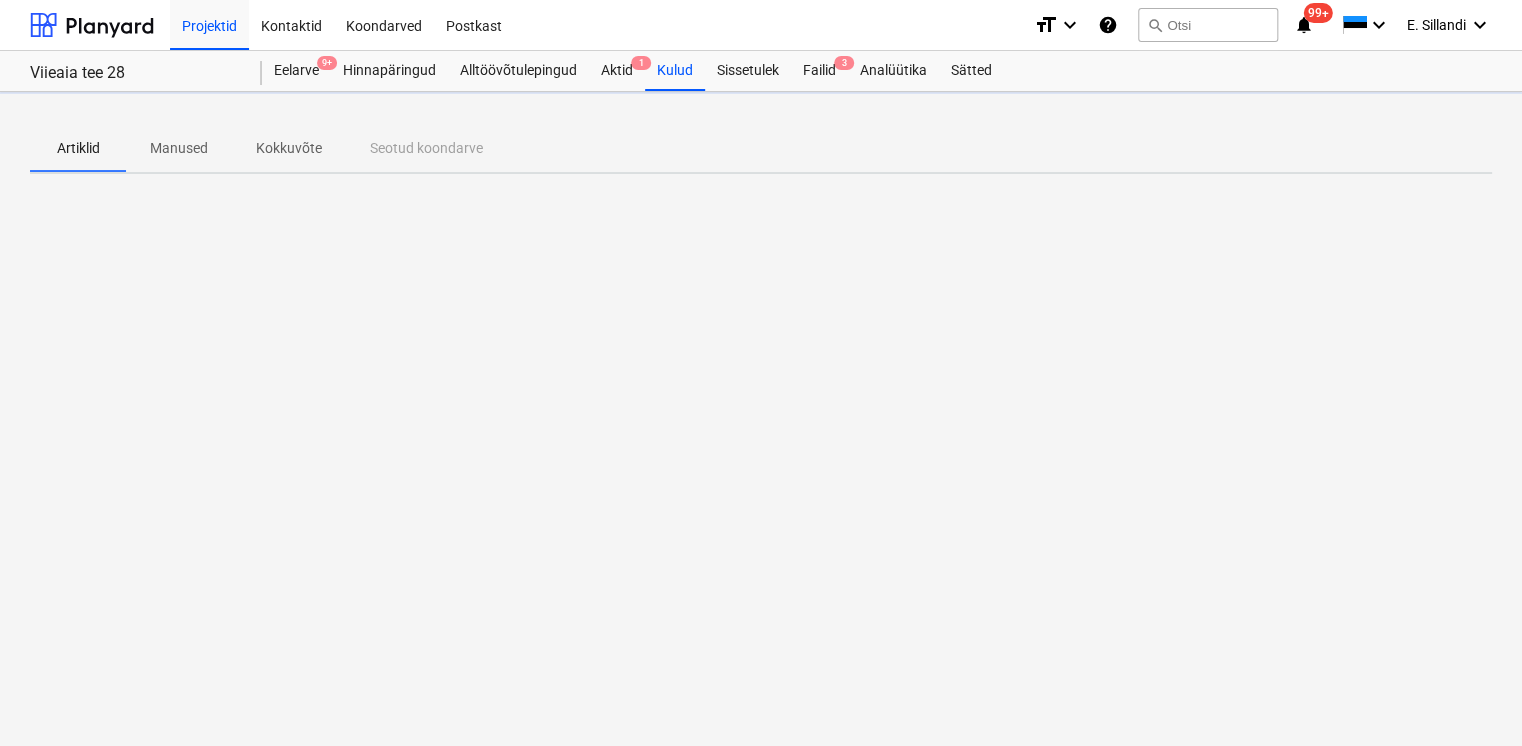 scroll, scrollTop: 0, scrollLeft: 0, axis: both 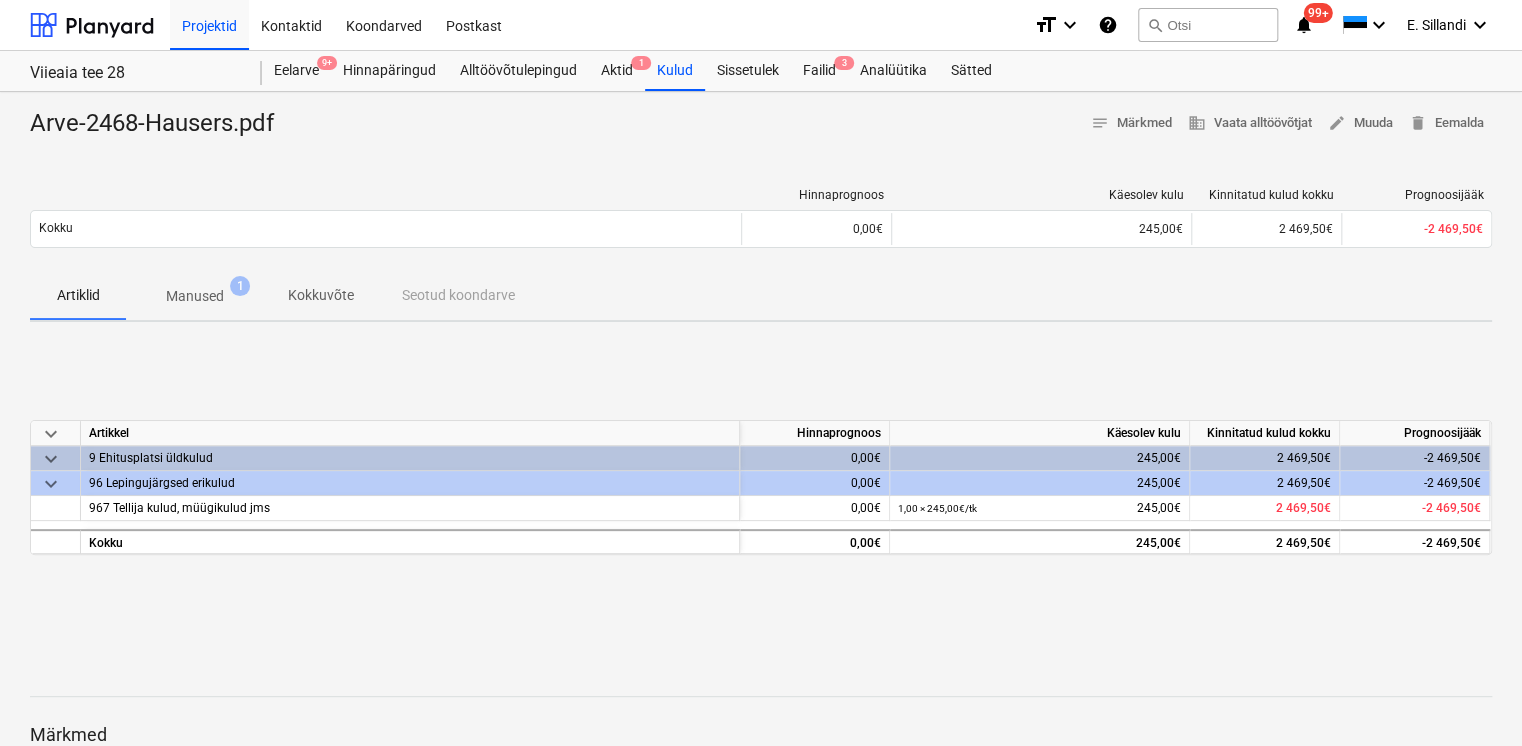 click on "Manused 1" at bounding box center [195, 296] 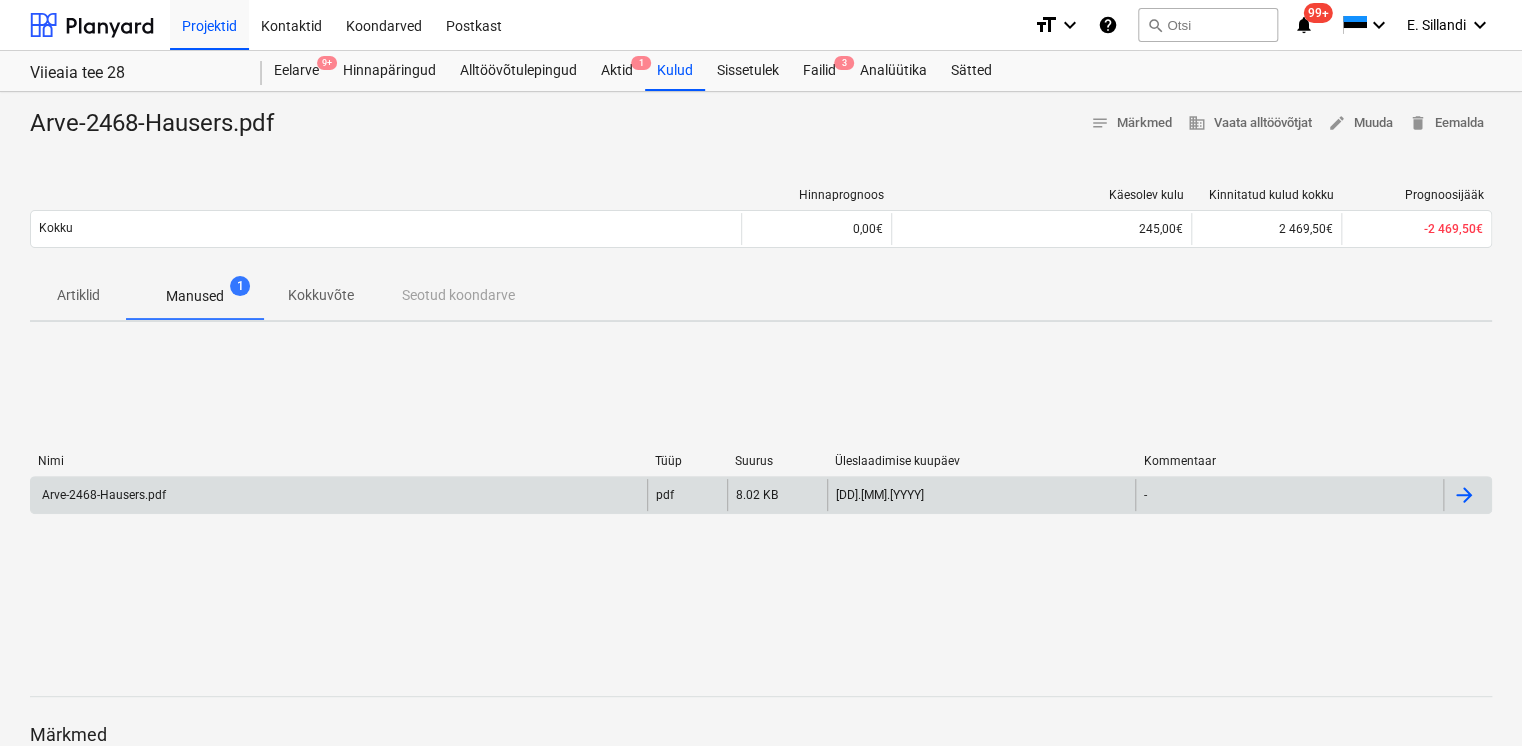 click on "Arve-2468-Hausers.pdf" at bounding box center (339, 495) 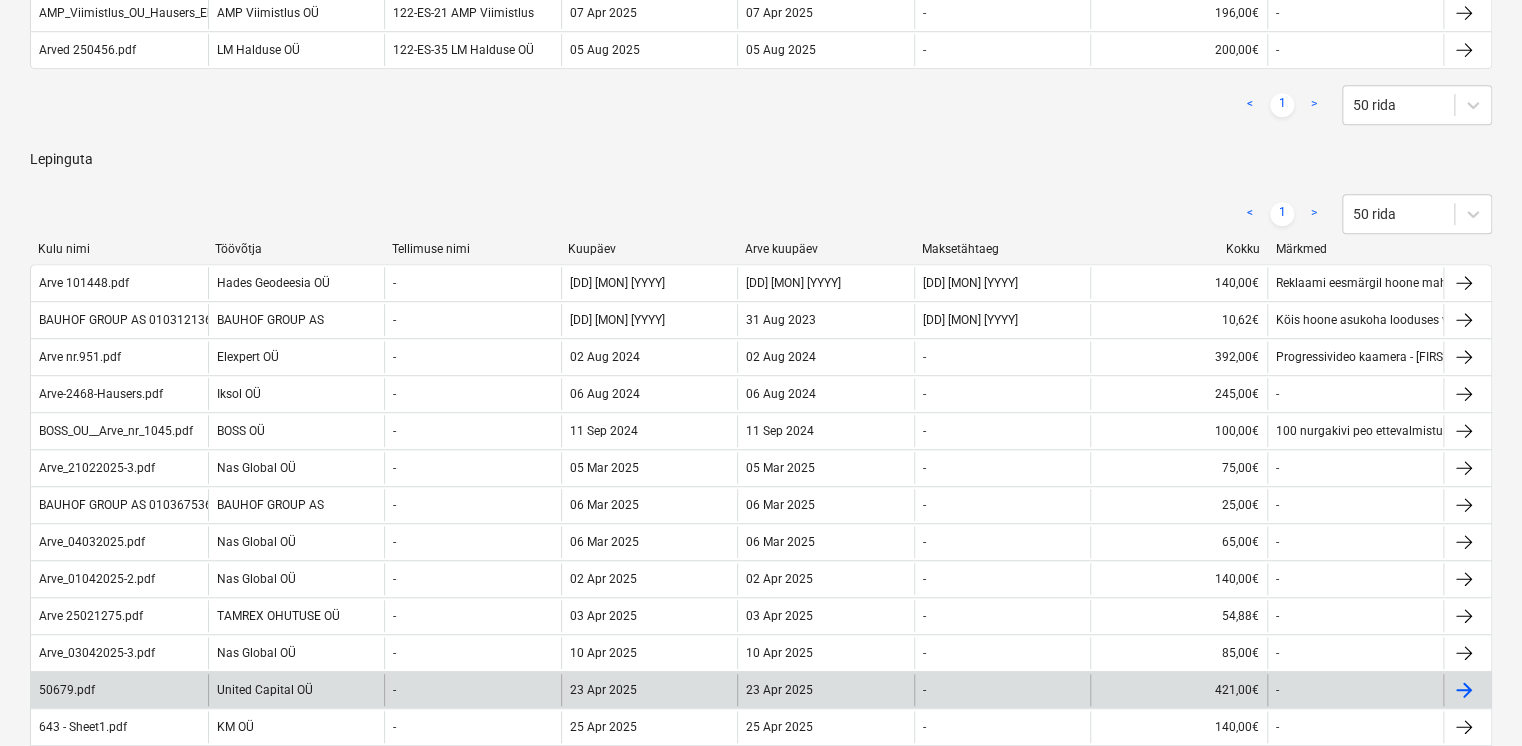 scroll, scrollTop: 700, scrollLeft: 0, axis: vertical 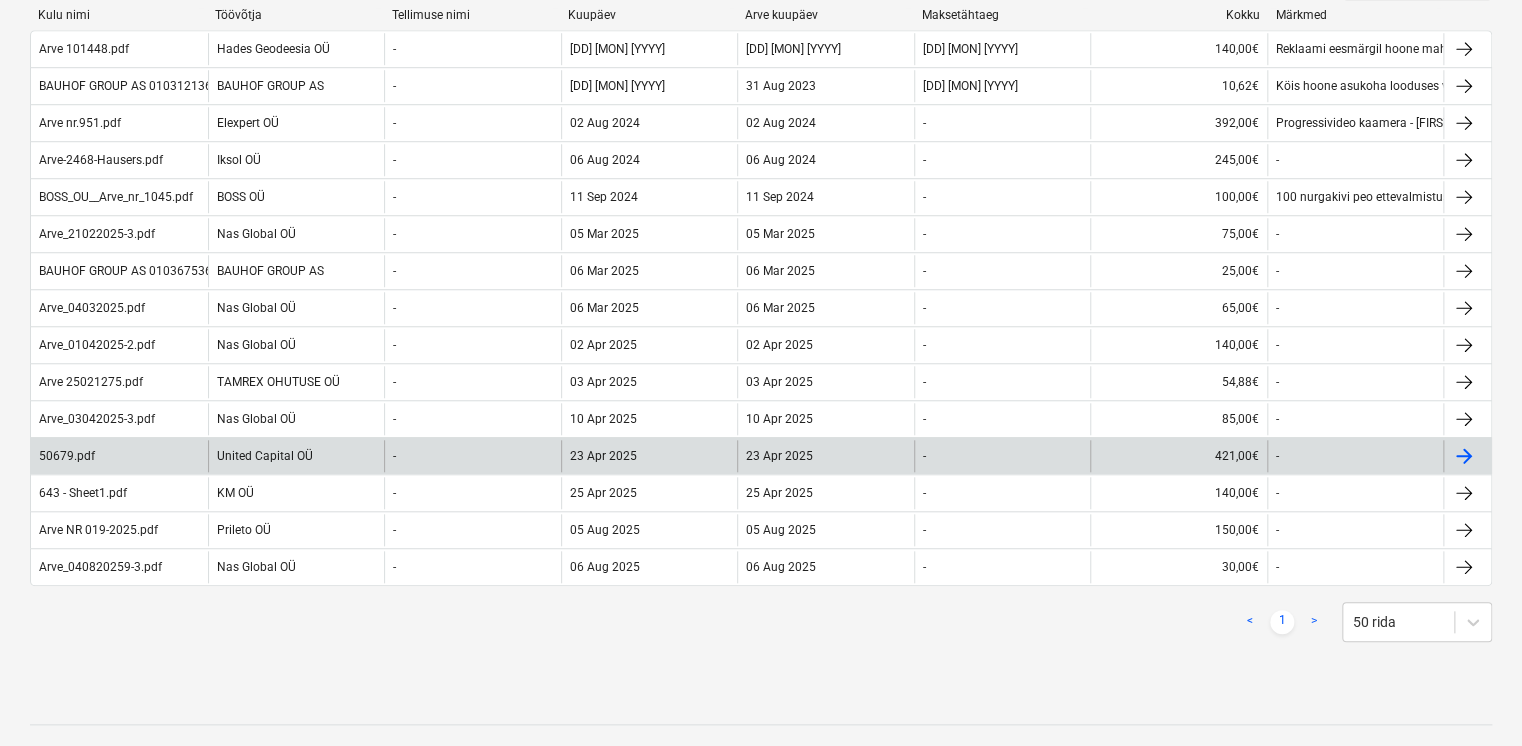 click on "United Capital OÜ" at bounding box center [296, 456] 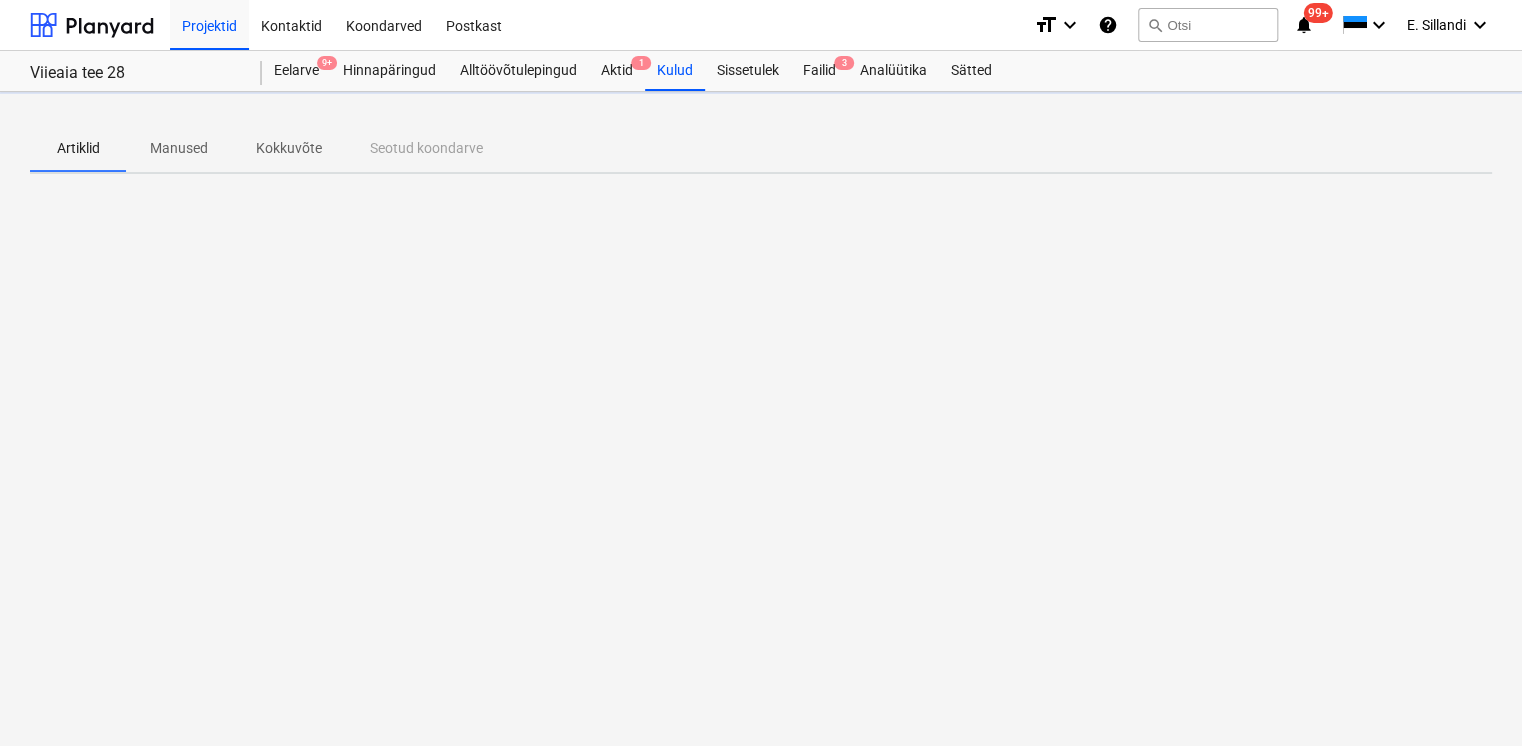 scroll, scrollTop: 0, scrollLeft: 0, axis: both 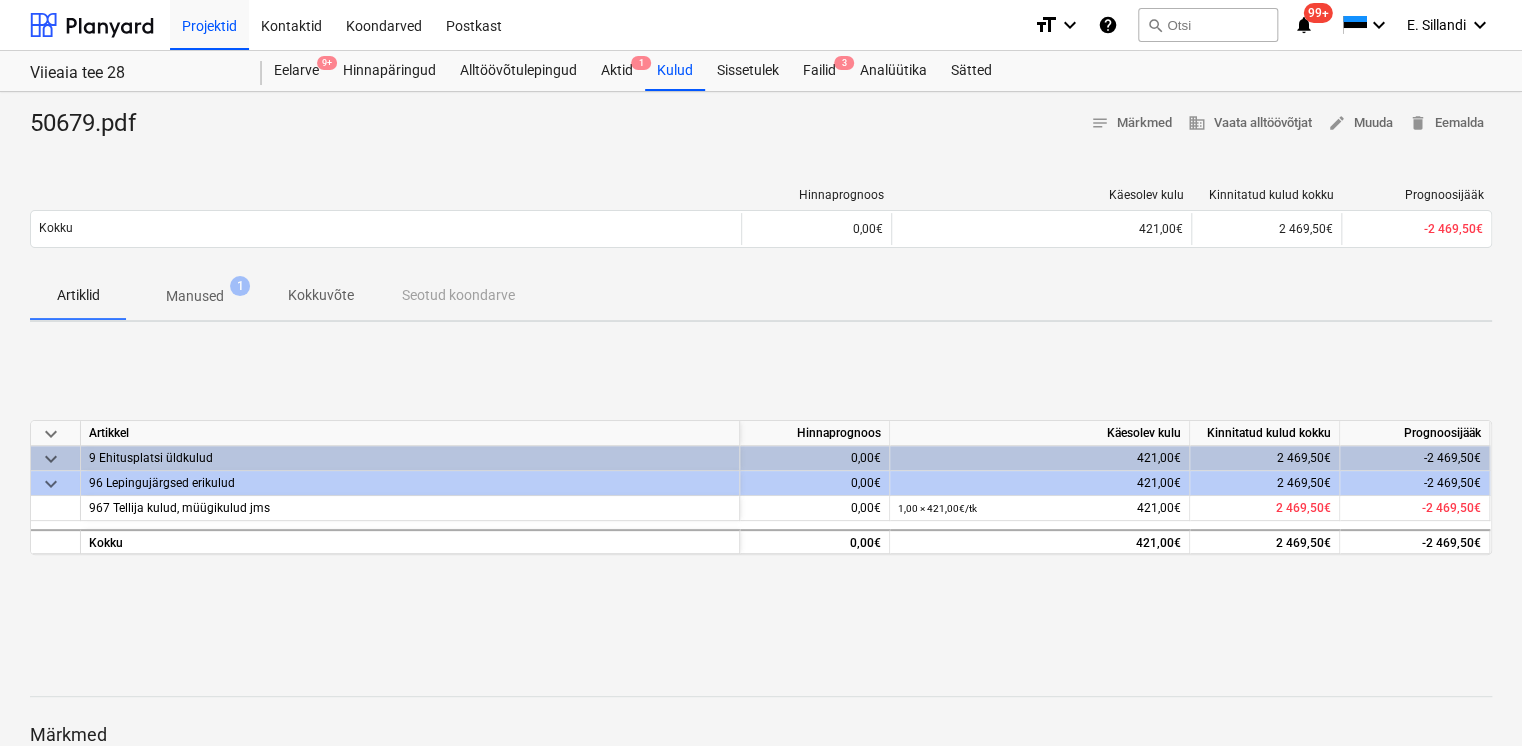 click on "Manused" at bounding box center (195, 296) 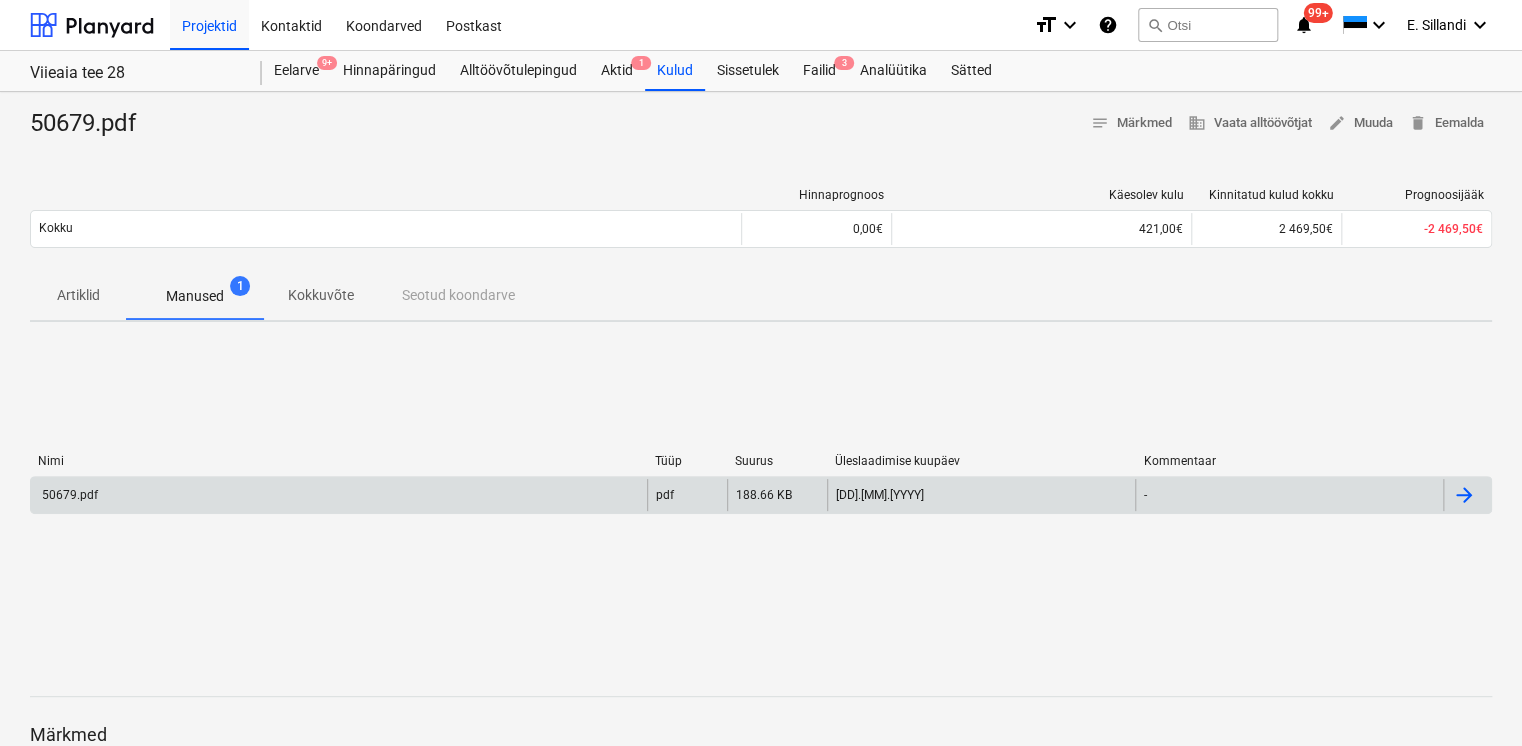 click on "50679.pdf" at bounding box center [339, 495] 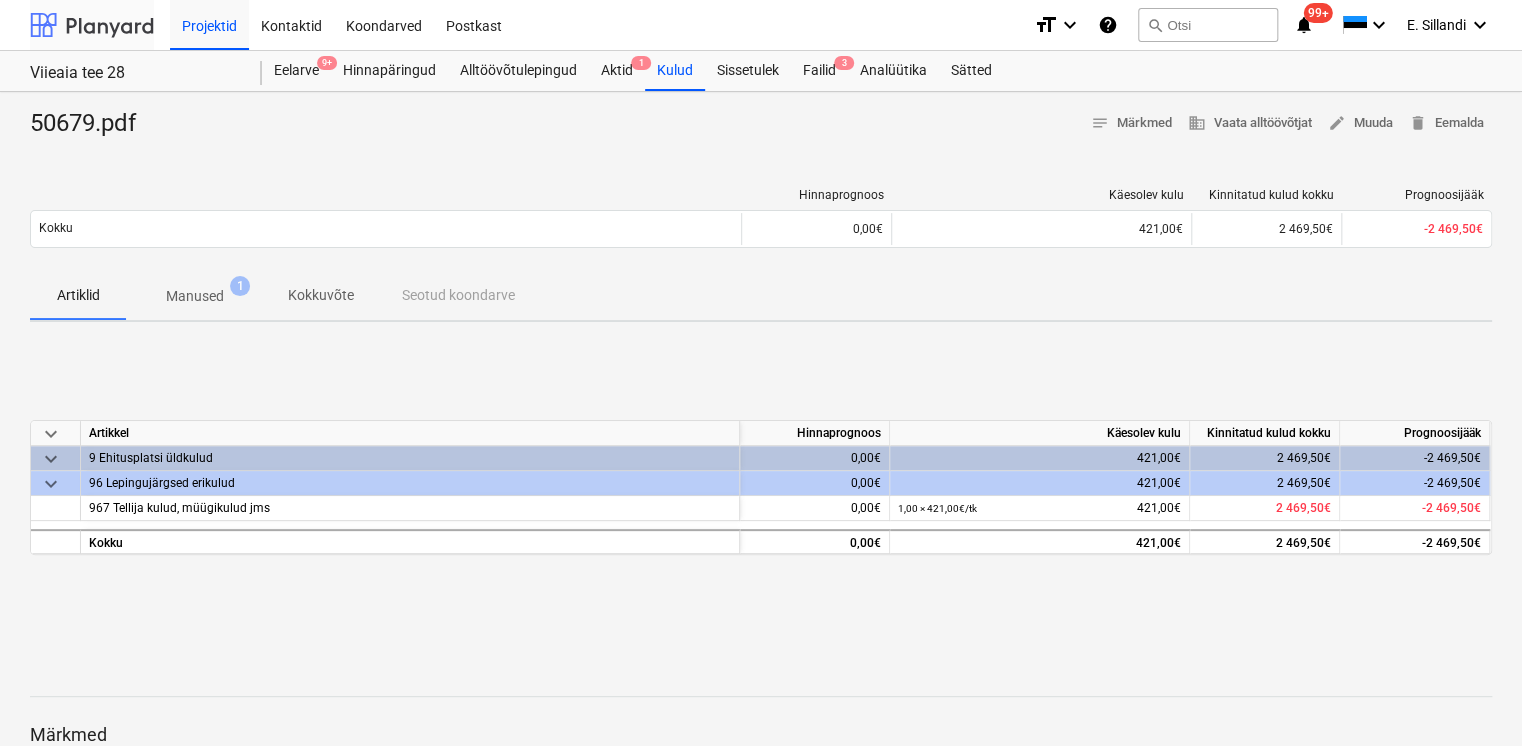 scroll, scrollTop: 700, scrollLeft: 0, axis: vertical 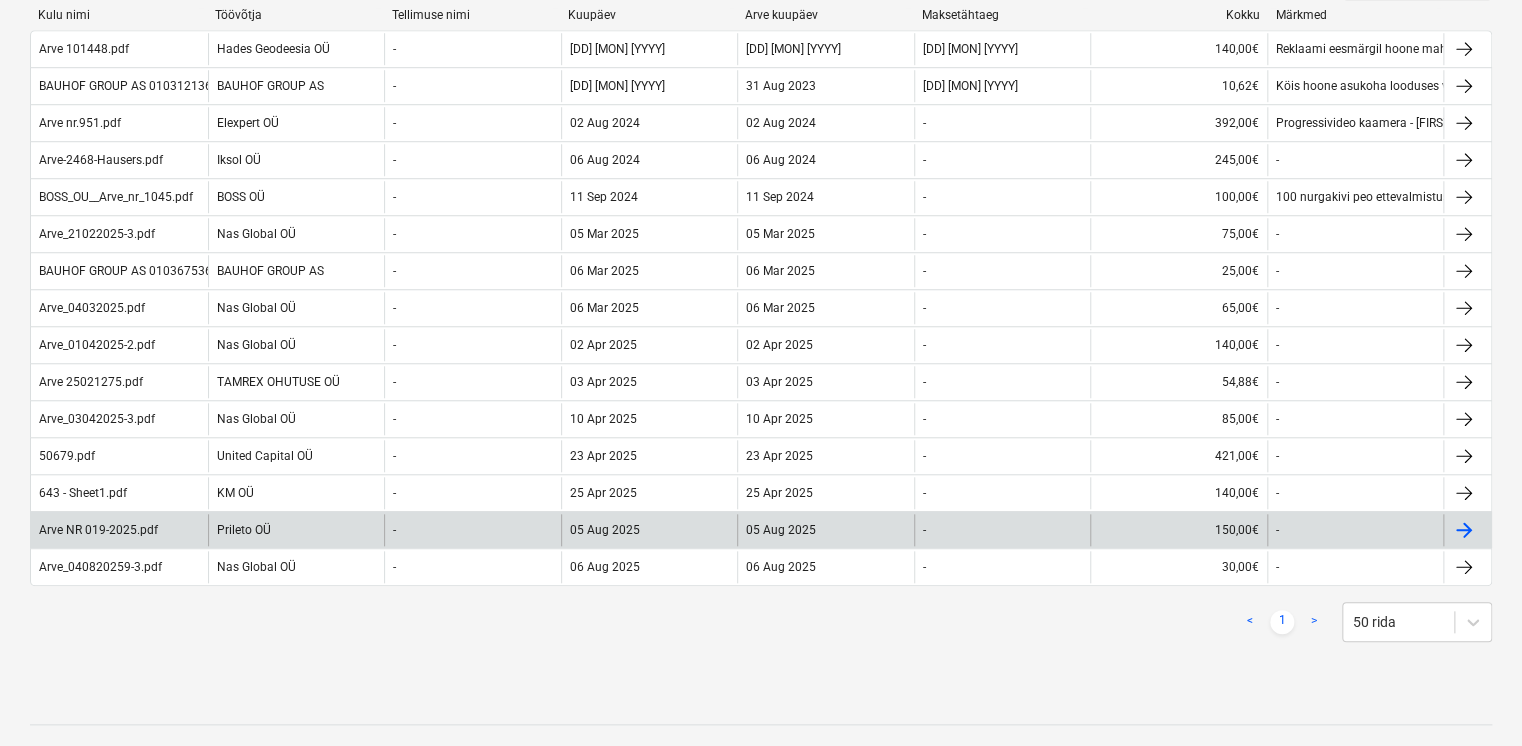 click on "Prileto OÜ" at bounding box center [296, 530] 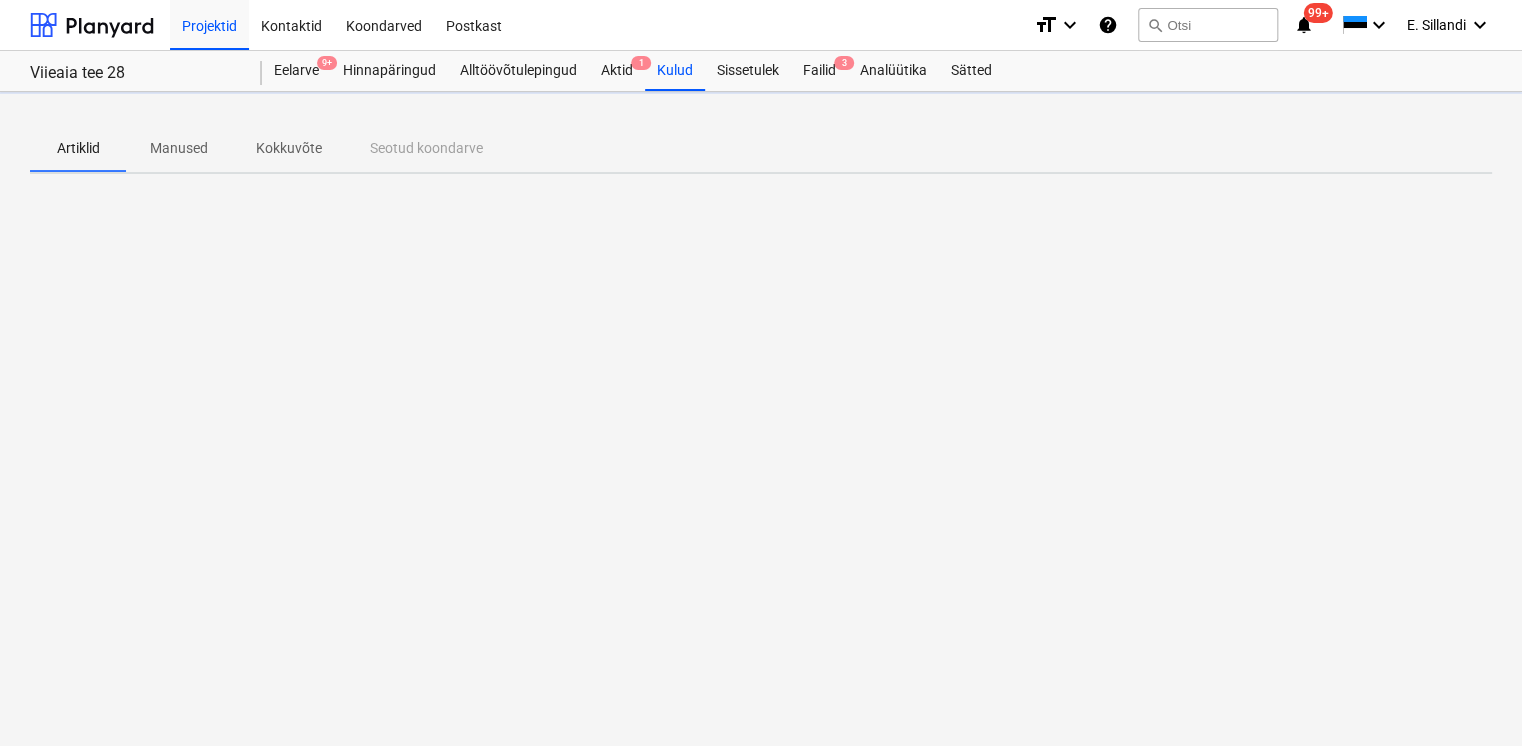 scroll, scrollTop: 0, scrollLeft: 0, axis: both 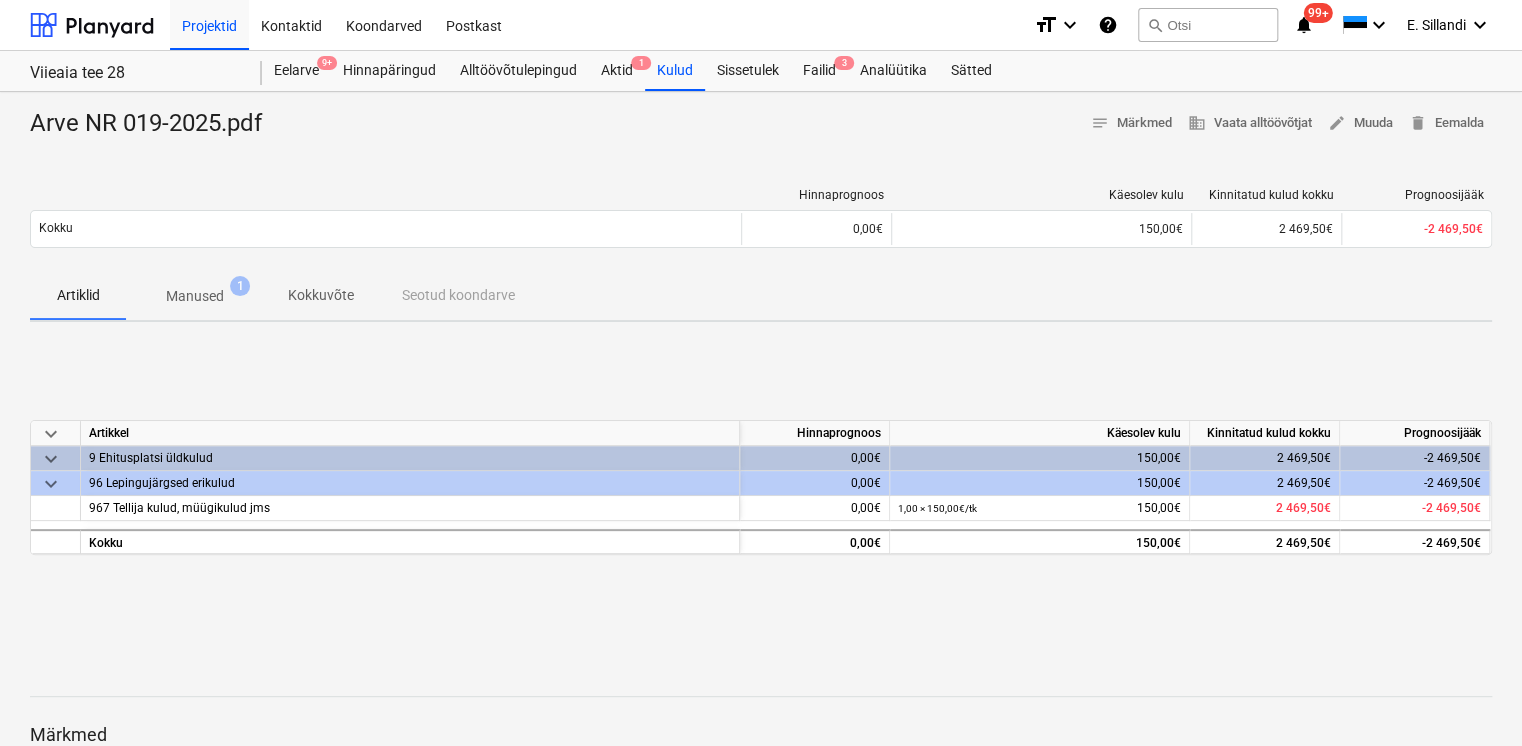 click on "Manused" at bounding box center (195, 296) 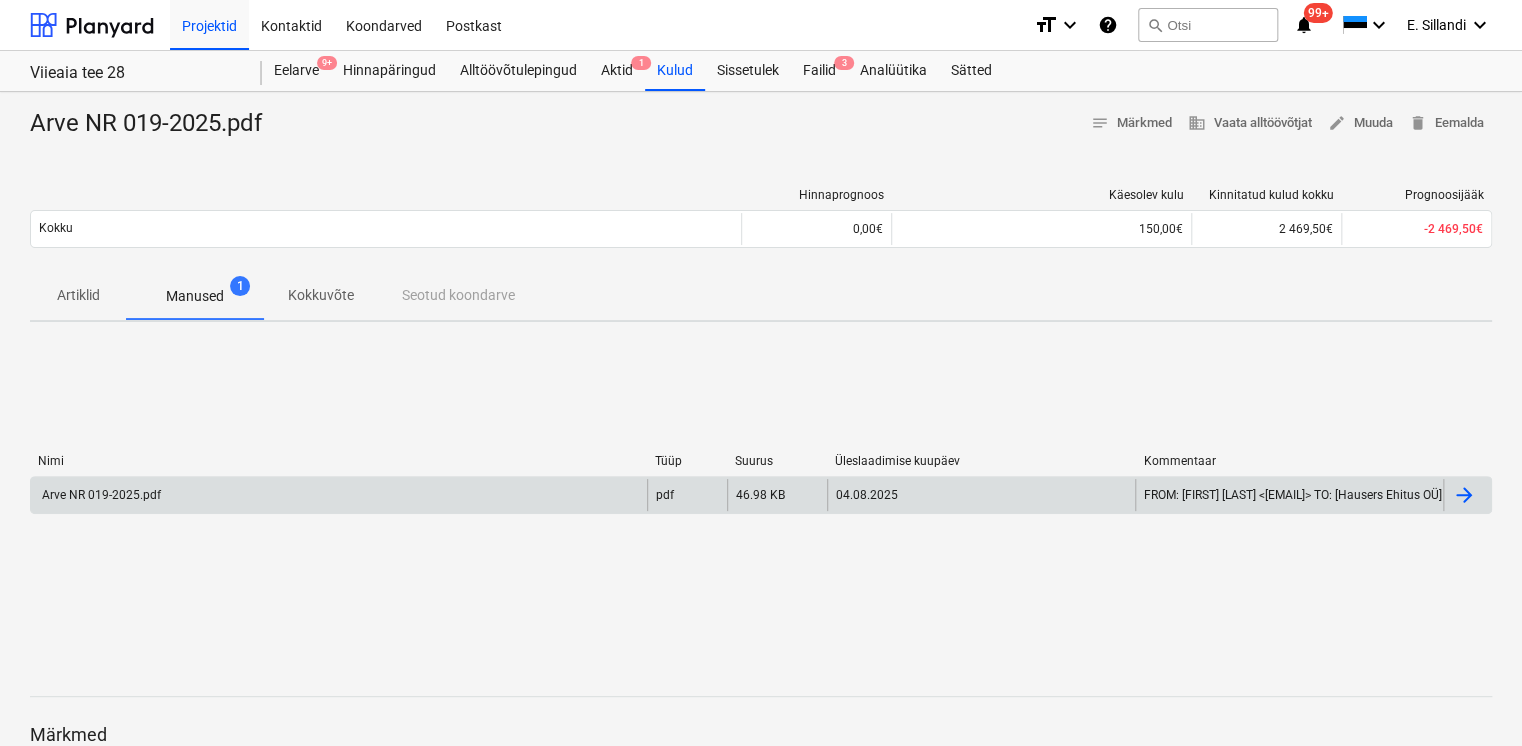 click on "Arve NR  019-2025.pdf" at bounding box center (339, 495) 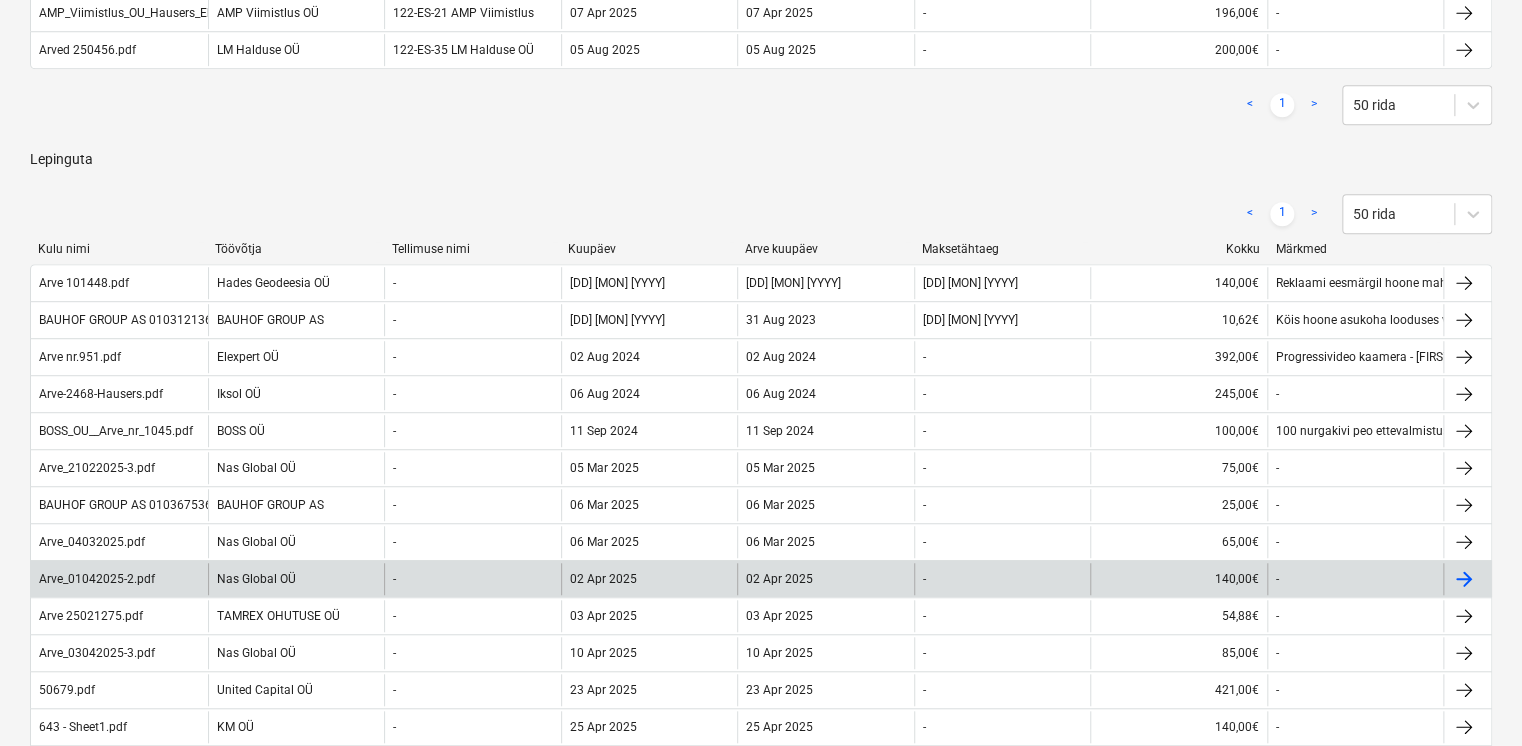 scroll, scrollTop: 700, scrollLeft: 0, axis: vertical 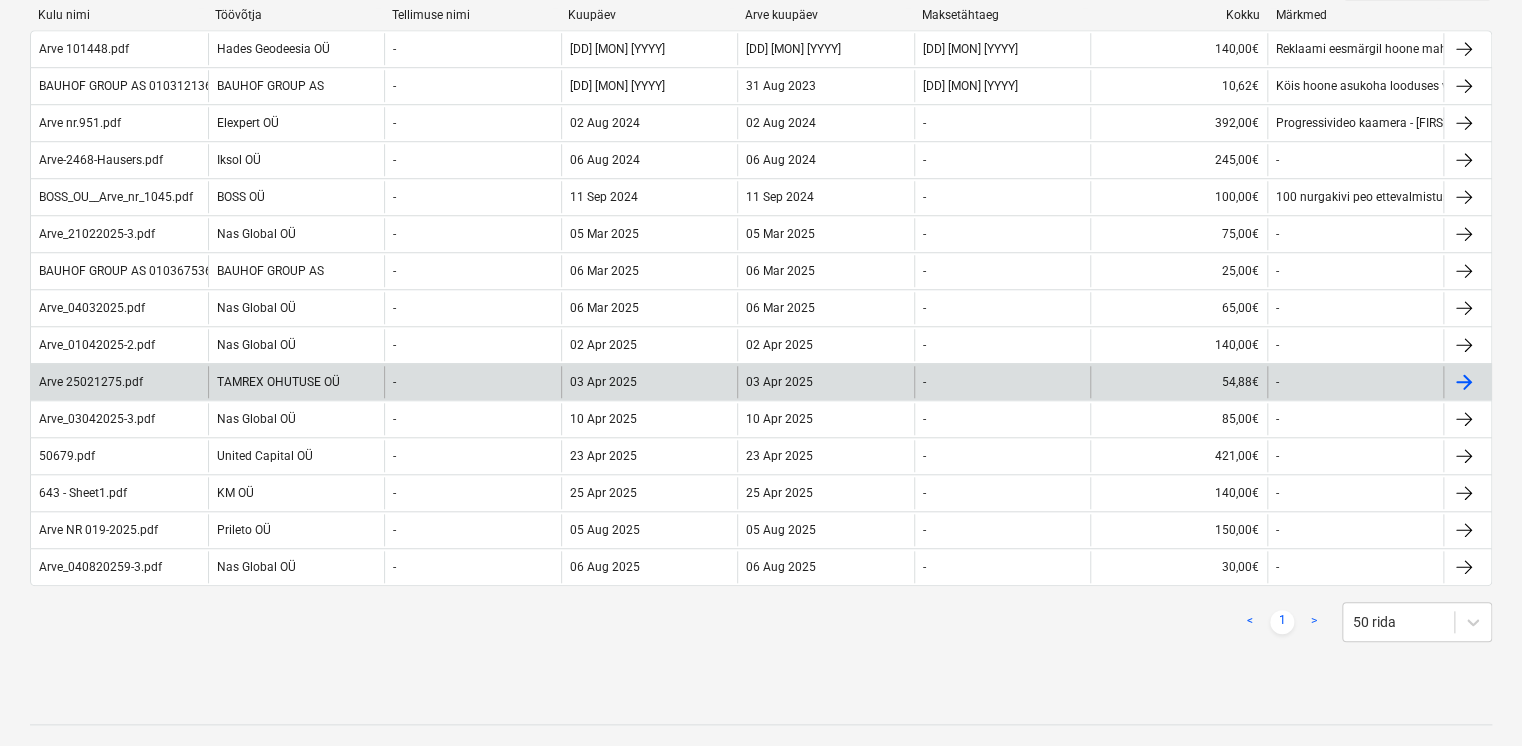 click on "TAMREX OHUTUSE OÜ" at bounding box center [296, 382] 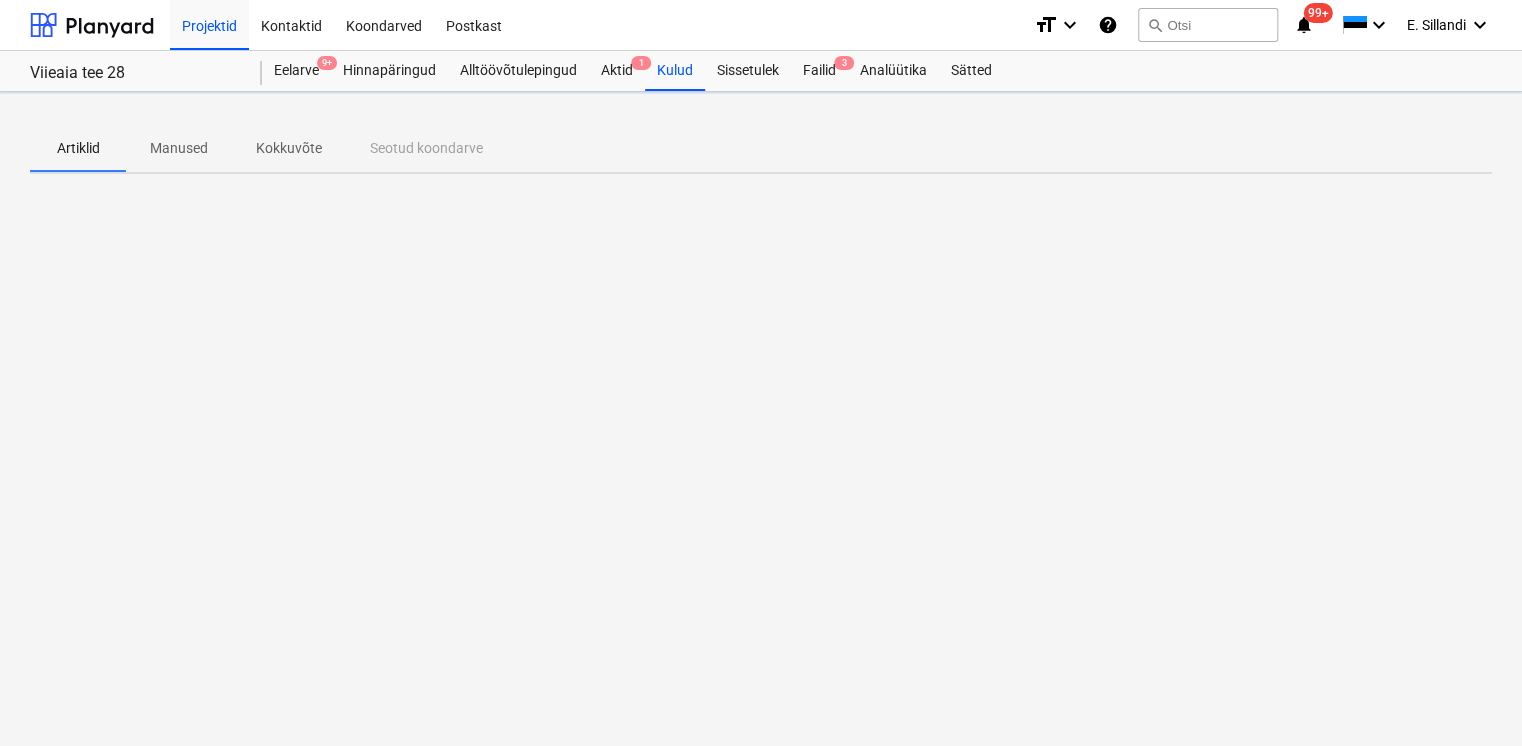 scroll, scrollTop: 0, scrollLeft: 0, axis: both 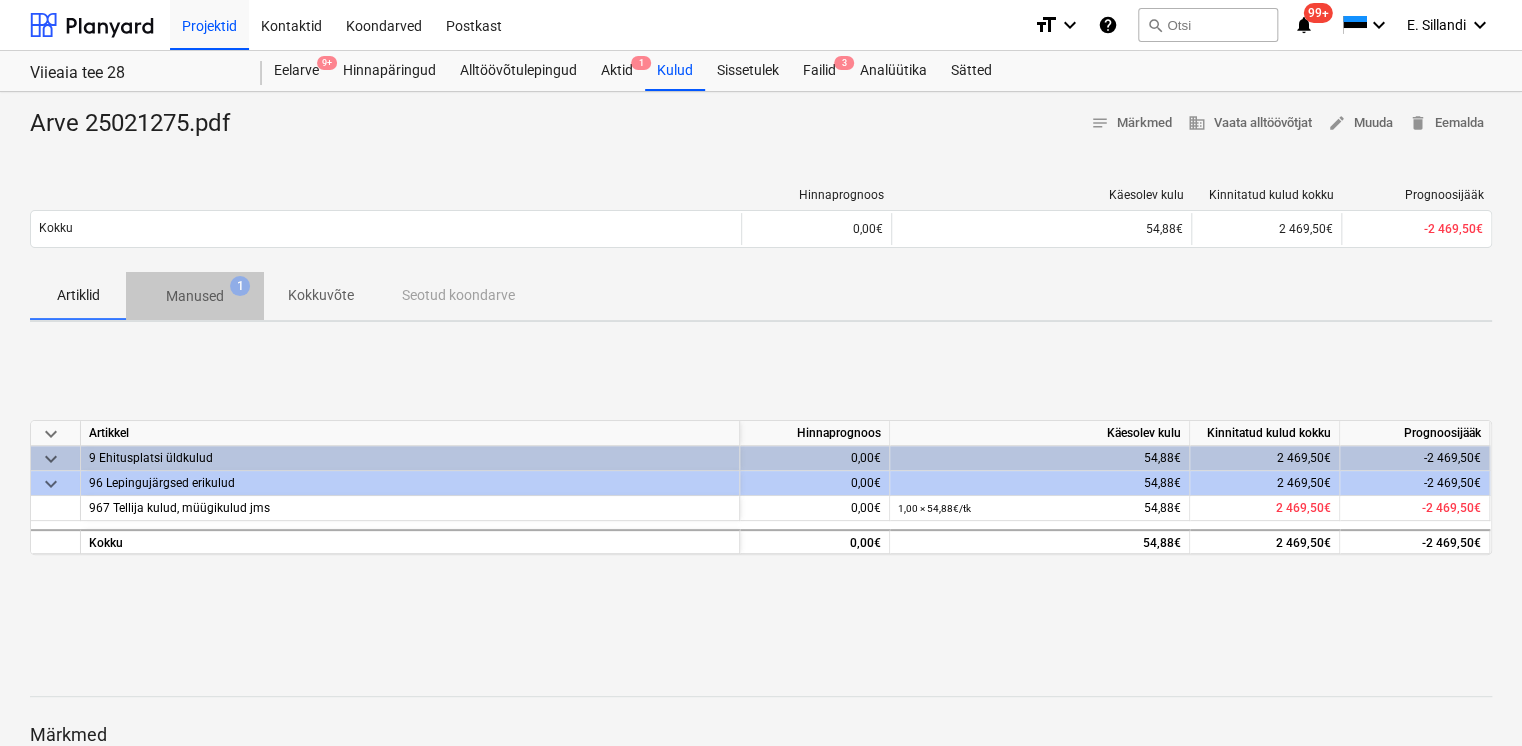click on "Manused" at bounding box center (195, 296) 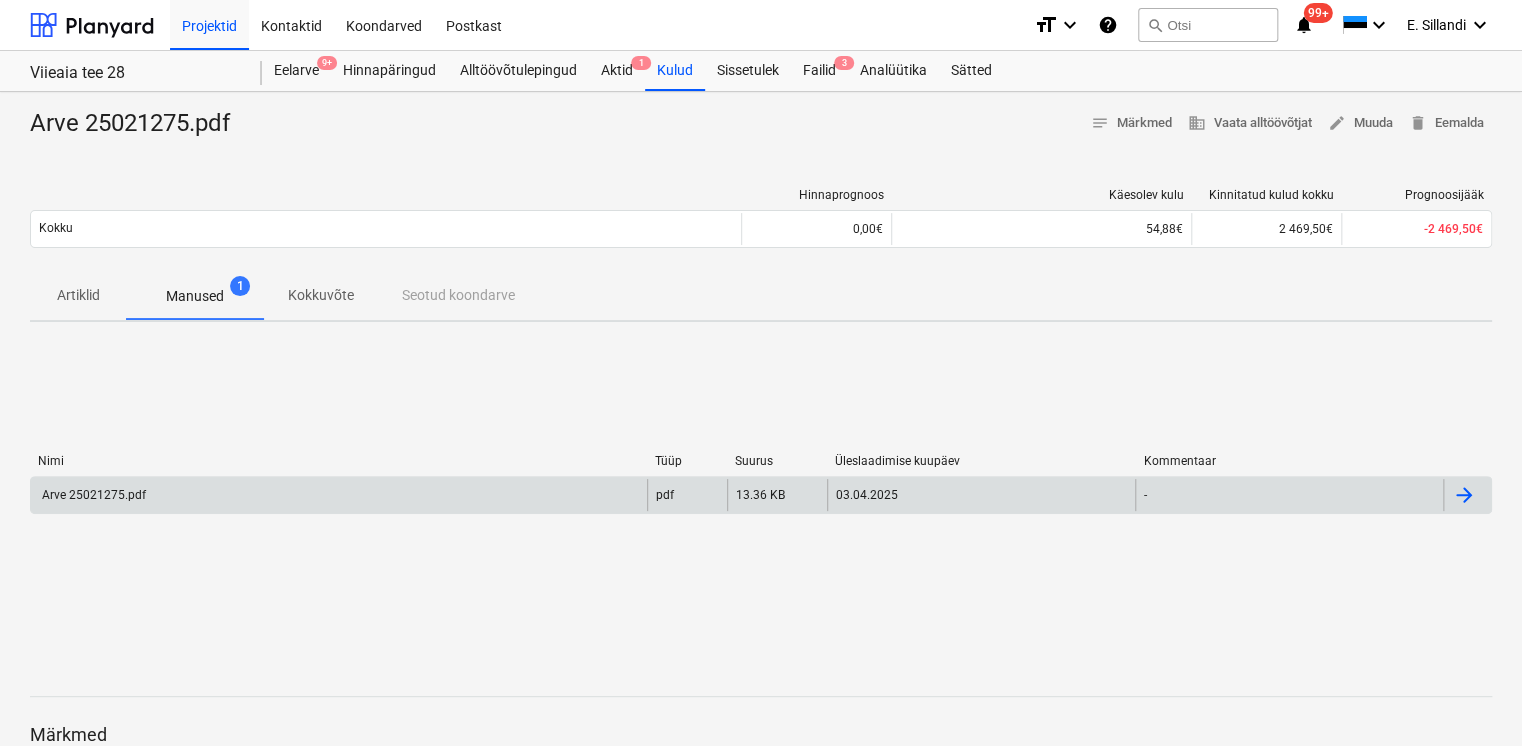 click on "Arve 25021275.pdf" at bounding box center (339, 495) 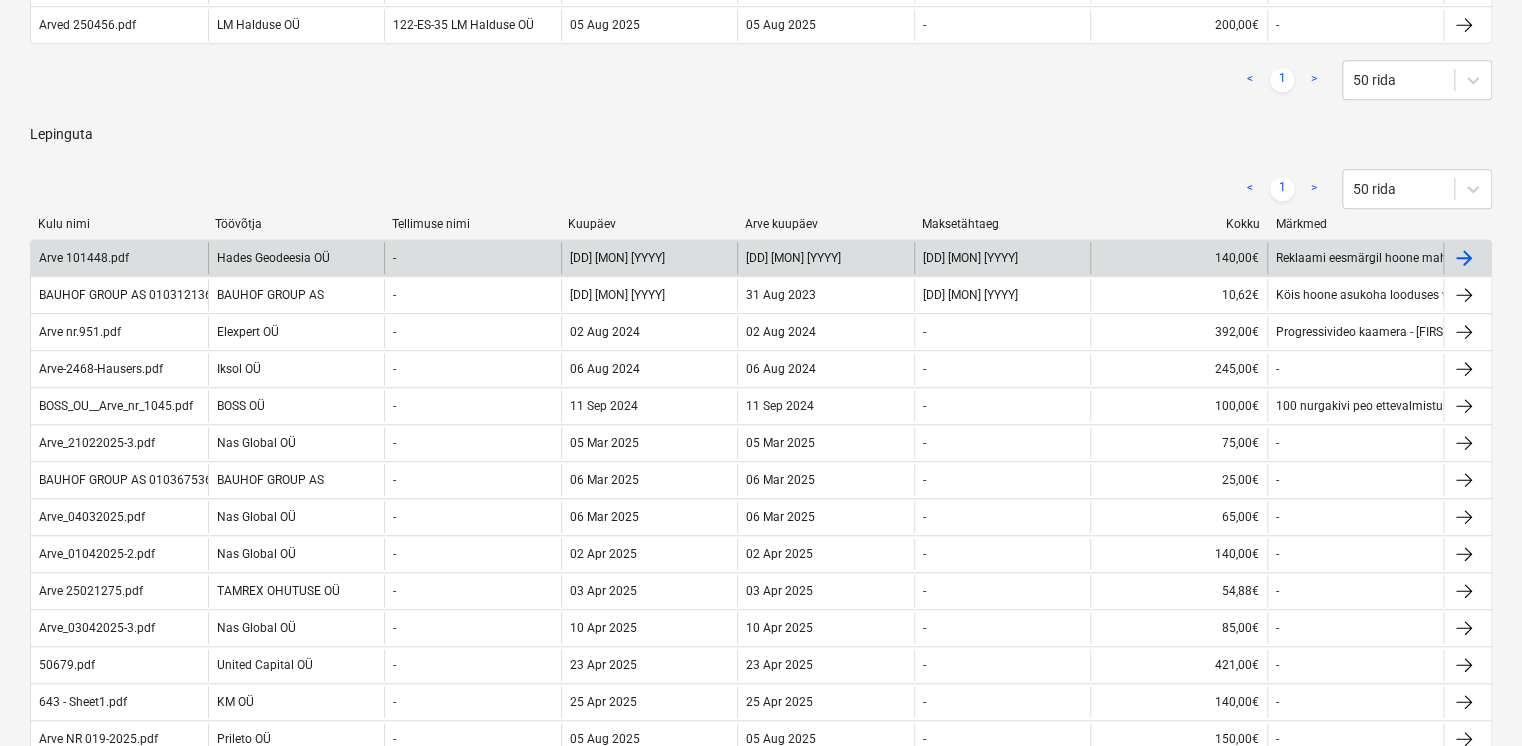 scroll, scrollTop: 466, scrollLeft: 0, axis: vertical 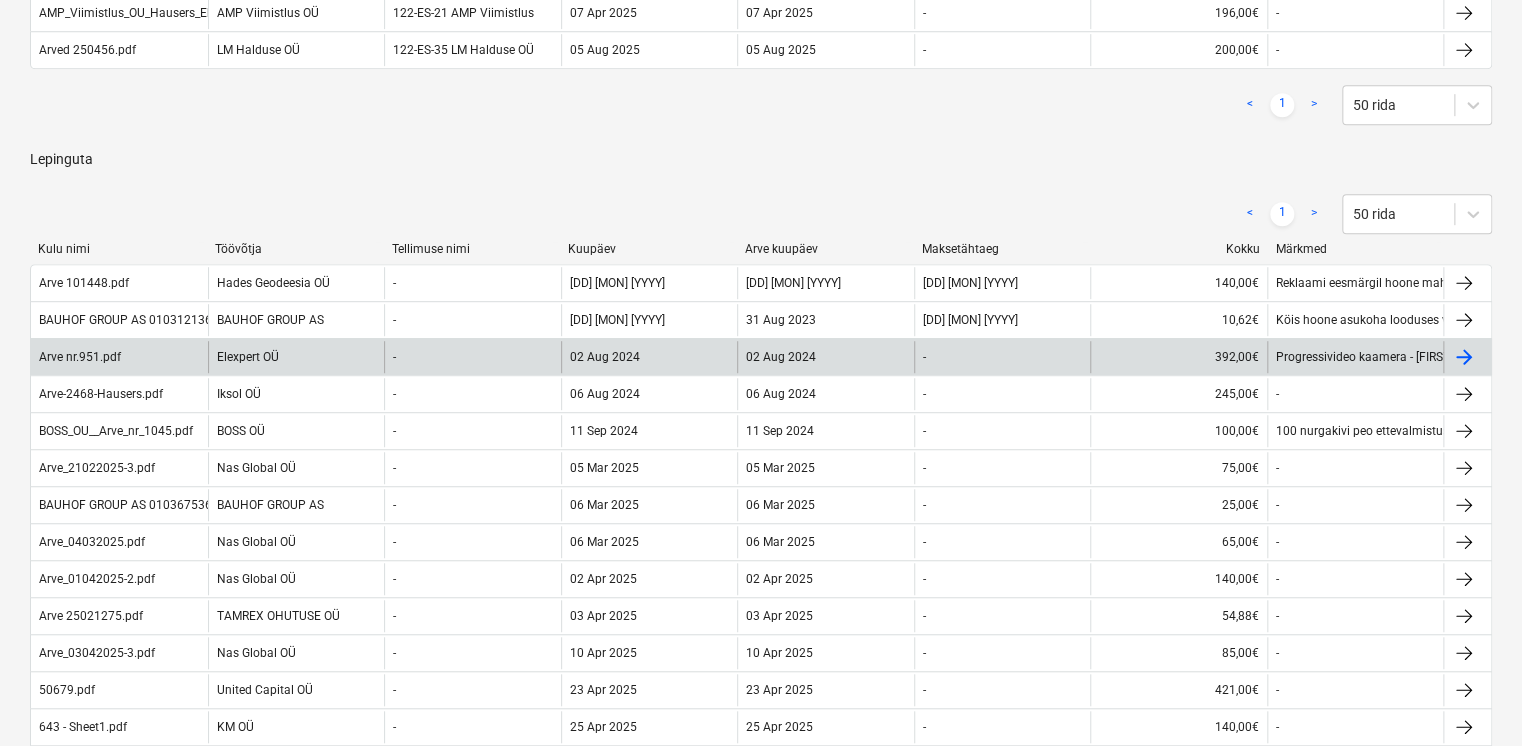 click on "Elexpert OÜ" at bounding box center (296, 357) 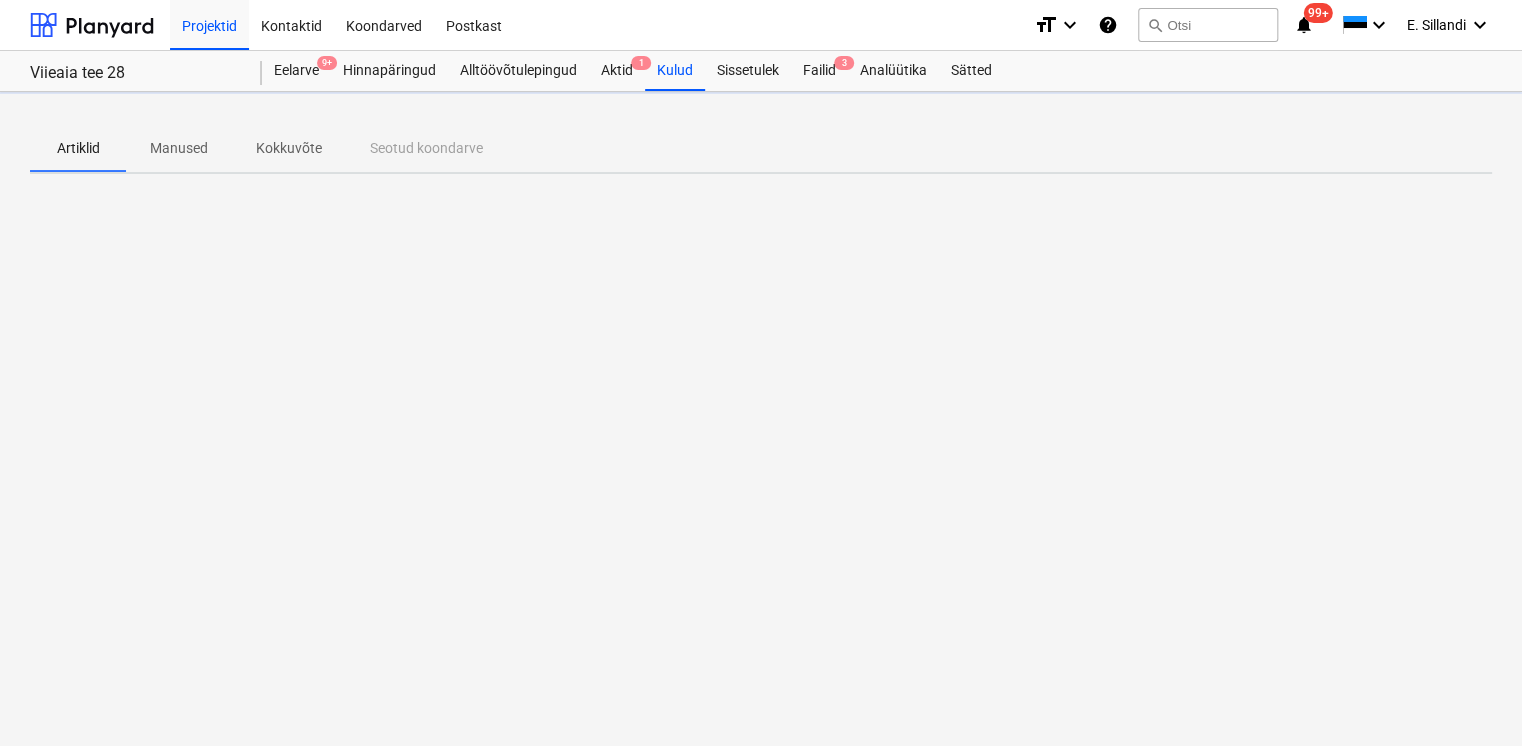 scroll, scrollTop: 0, scrollLeft: 0, axis: both 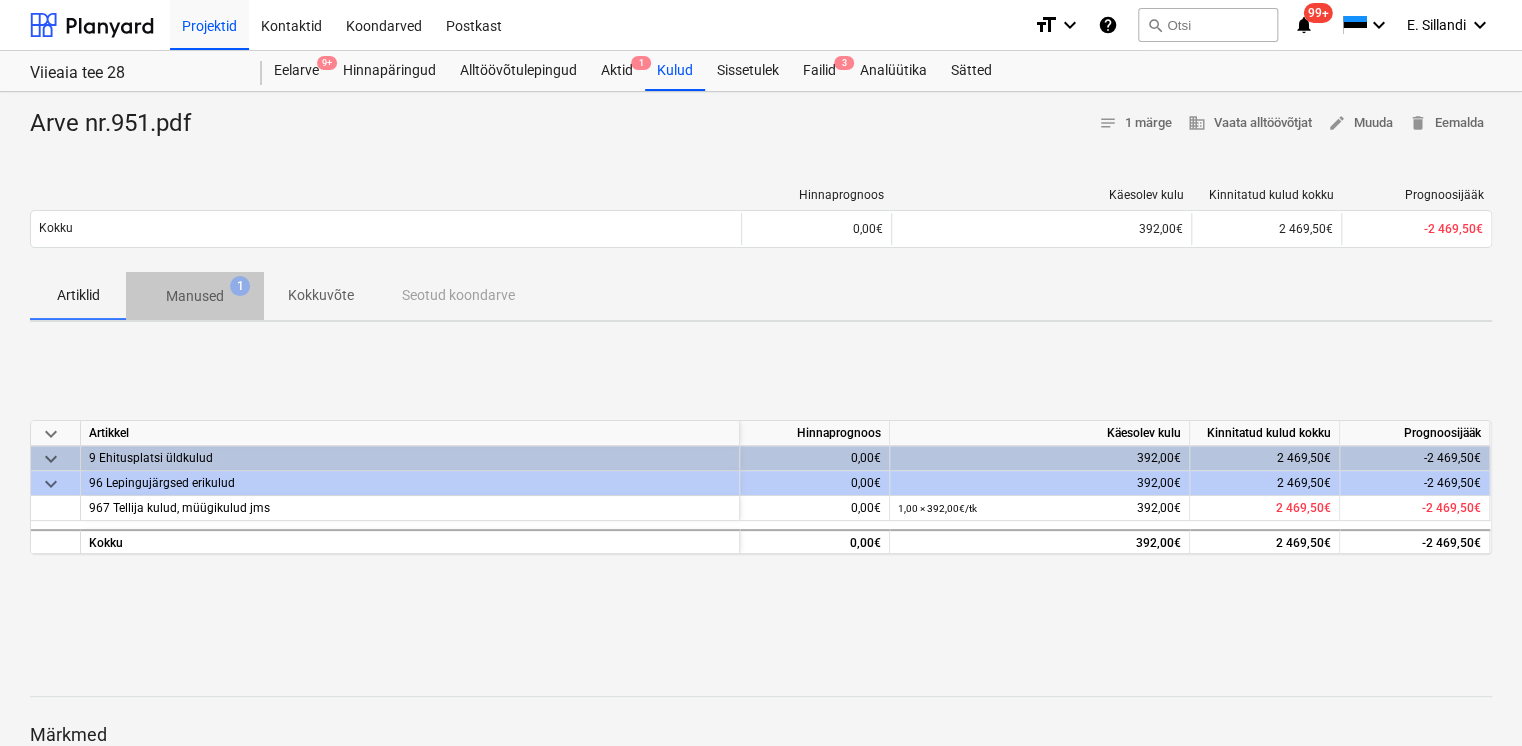 click on "Manused" at bounding box center (195, 296) 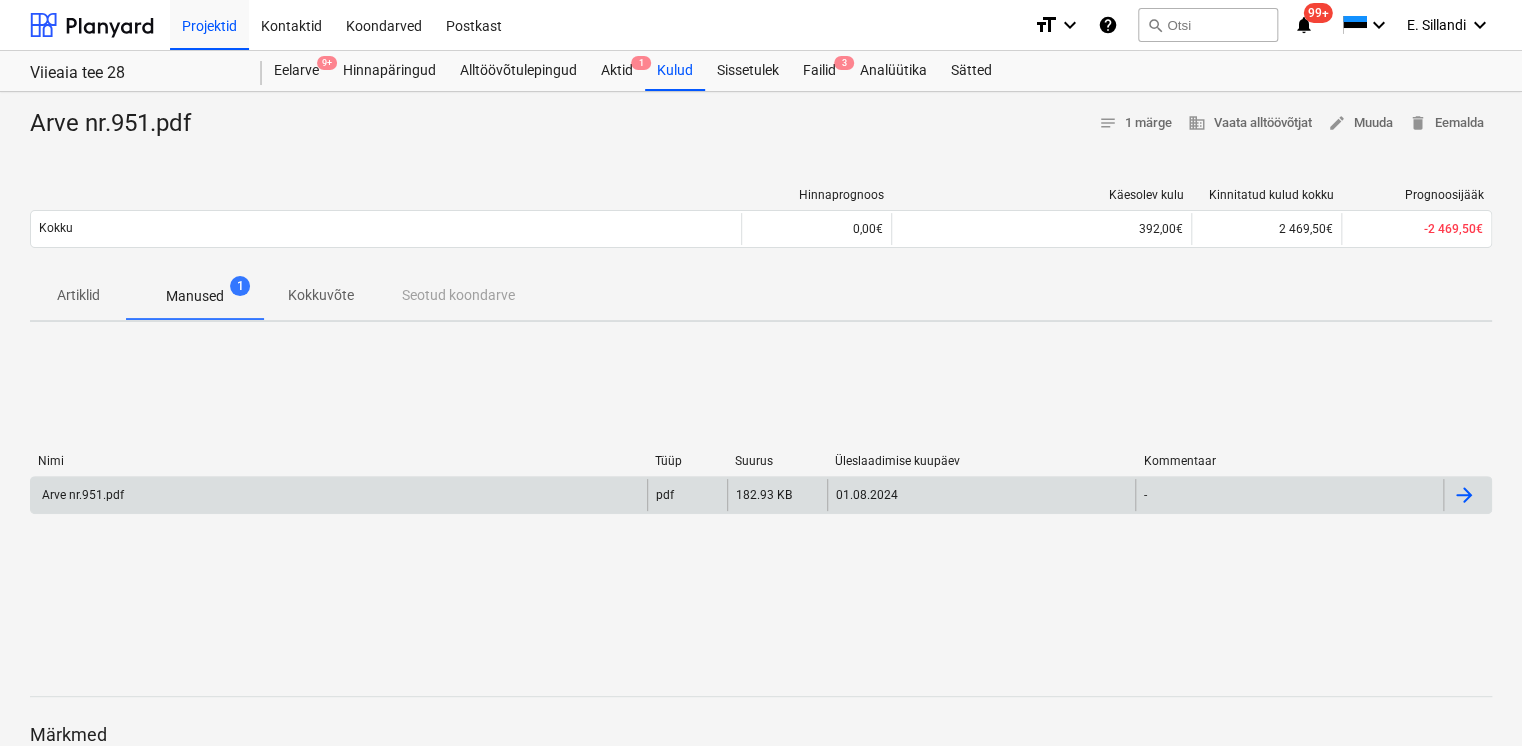 click on "Arve nr.951.pdf" at bounding box center (339, 495) 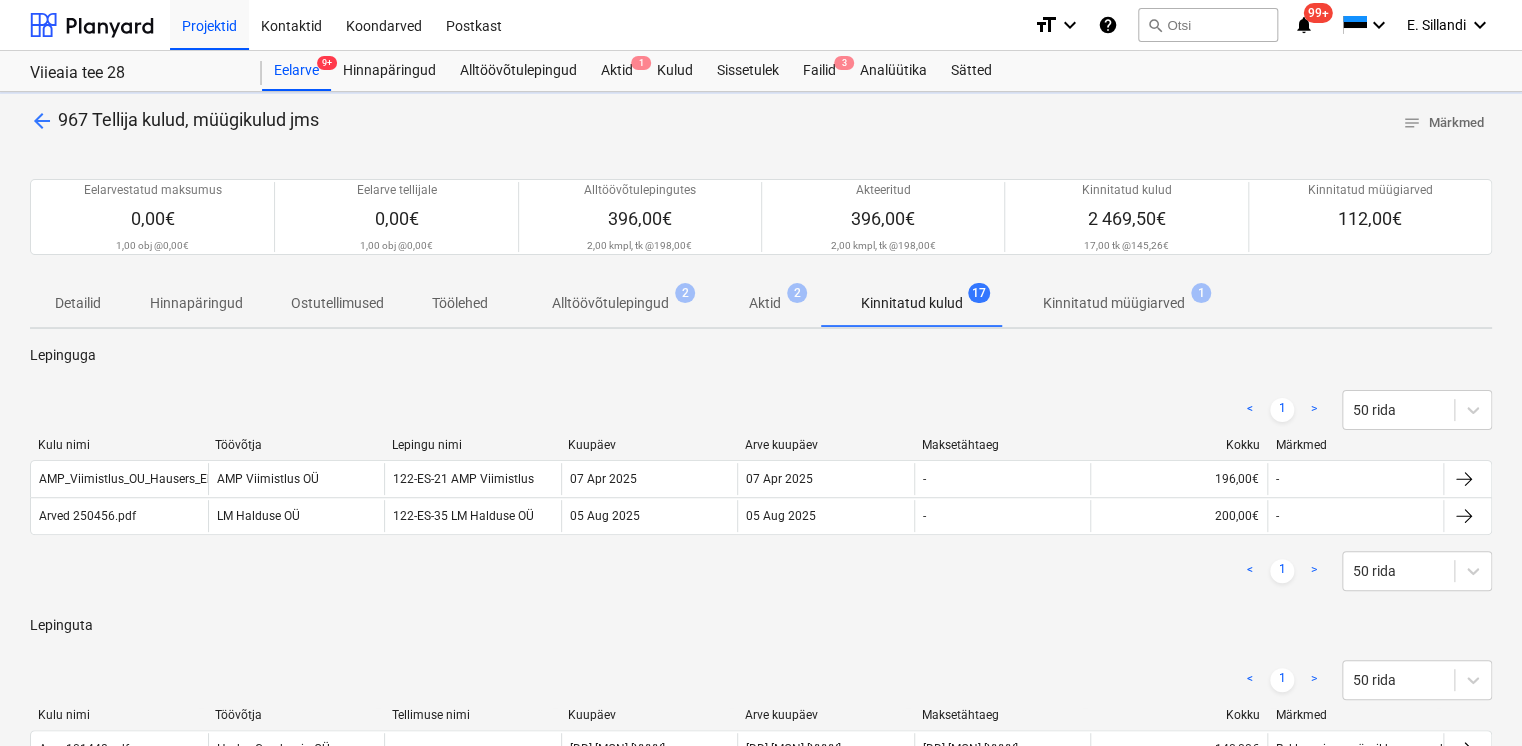 scroll, scrollTop: 466, scrollLeft: 0, axis: vertical 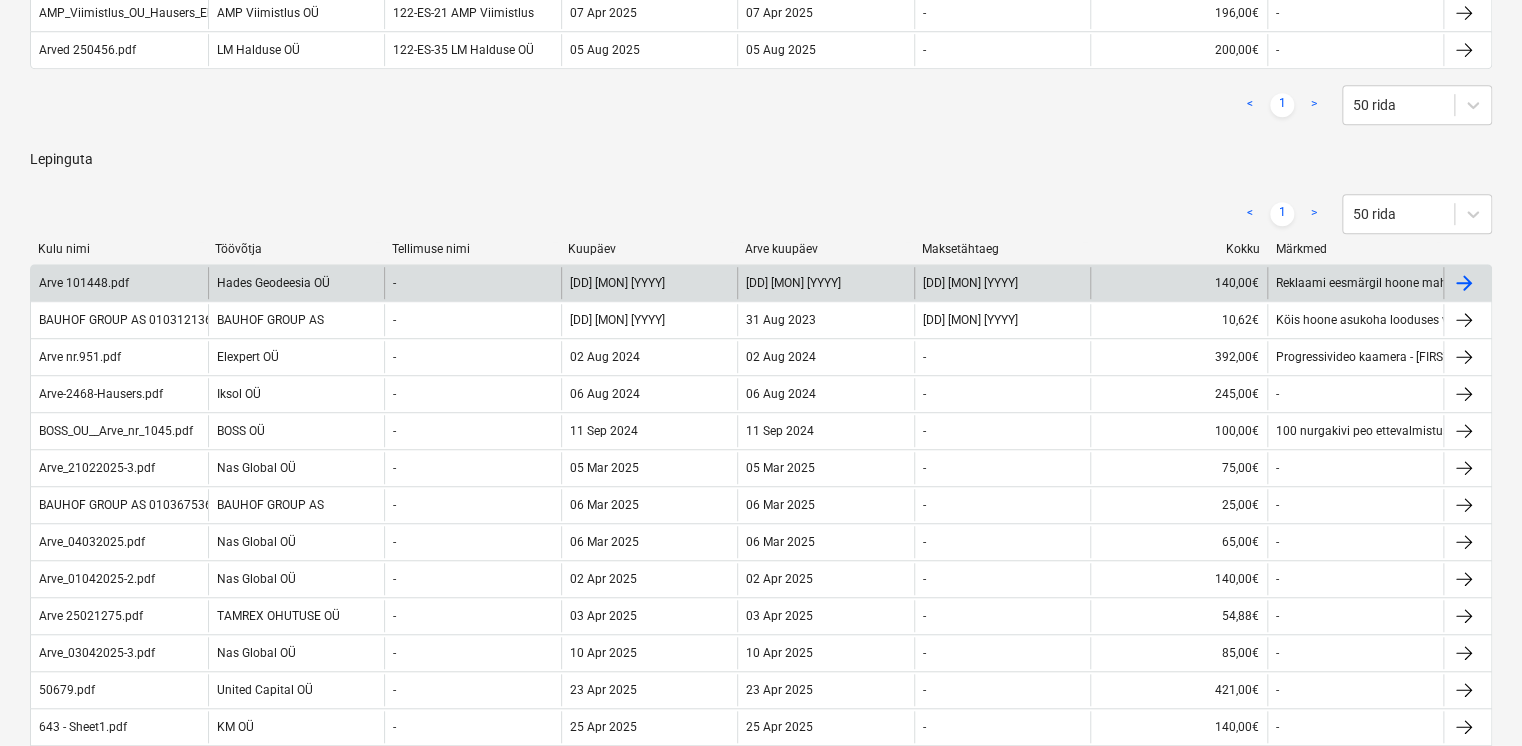 click on "Hades Geodeesia OÜ" at bounding box center [296, 283] 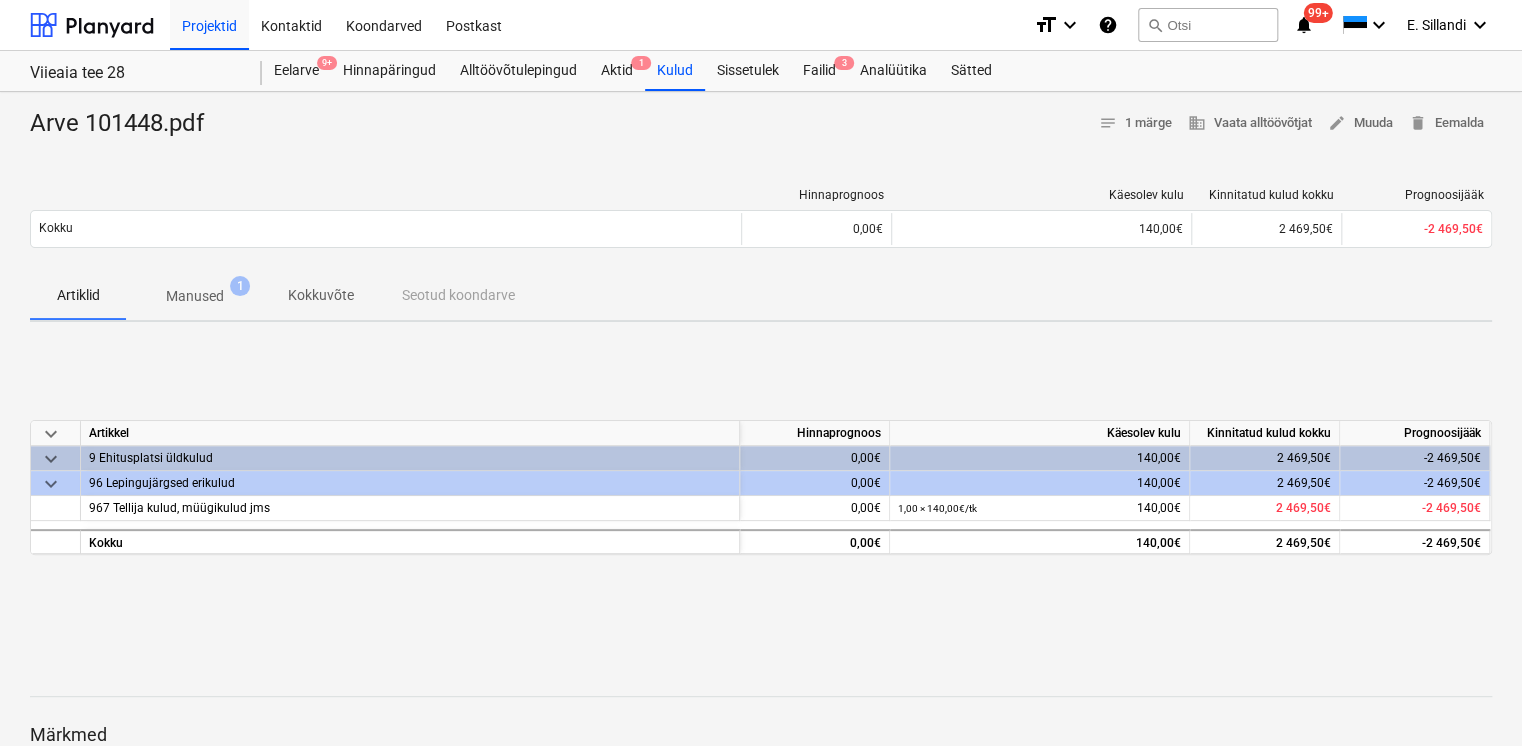 click on "Manused" at bounding box center (195, 296) 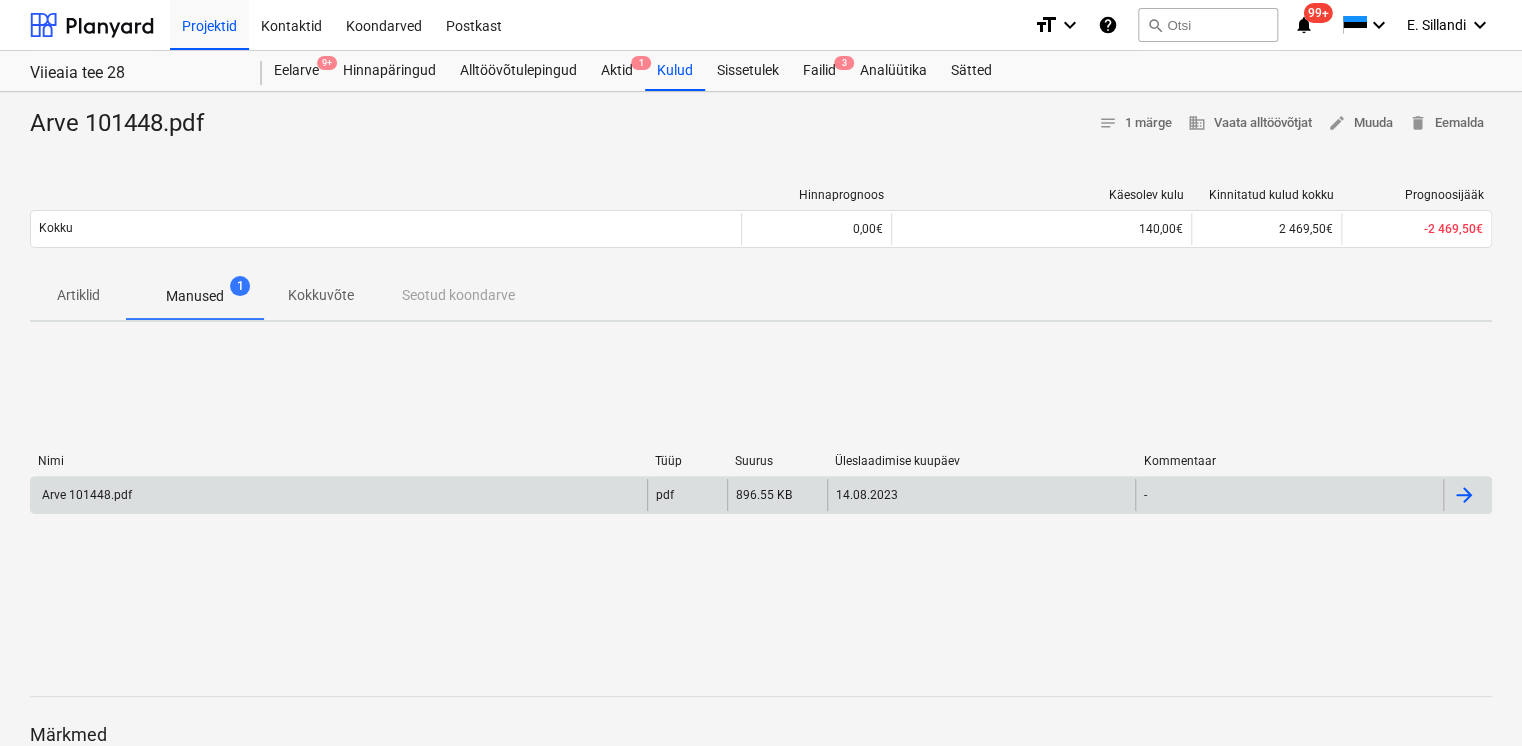 click on "Arve 101448.pdf" at bounding box center [339, 495] 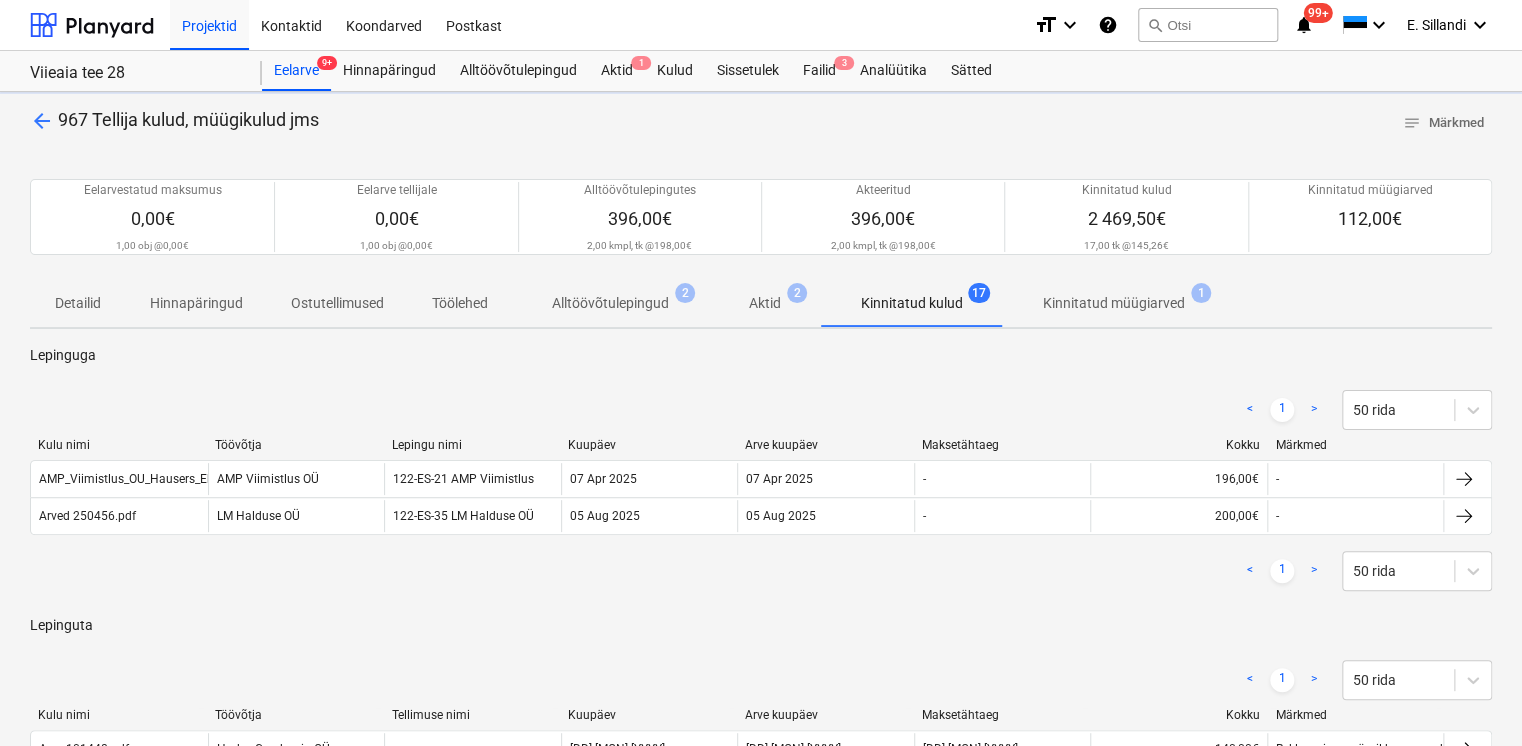 scroll, scrollTop: 466, scrollLeft: 0, axis: vertical 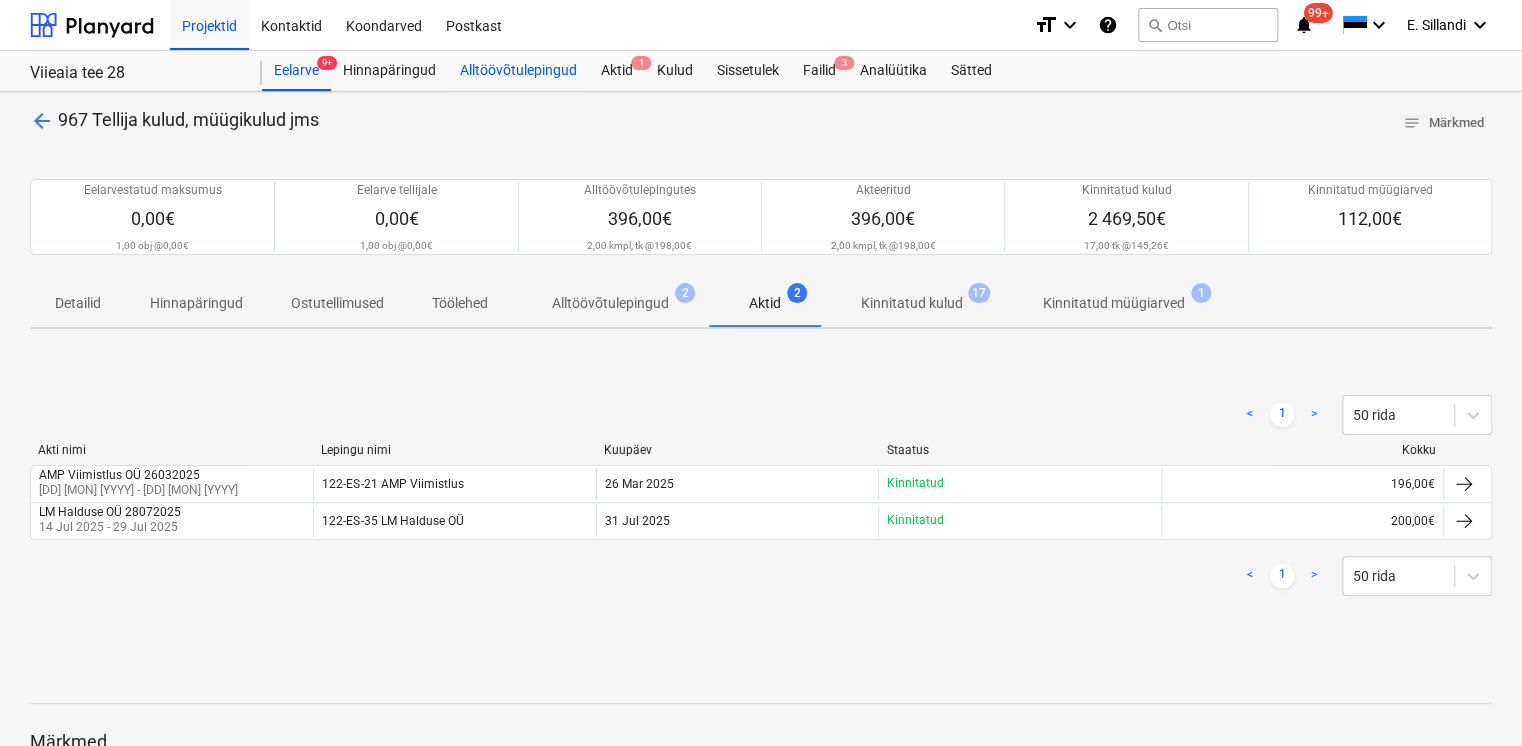 click on "Alltöövõtulepingud" at bounding box center (518, 71) 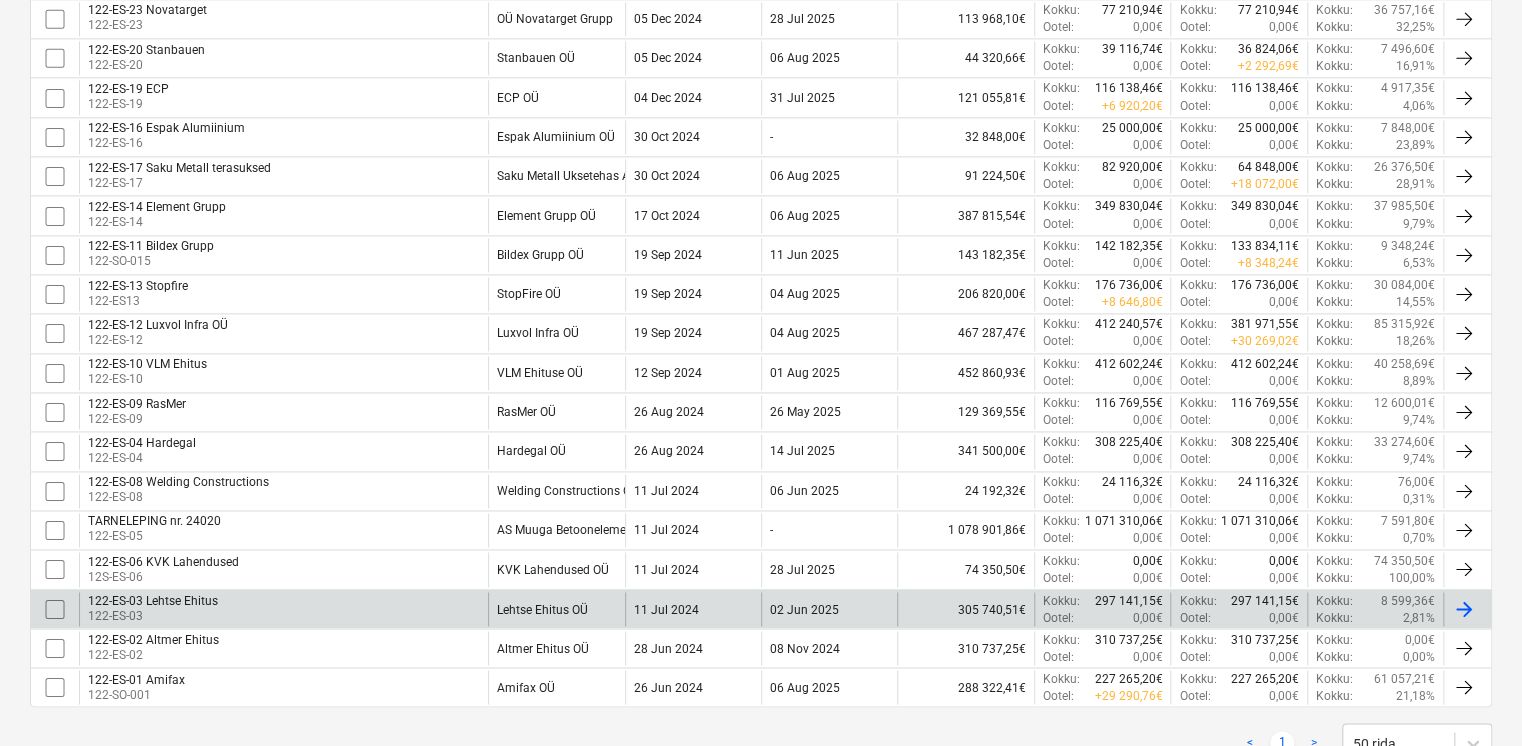 scroll, scrollTop: 1412, scrollLeft: 0, axis: vertical 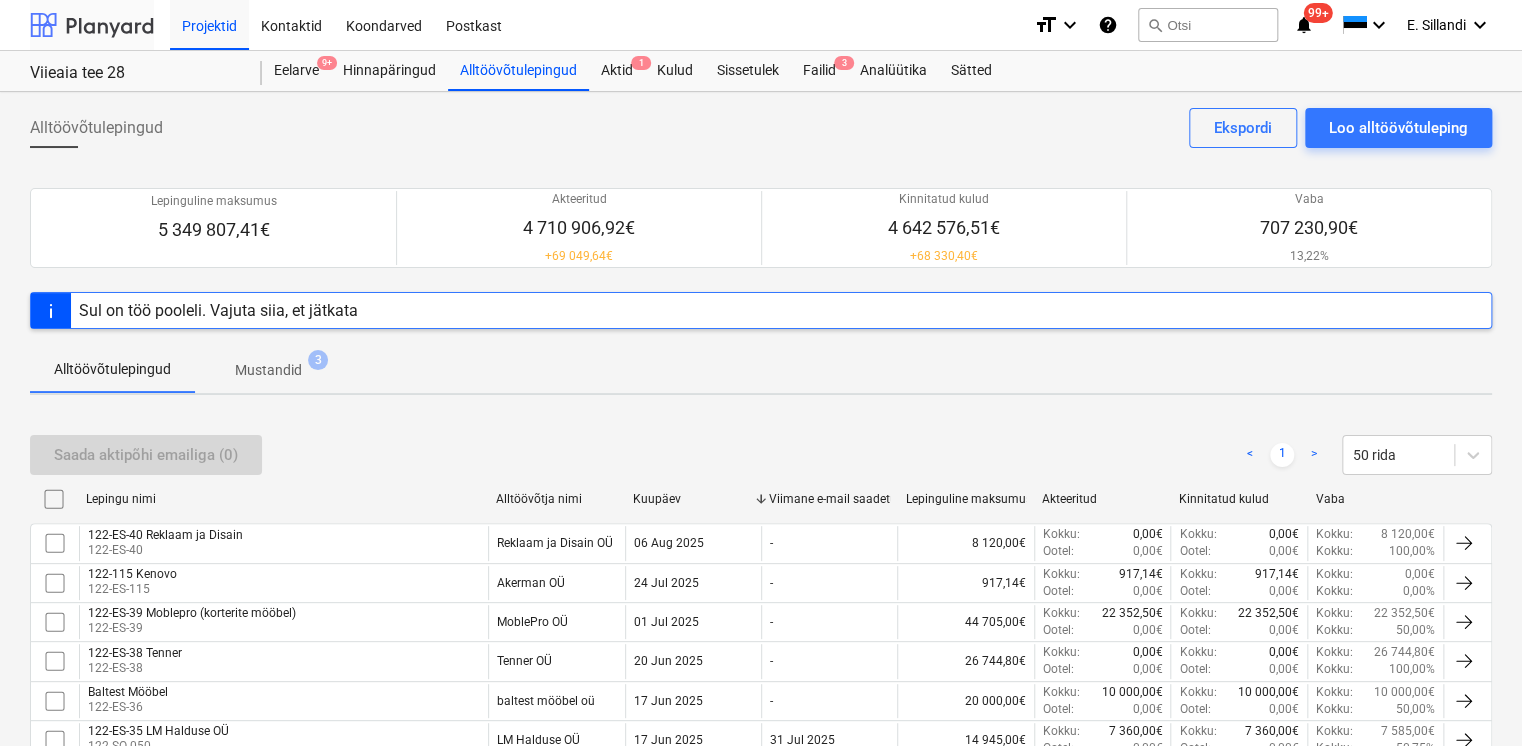 click at bounding box center [92, 25] 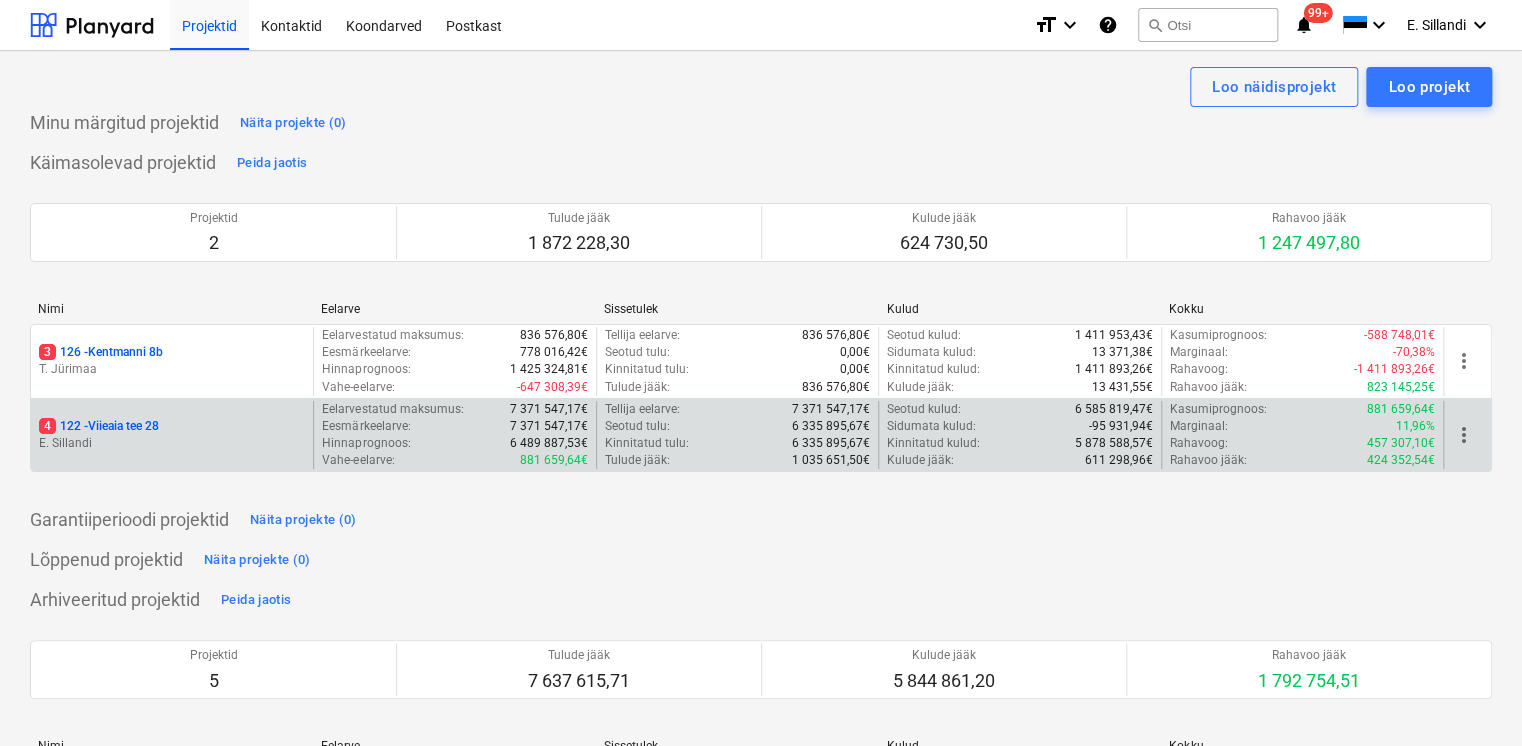 click on "4  122 -  Viieaia tee 28" at bounding box center (172, 426) 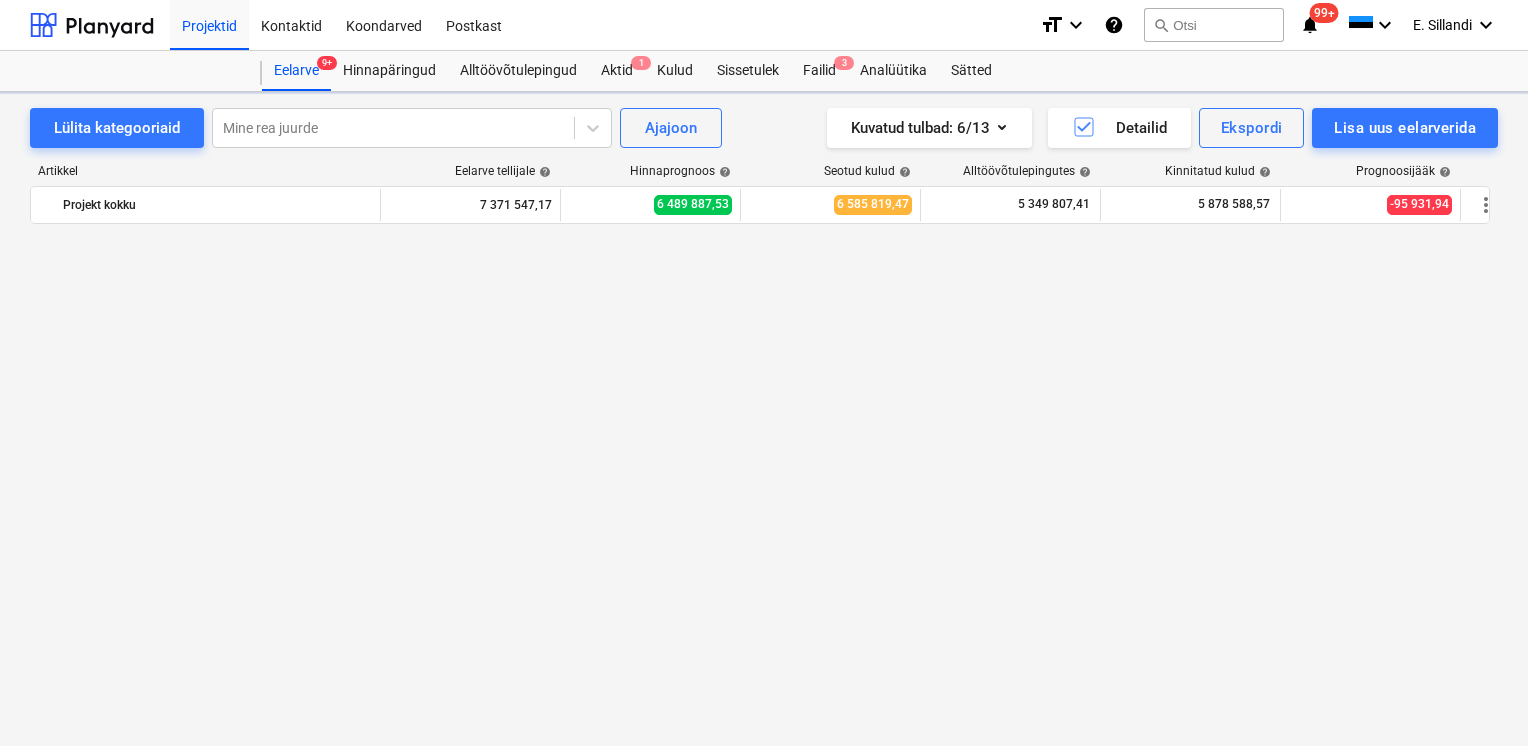 scroll, scrollTop: 23472, scrollLeft: 0, axis: vertical 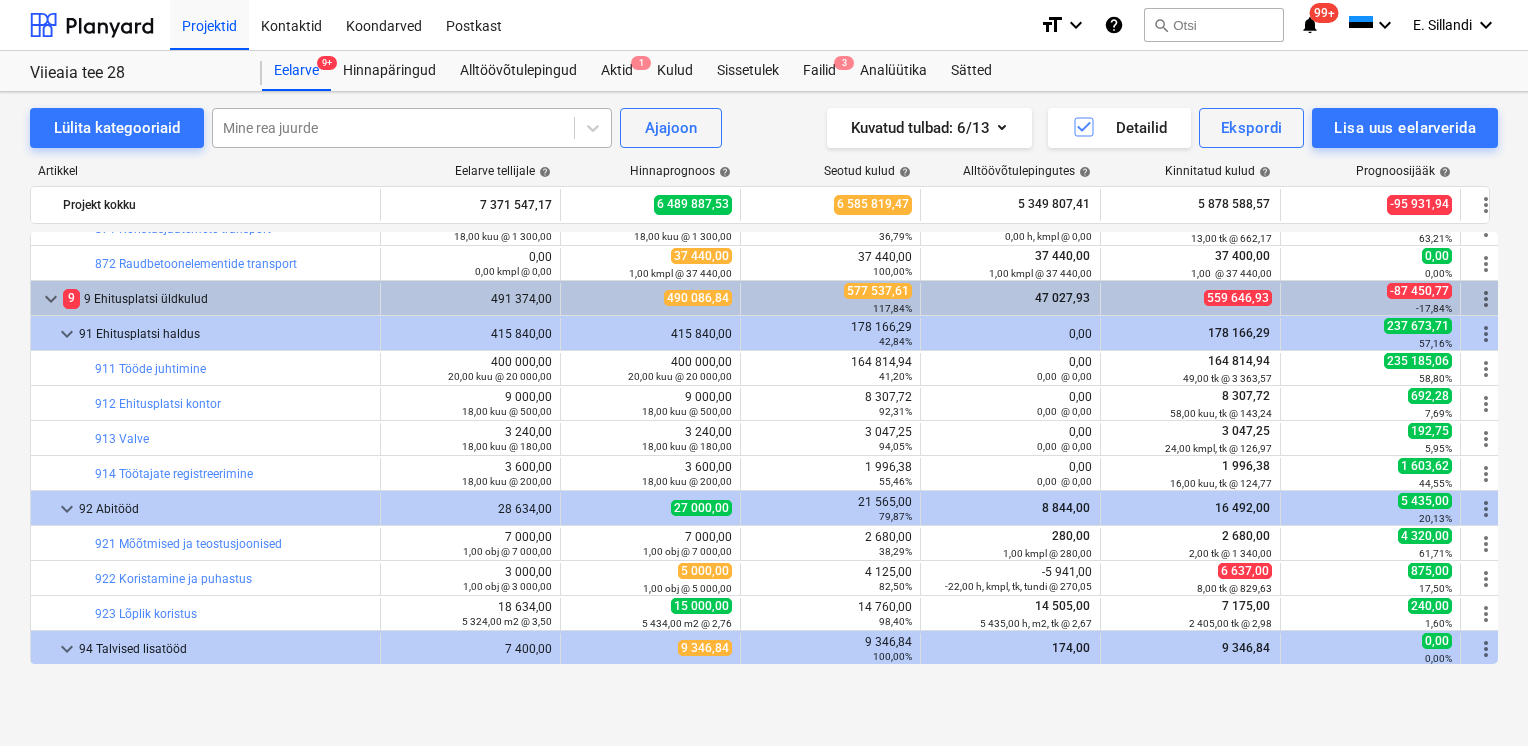 click at bounding box center [393, 128] 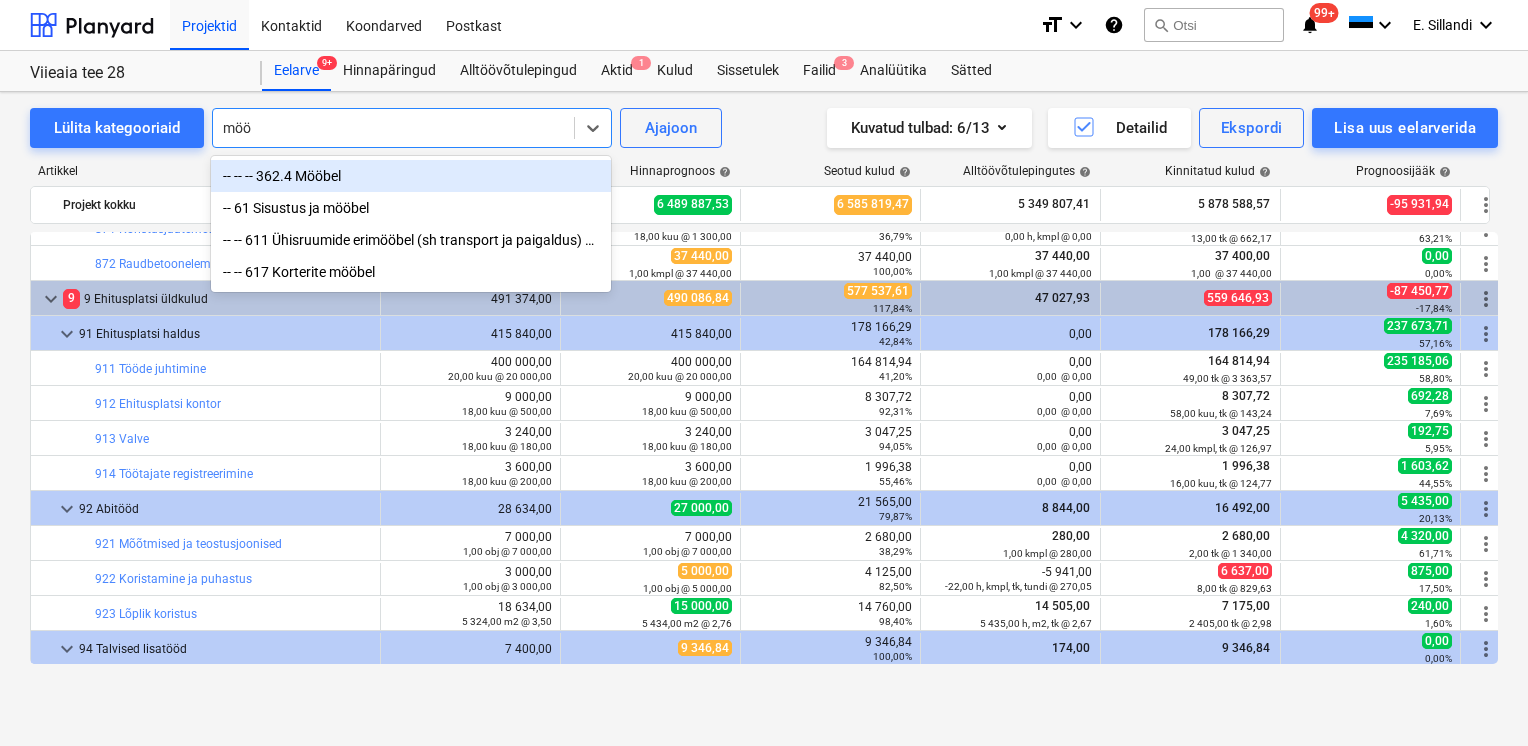 type on "mööb" 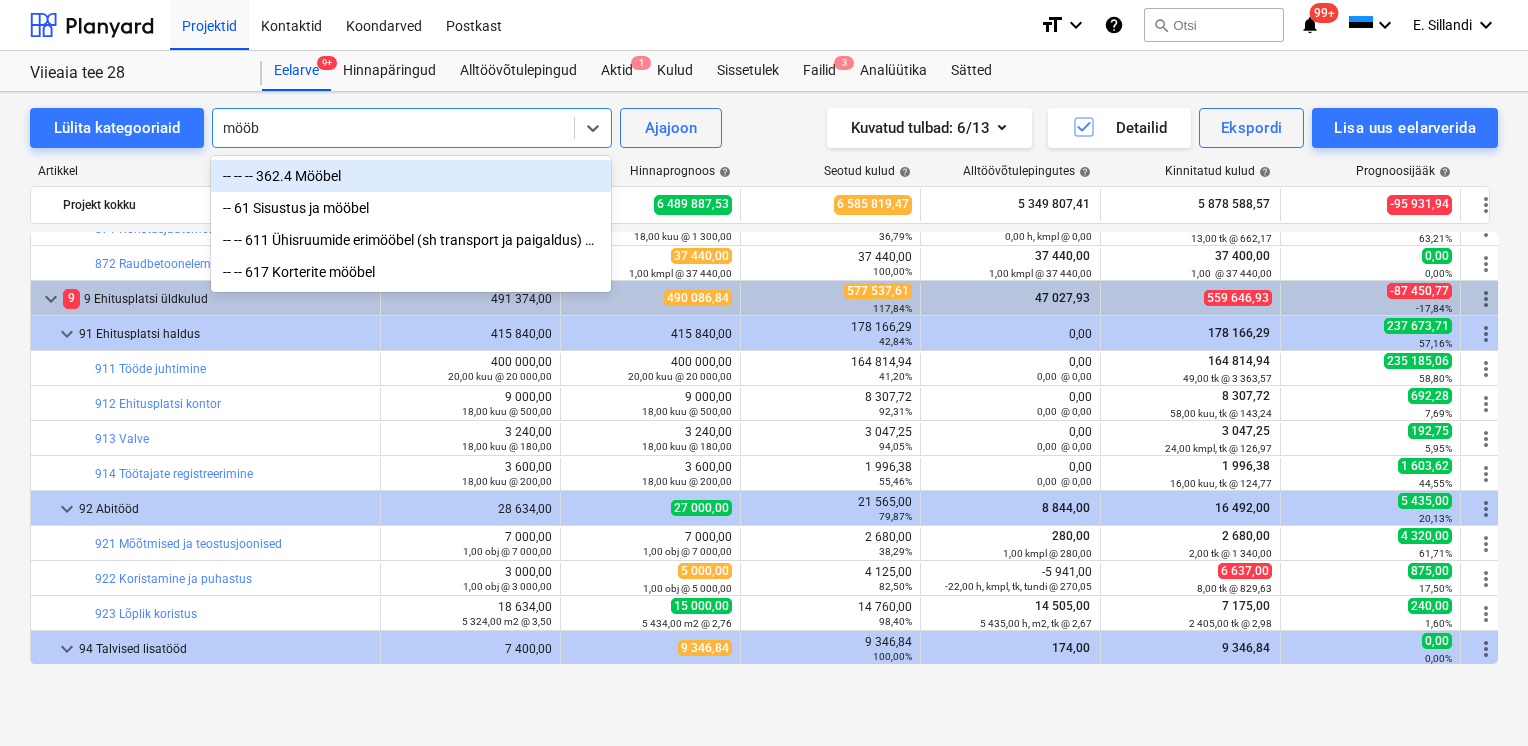 click on "-- -- --  362.4 Mööbel" at bounding box center (411, 176) 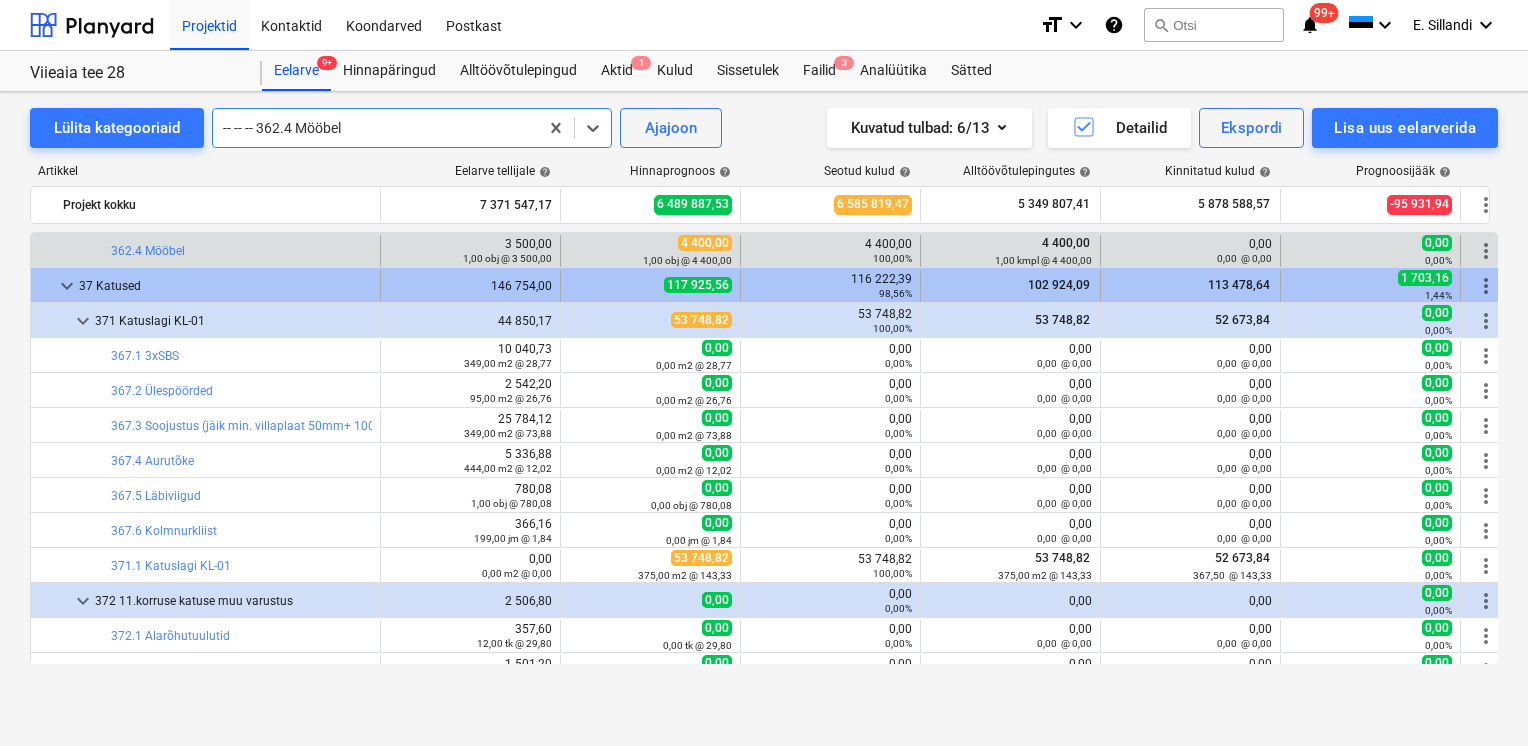 scroll, scrollTop: 9590, scrollLeft: 0, axis: vertical 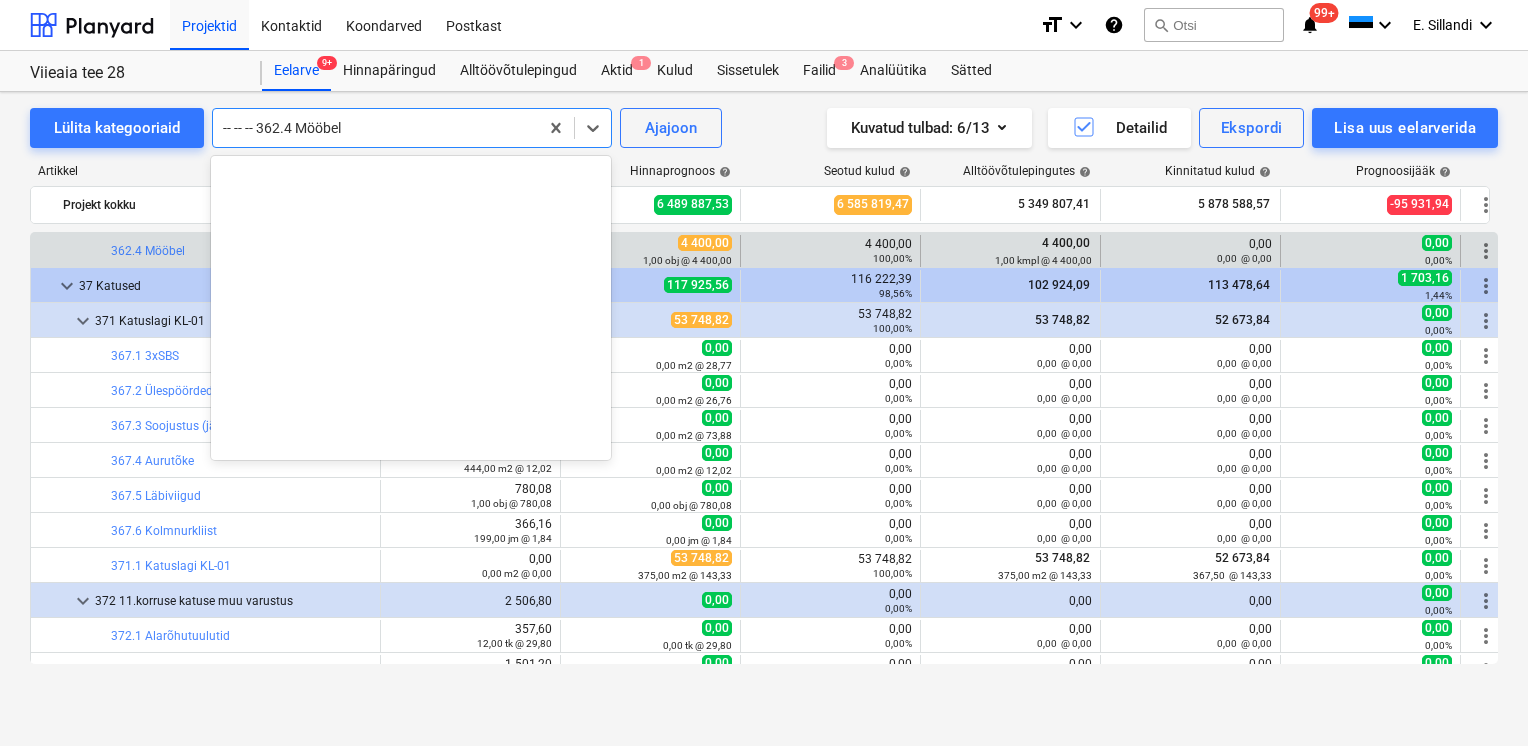 click at bounding box center (375, 128) 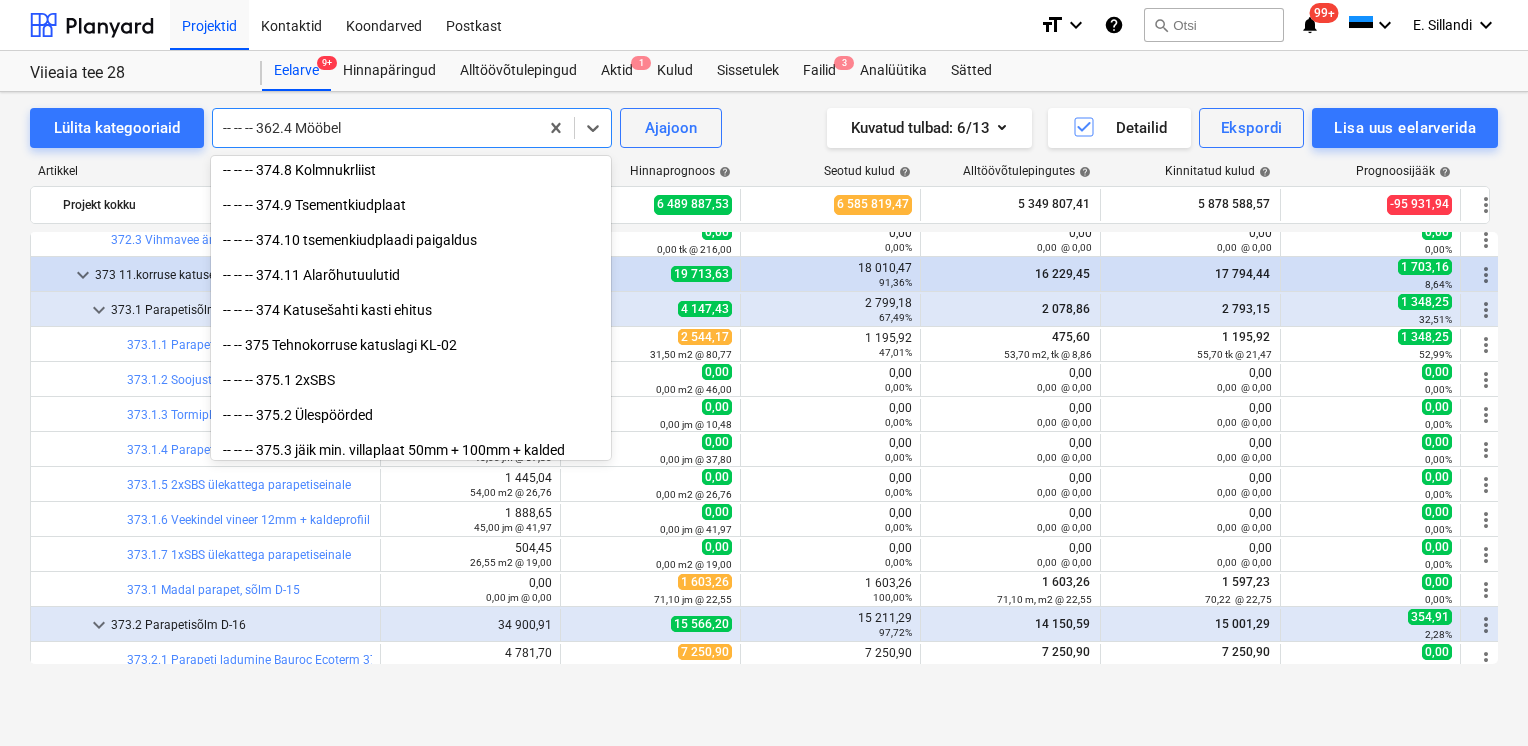scroll, scrollTop: 11690, scrollLeft: 0, axis: vertical 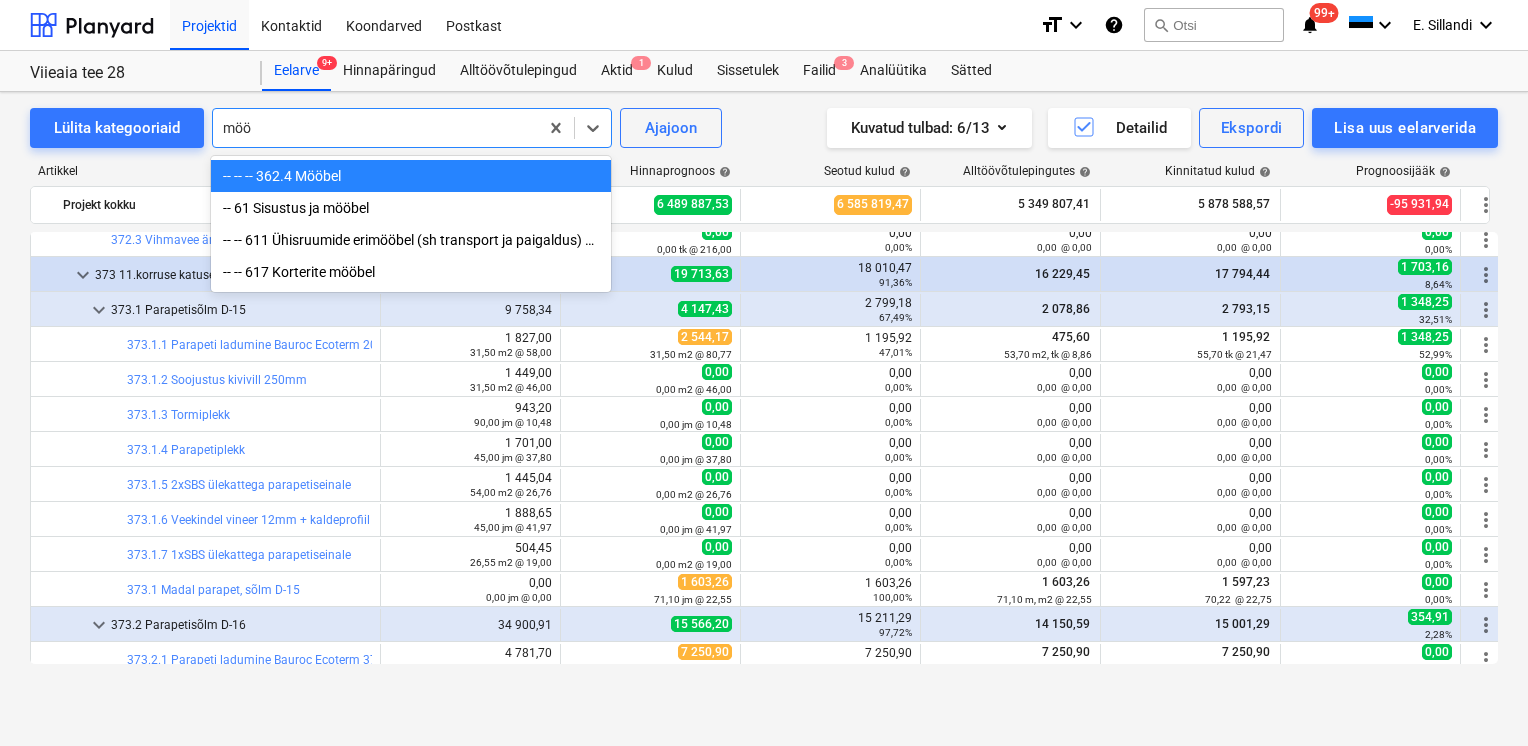 type on "mööb" 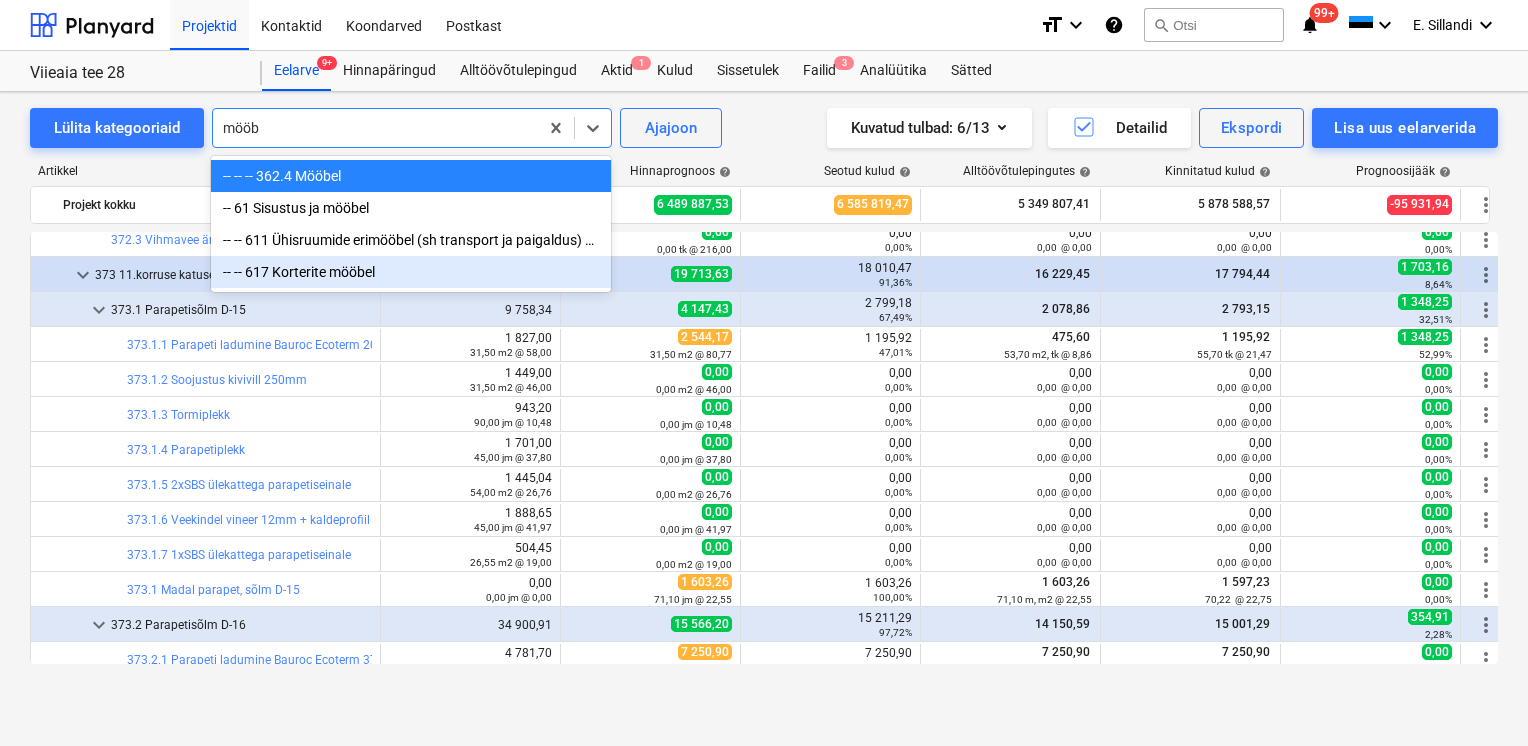 click on "-- --  617 Korterite mööbel" at bounding box center (411, 272) 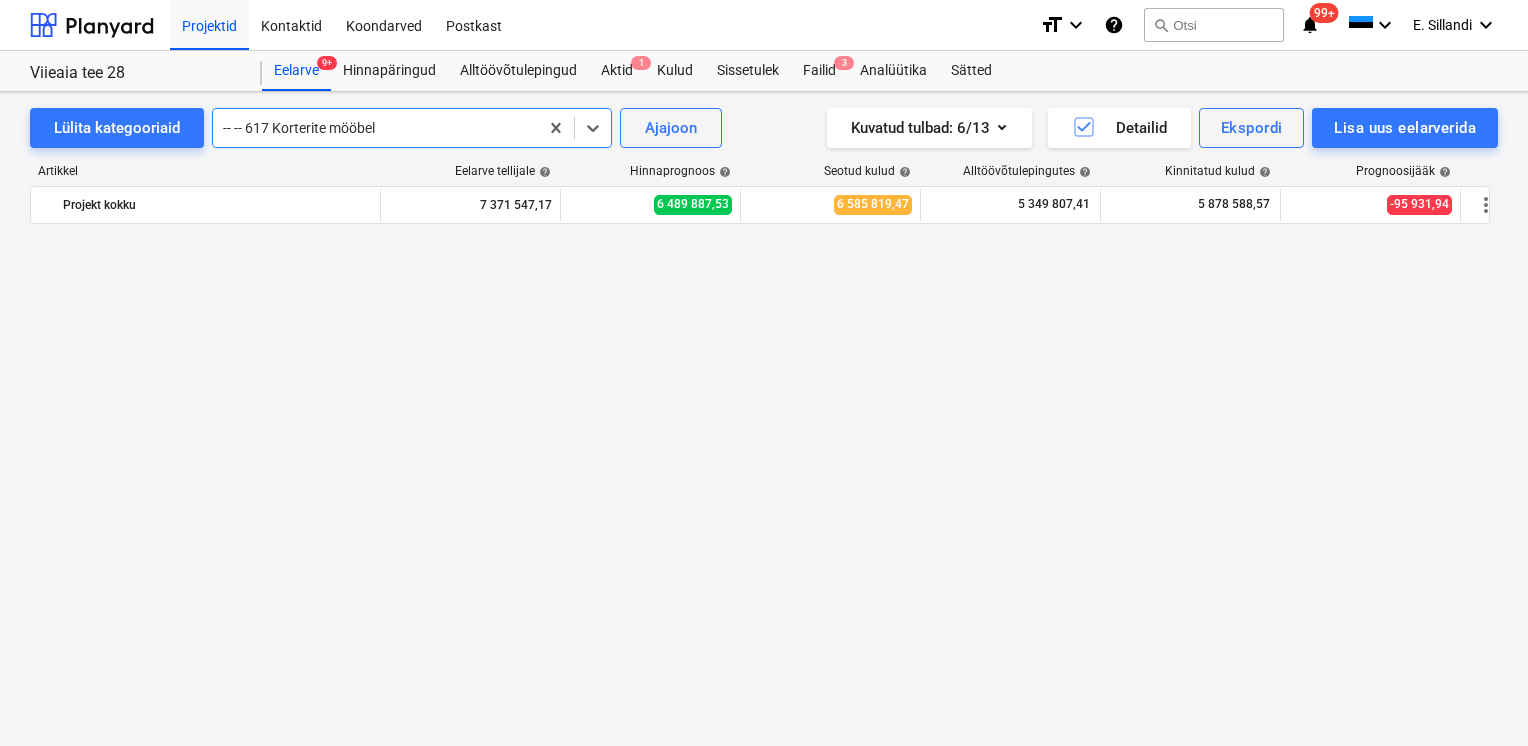scroll, scrollTop: 20160, scrollLeft: 0, axis: vertical 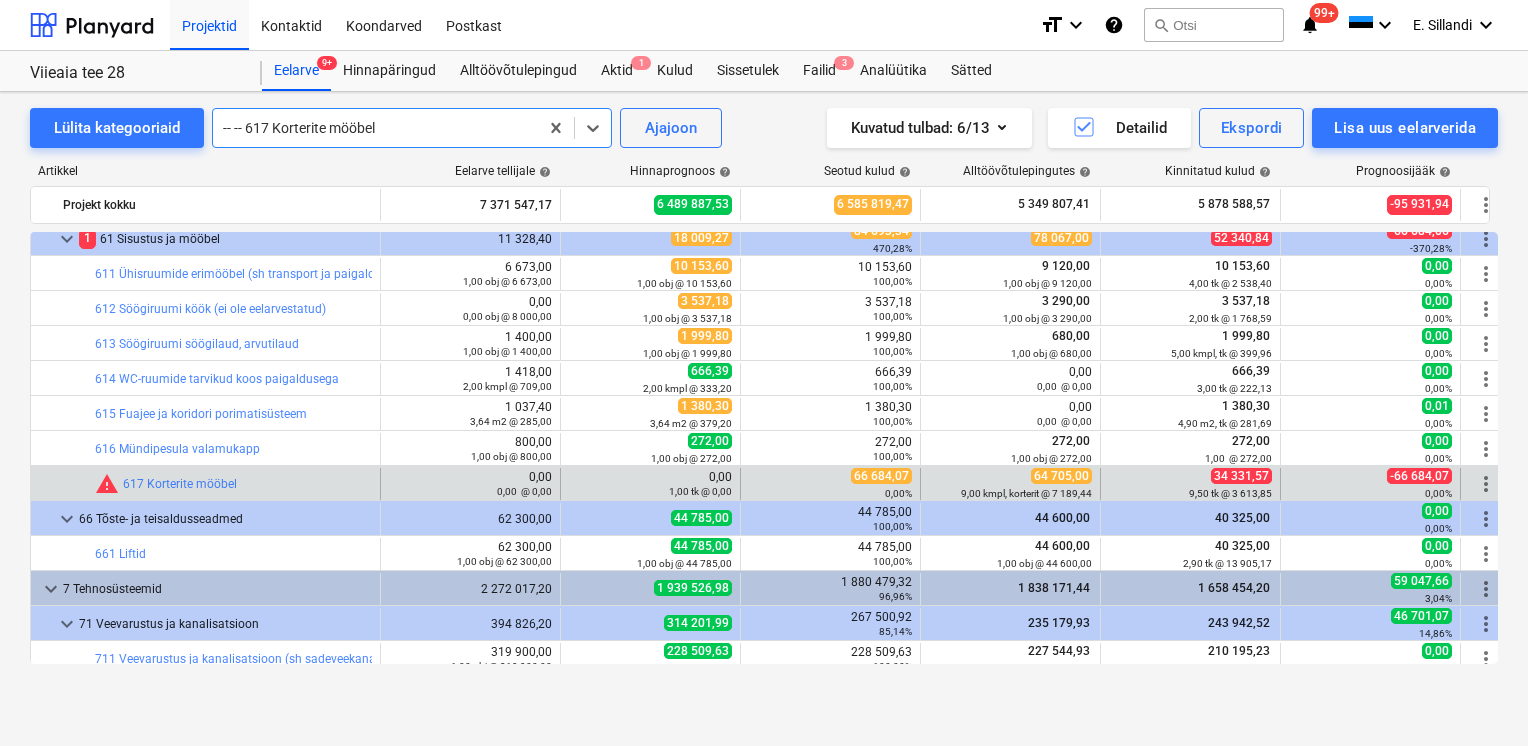 click at bounding box center (375, 128) 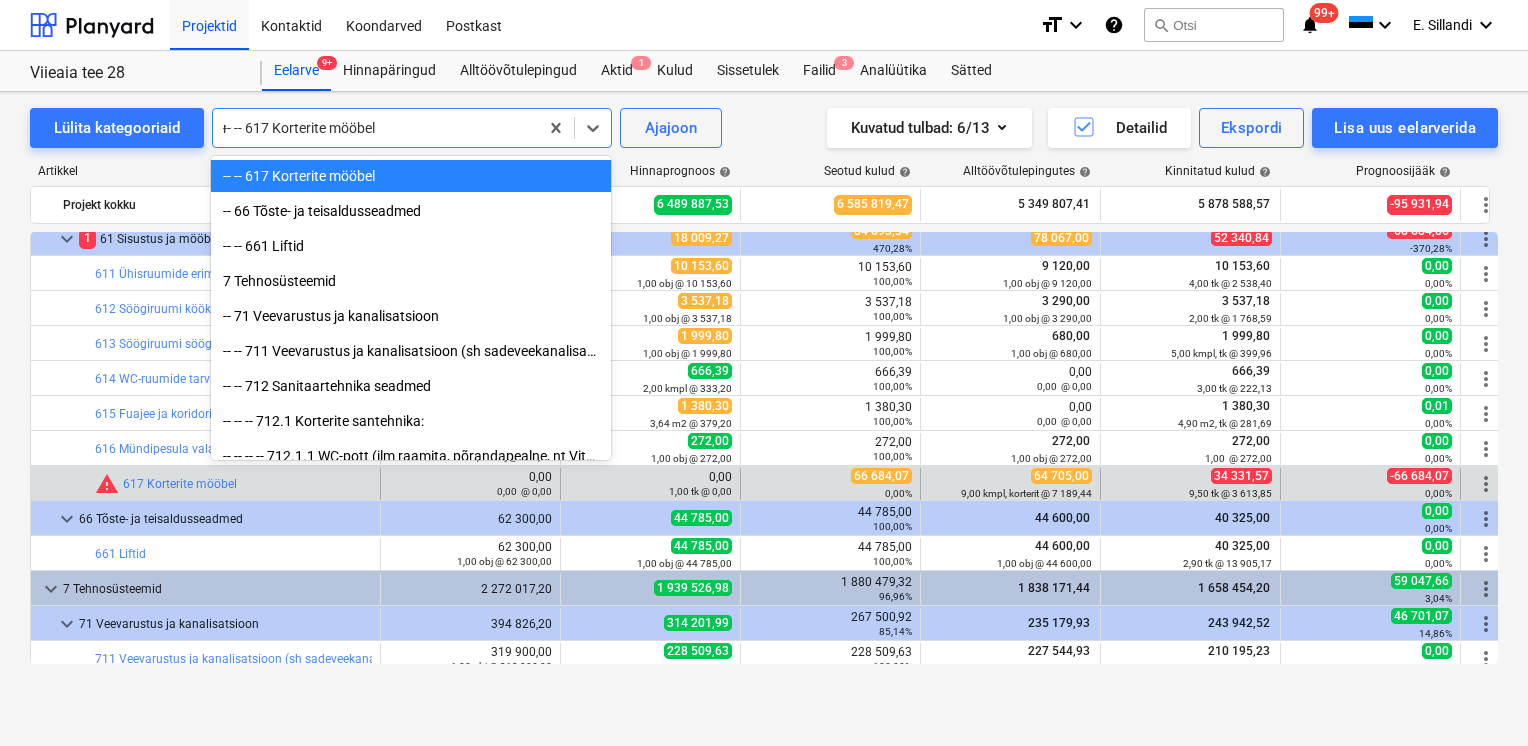 scroll, scrollTop: 12090, scrollLeft: 0, axis: vertical 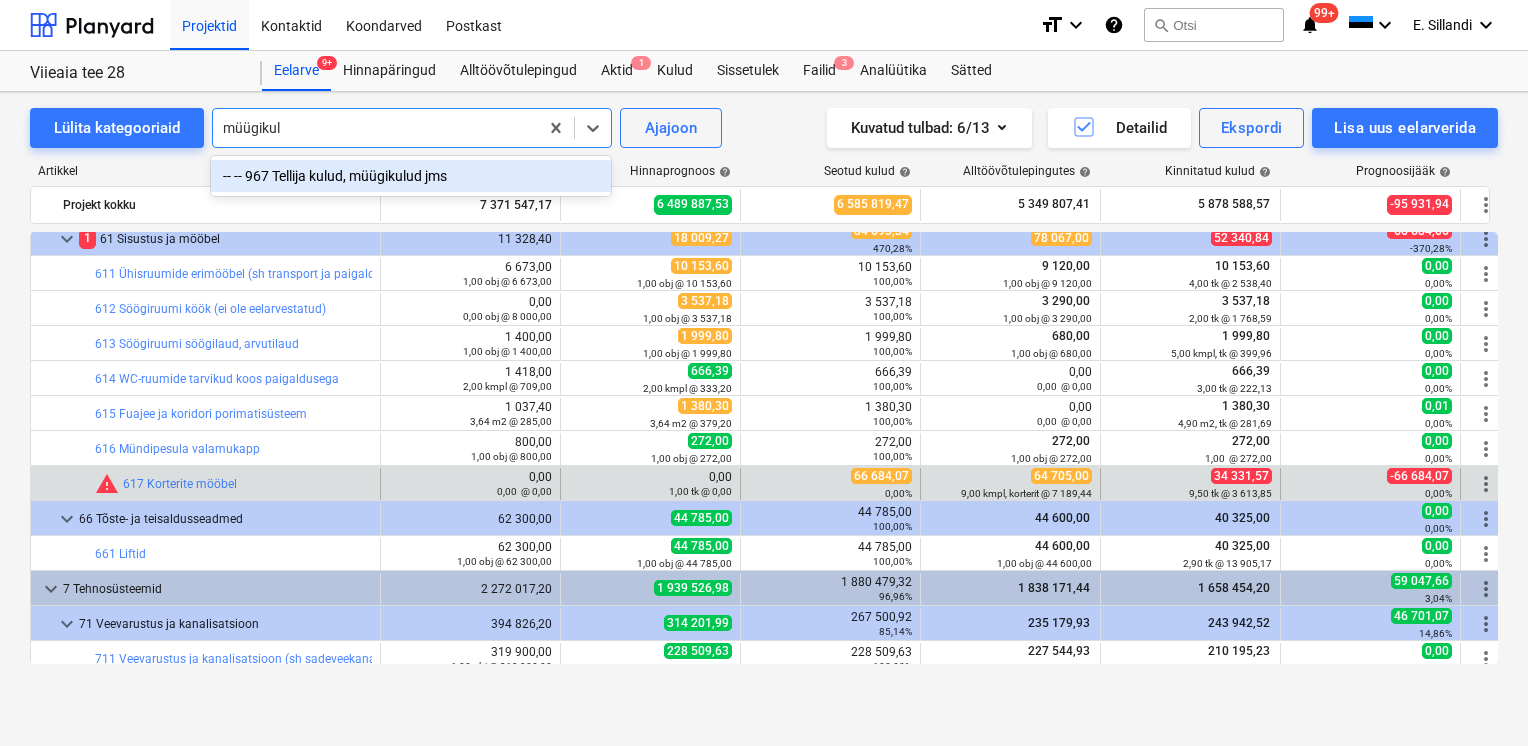 type on "müügikulu" 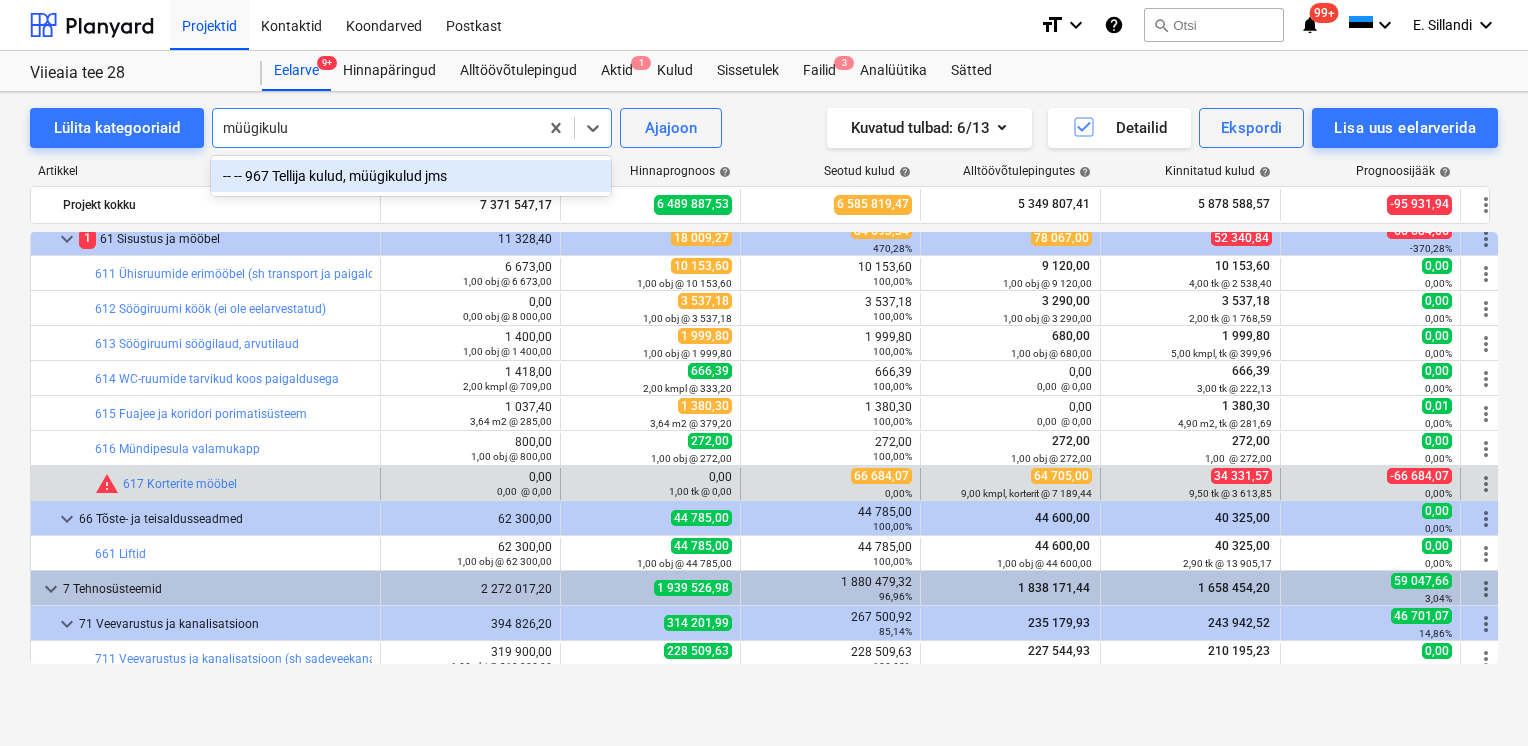 click on "-- --  967 Tellija kulud, müügikulud jms" at bounding box center (411, 176) 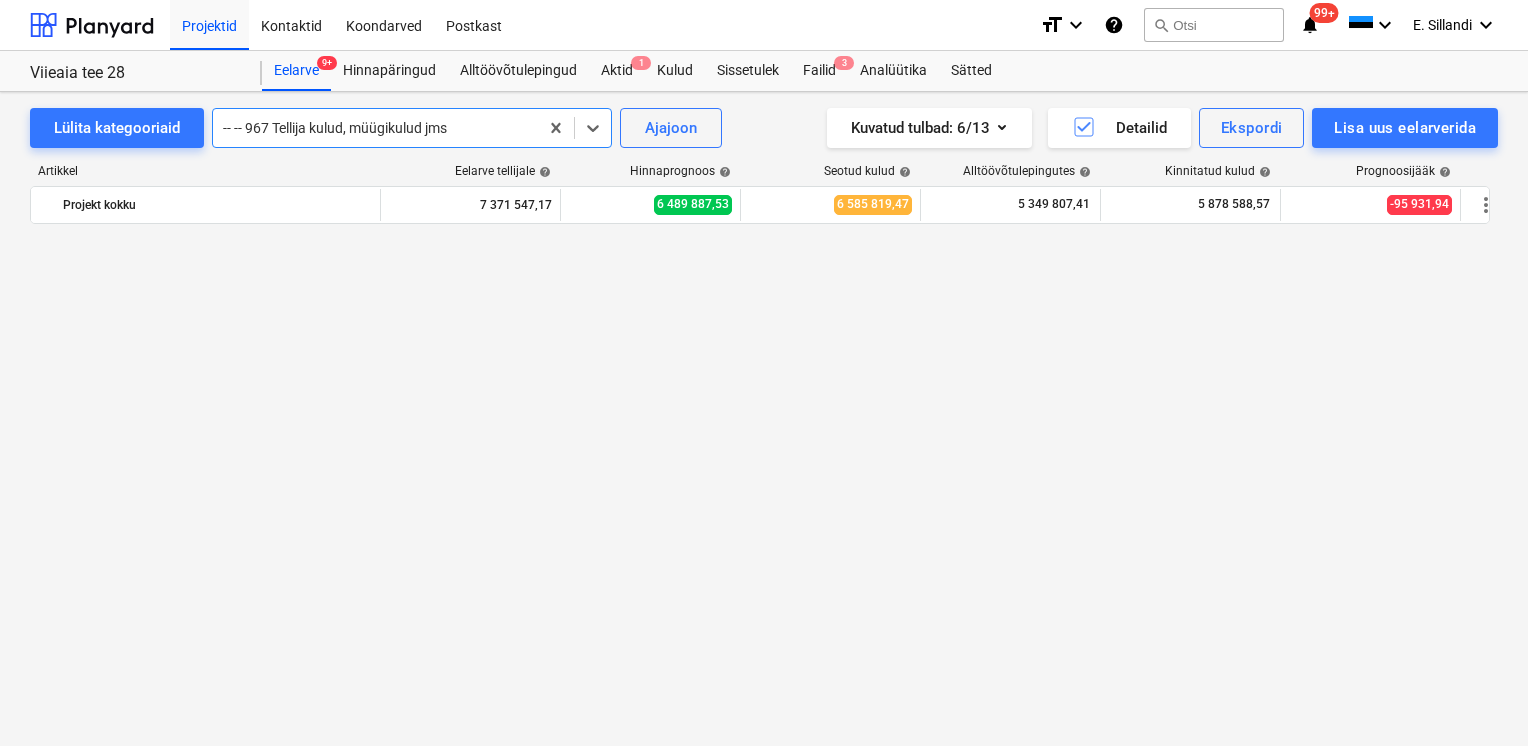 type 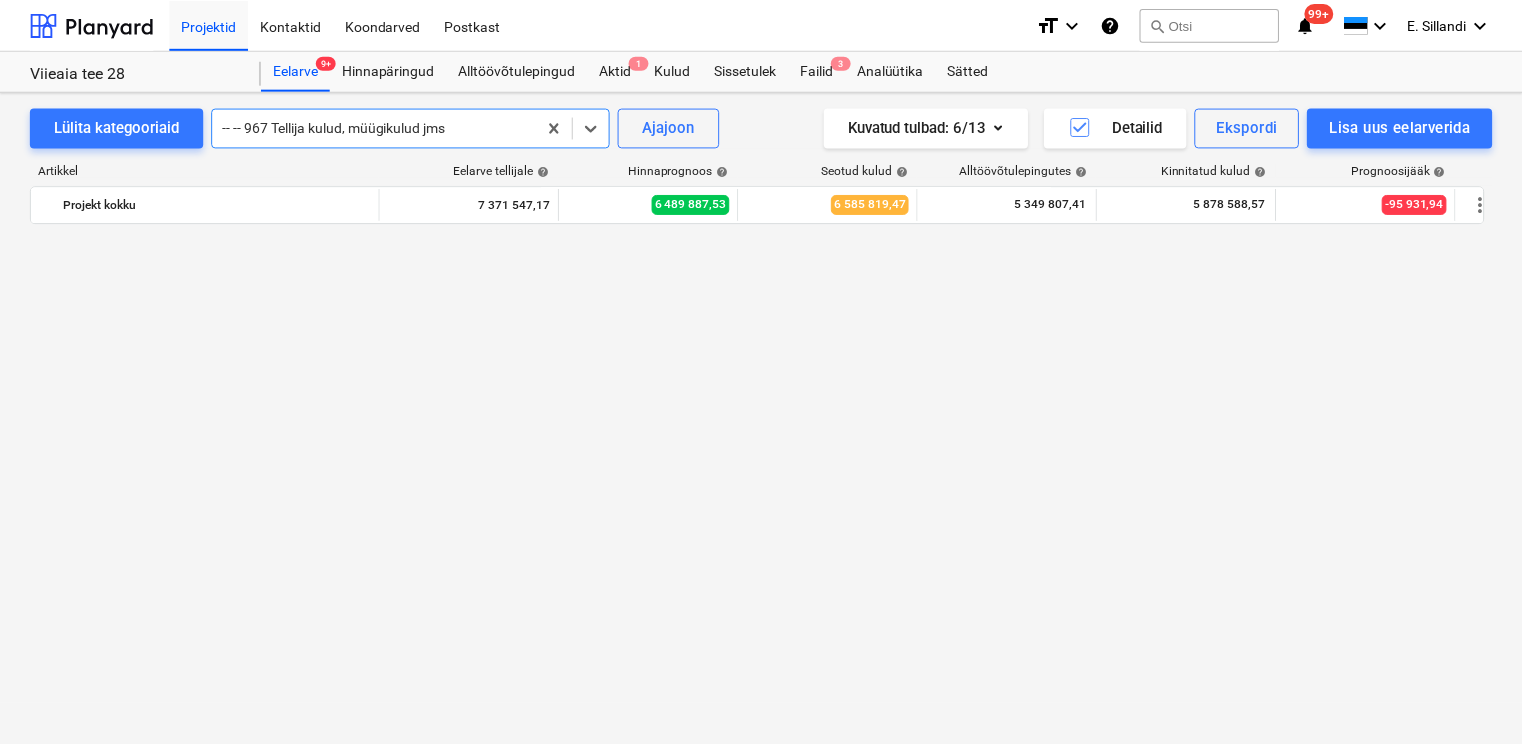 scroll, scrollTop: 23472, scrollLeft: 0, axis: vertical 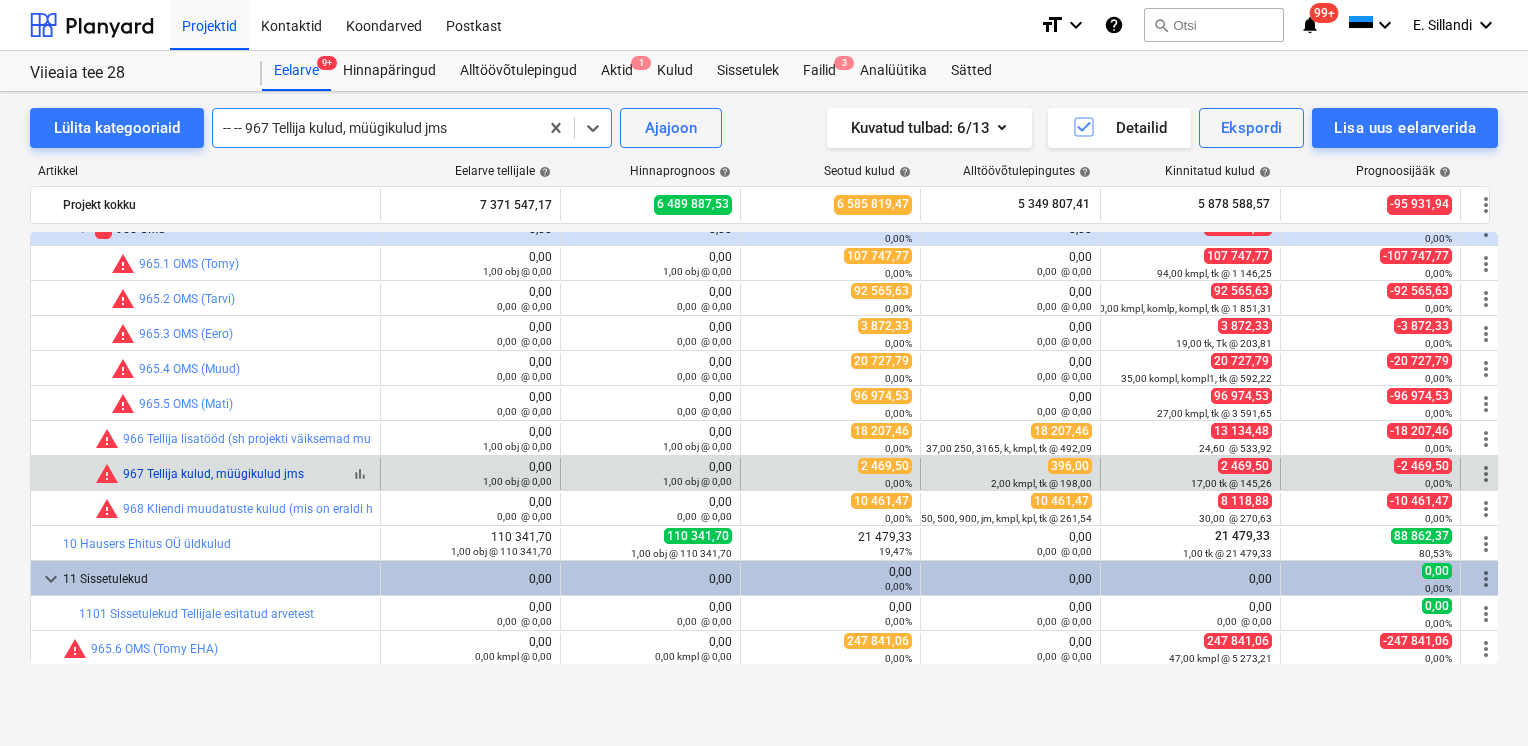 click on "967 Tellija kulud, müügikulud jms" at bounding box center [213, 474] 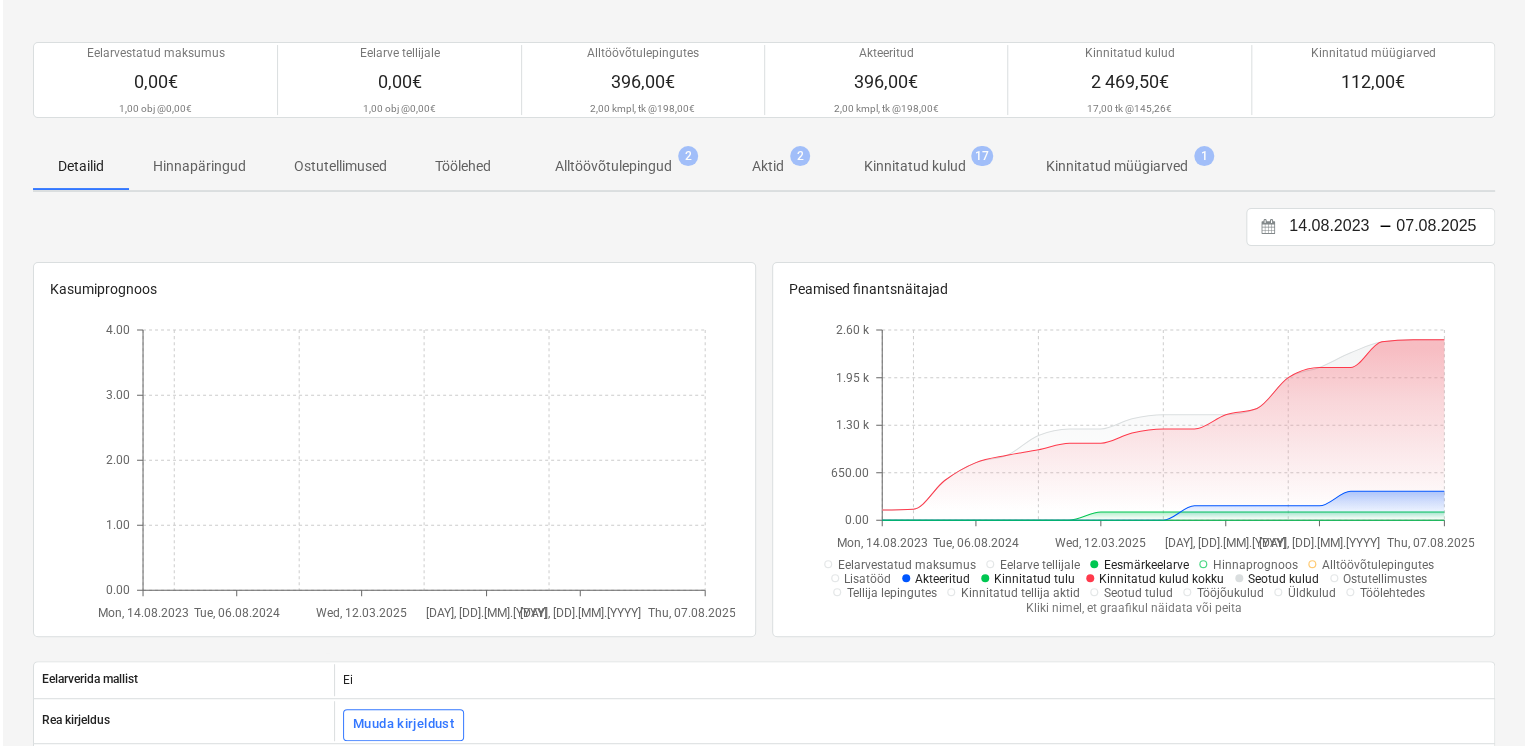 scroll, scrollTop: 0, scrollLeft: 0, axis: both 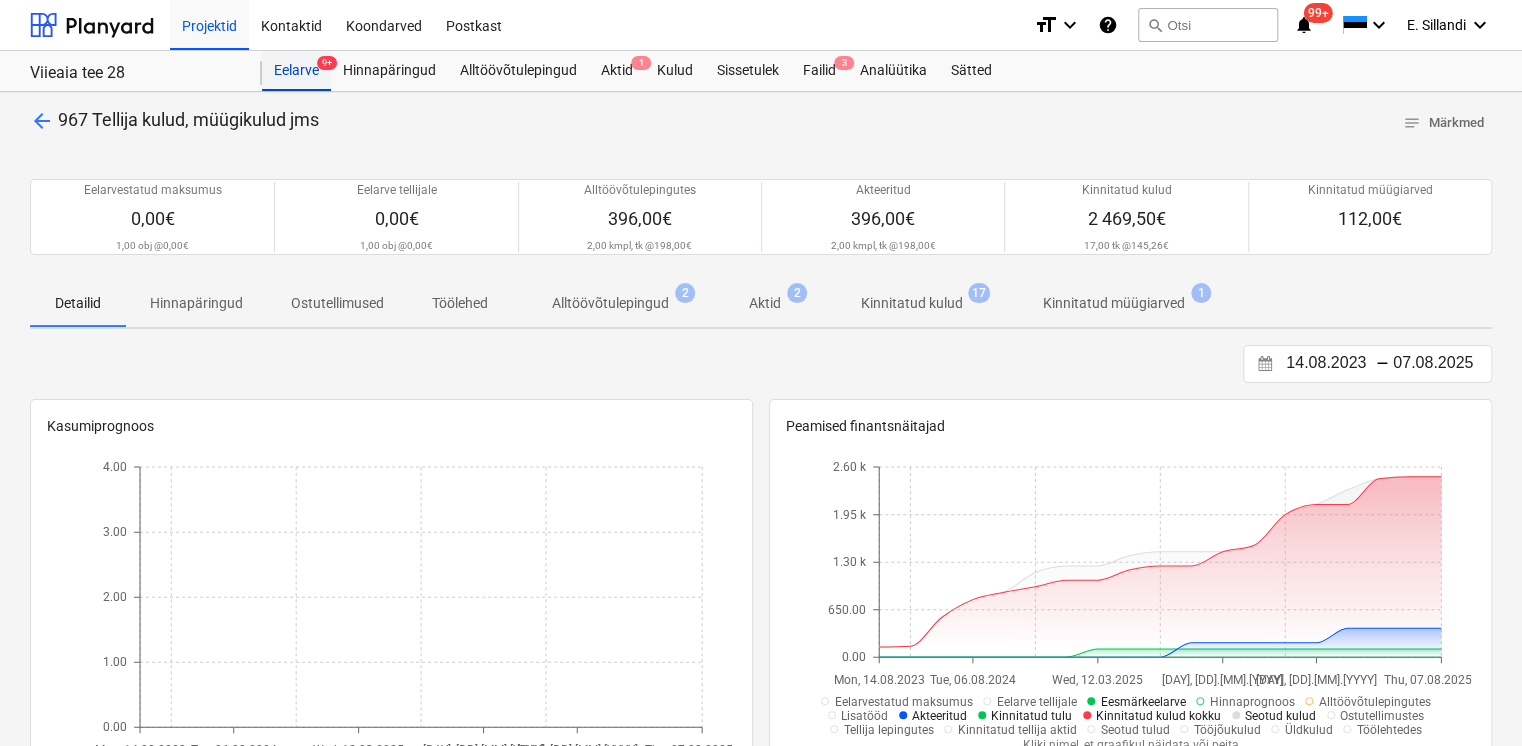 click on "Eelarve 9+" at bounding box center [296, 71] 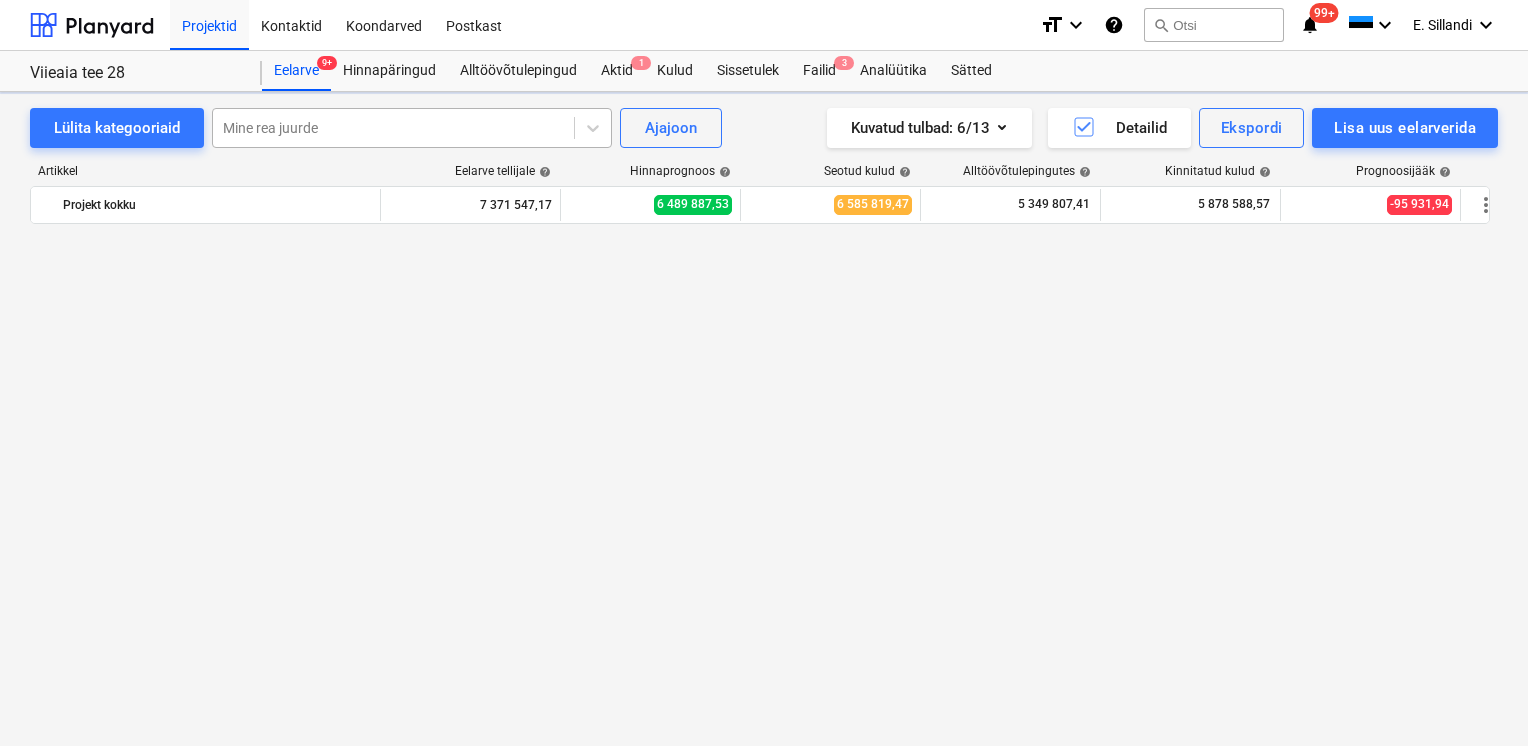 click at bounding box center [393, 128] 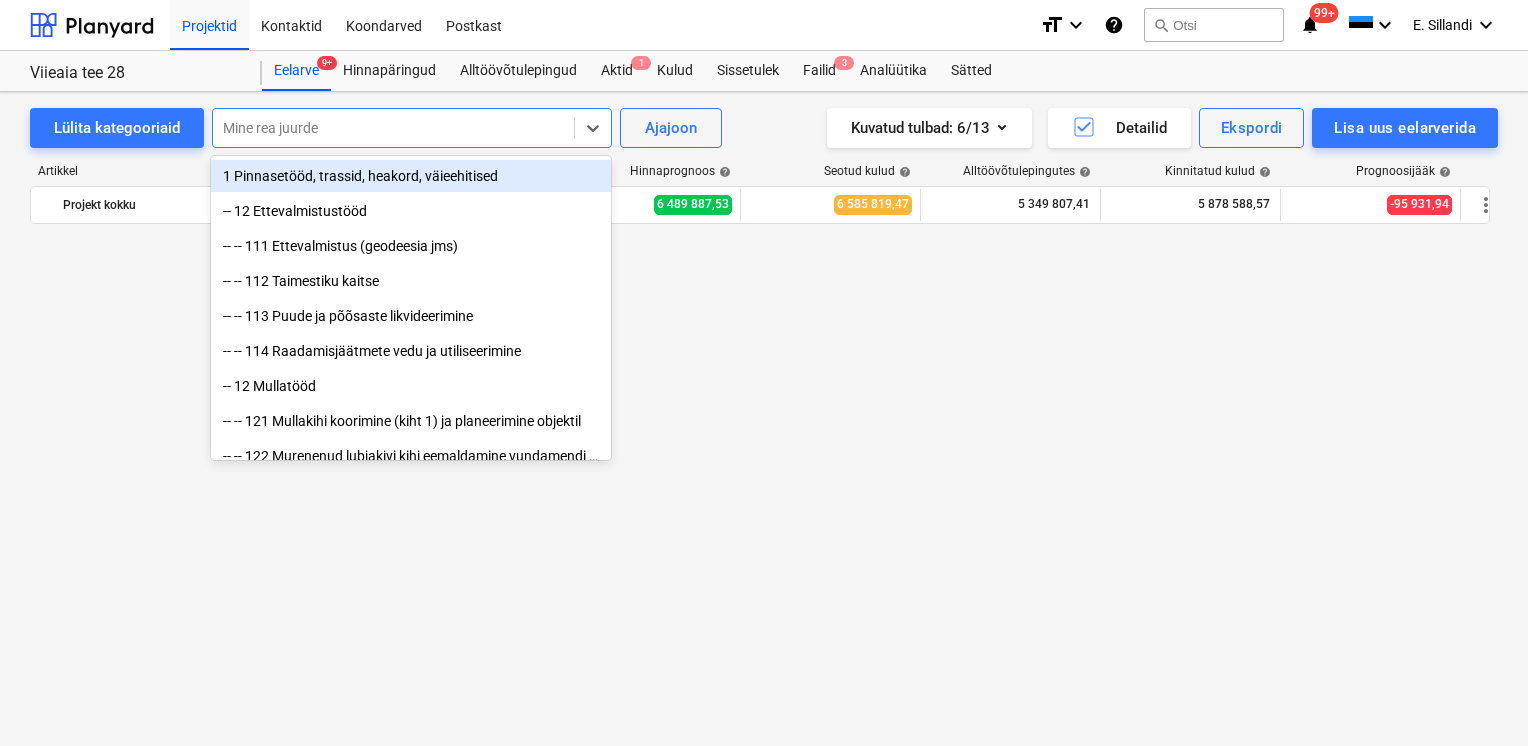 scroll, scrollTop: 23472, scrollLeft: 0, axis: vertical 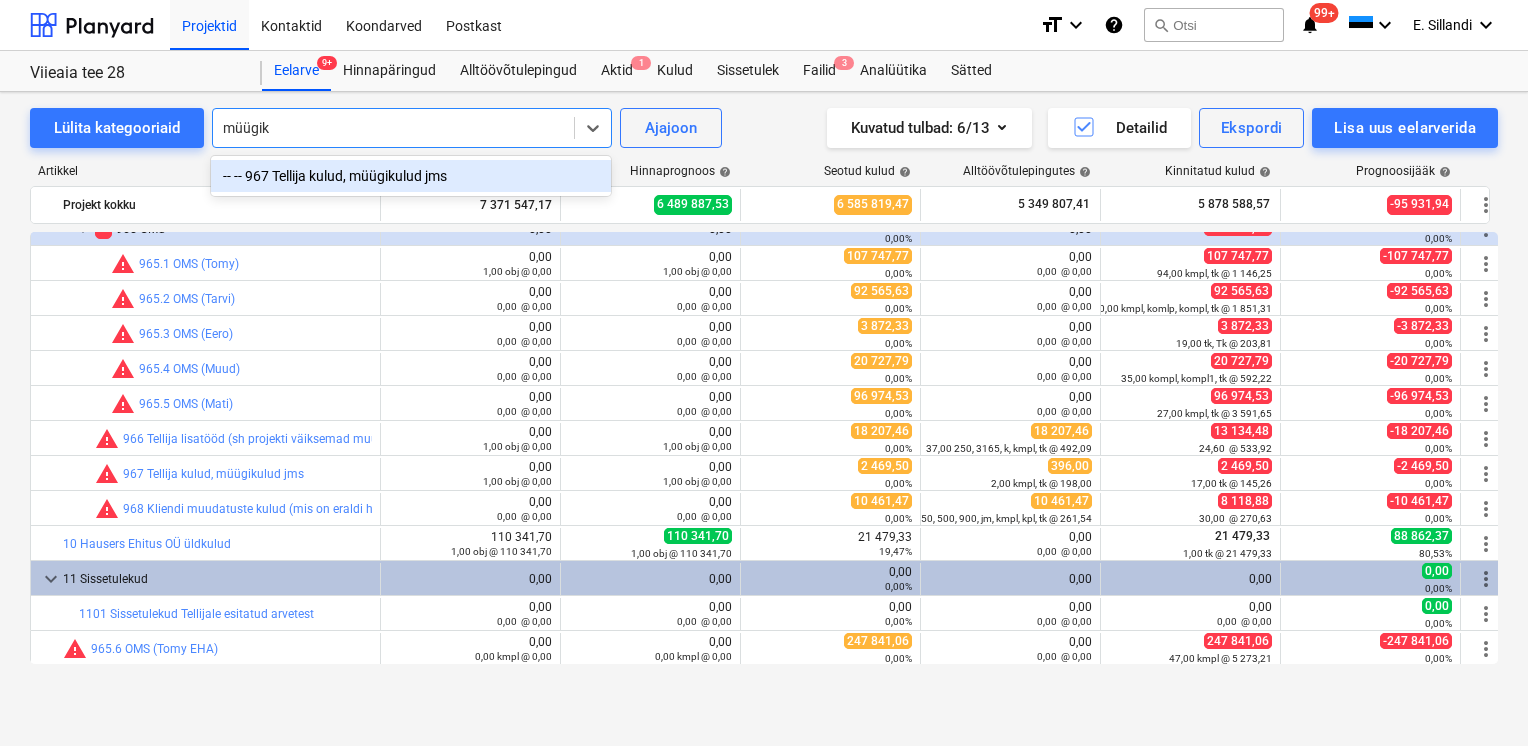 type on "müügiku" 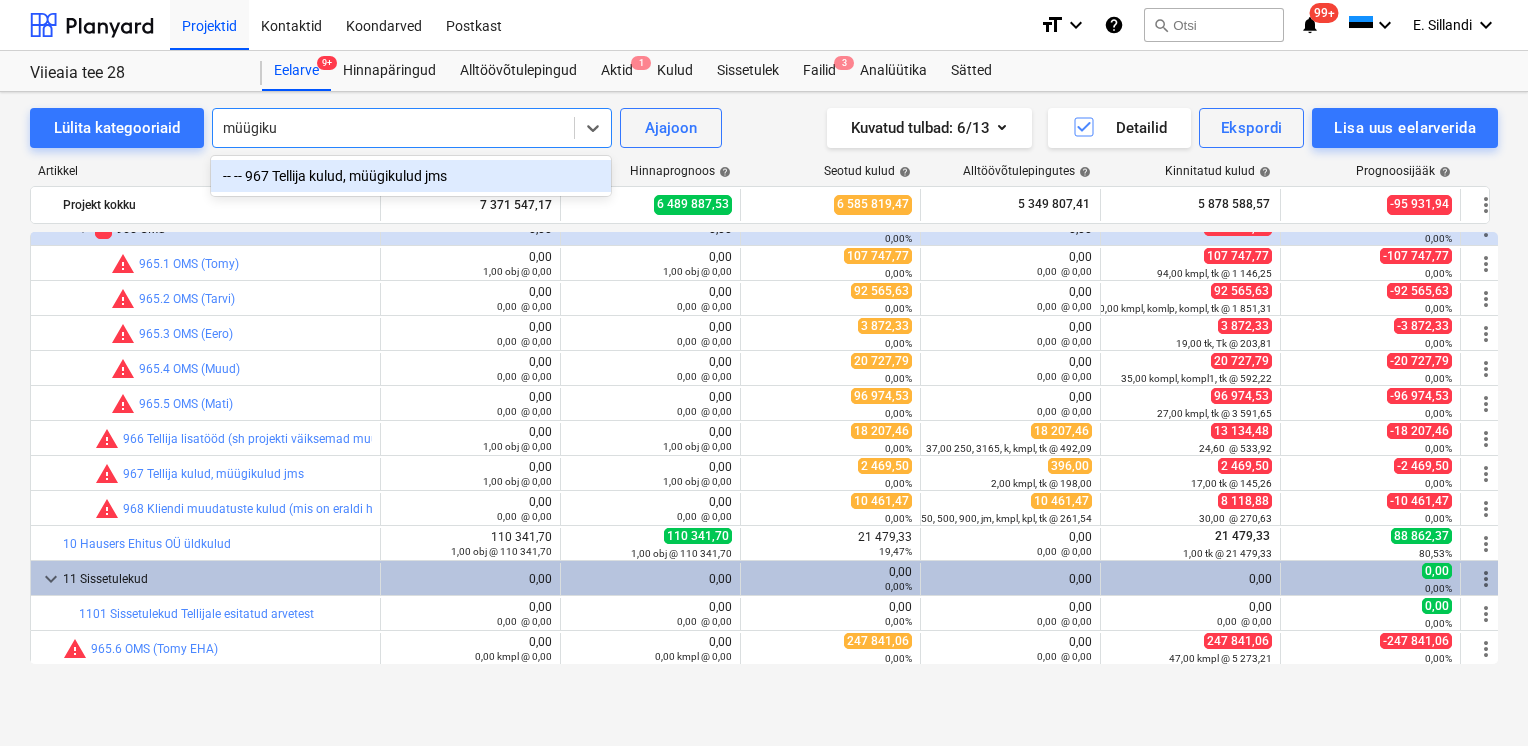 click on "-- --  967 Tellija kulud, müügikulud jms" at bounding box center (411, 176) 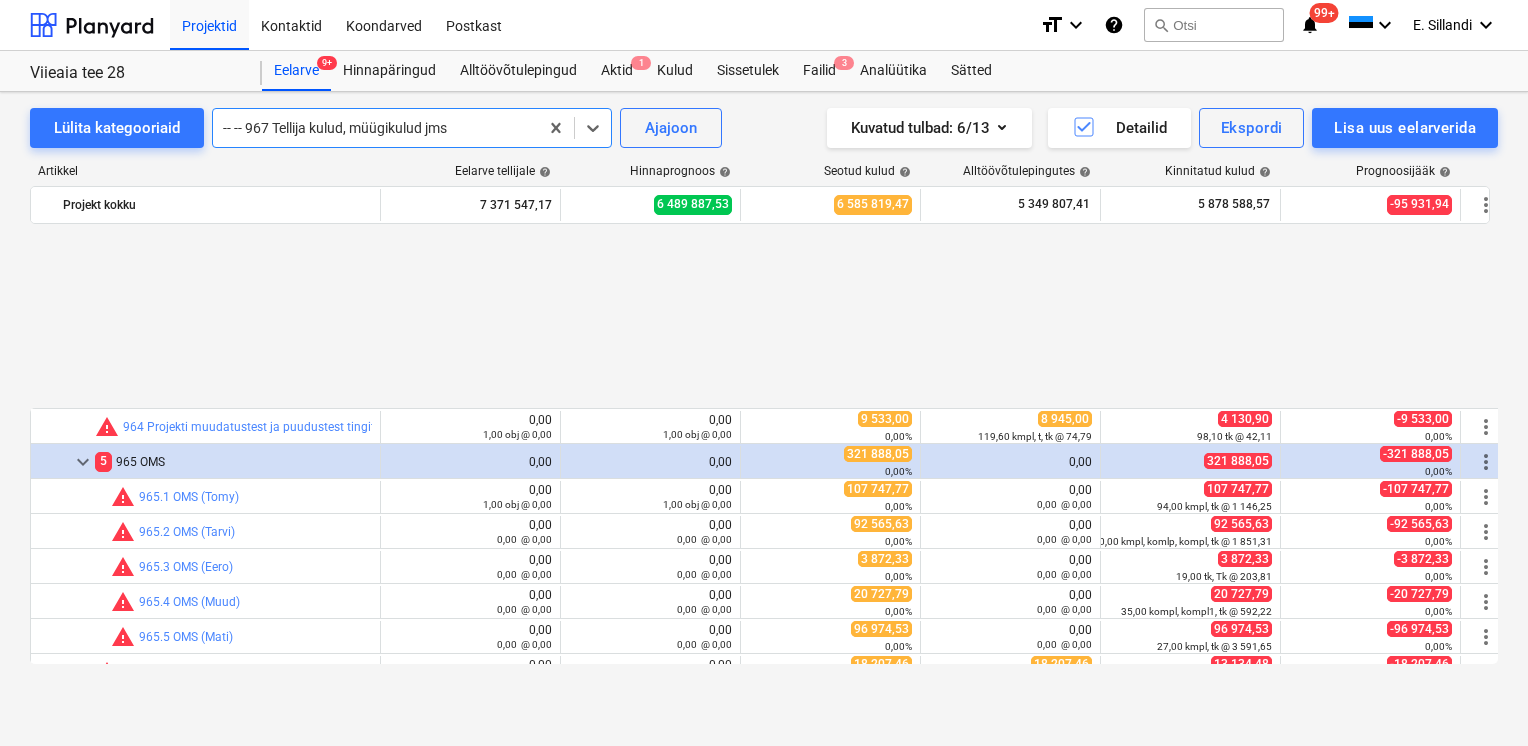 scroll, scrollTop: 23472, scrollLeft: 0, axis: vertical 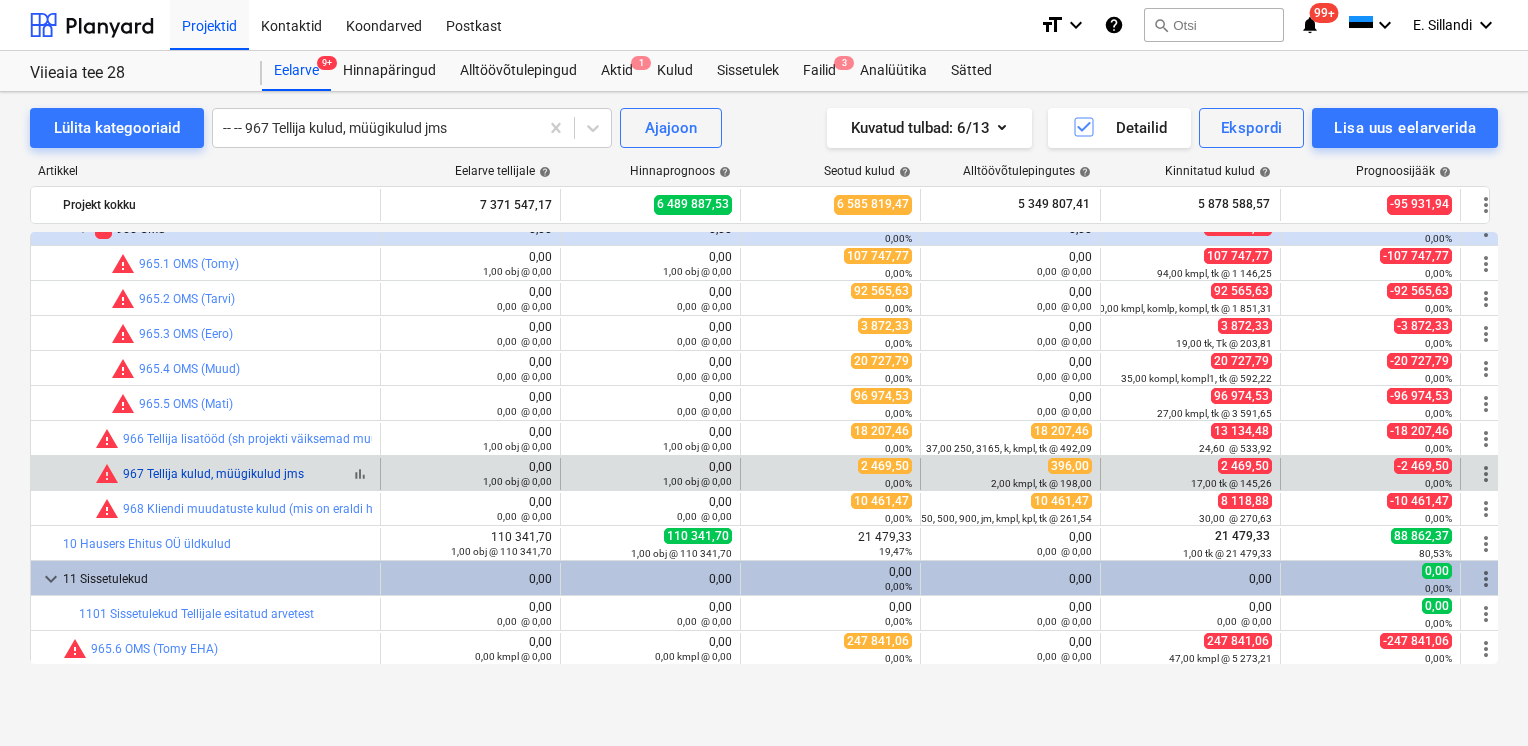 click on "967 Tellija kulud, müügikulud jms" at bounding box center (213, 474) 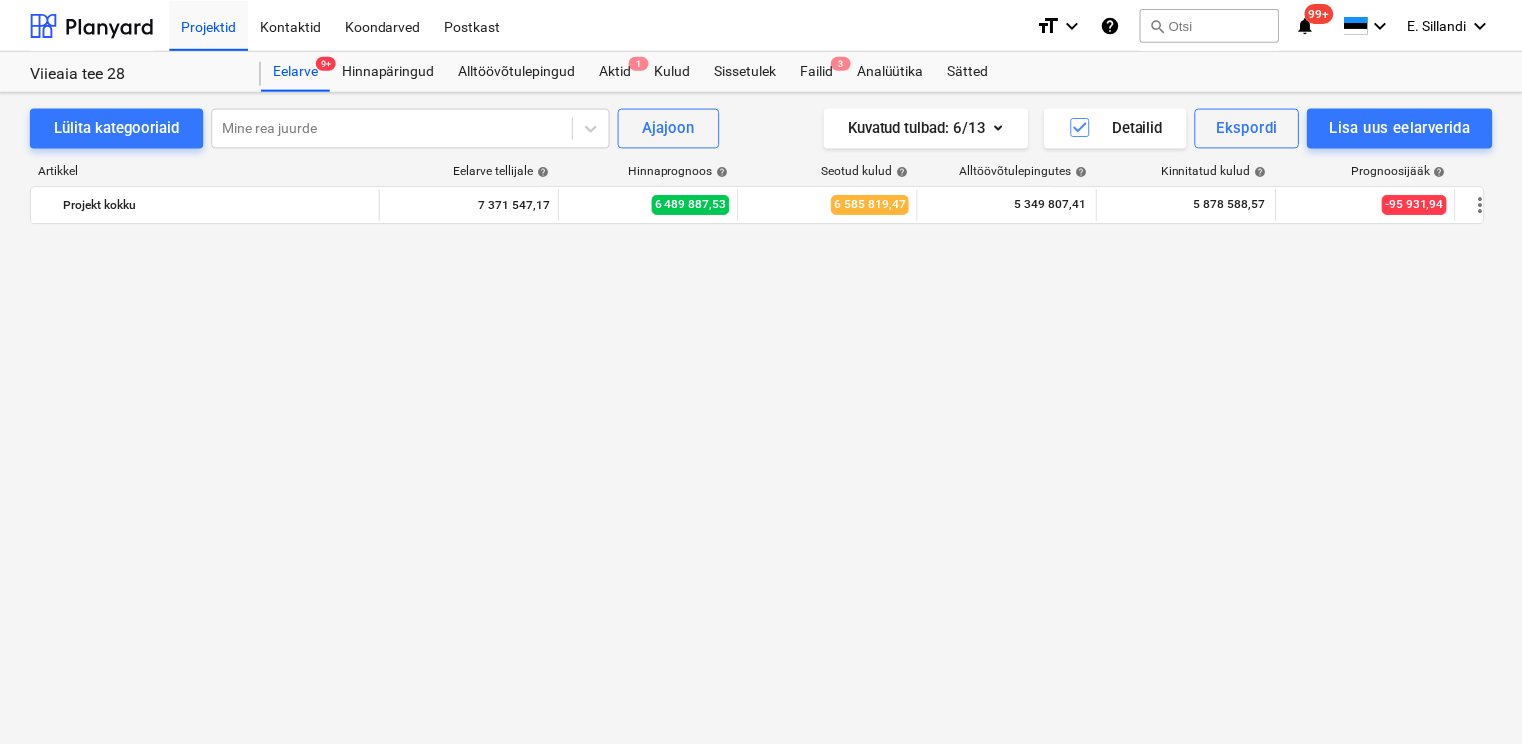 scroll, scrollTop: 23472, scrollLeft: 0, axis: vertical 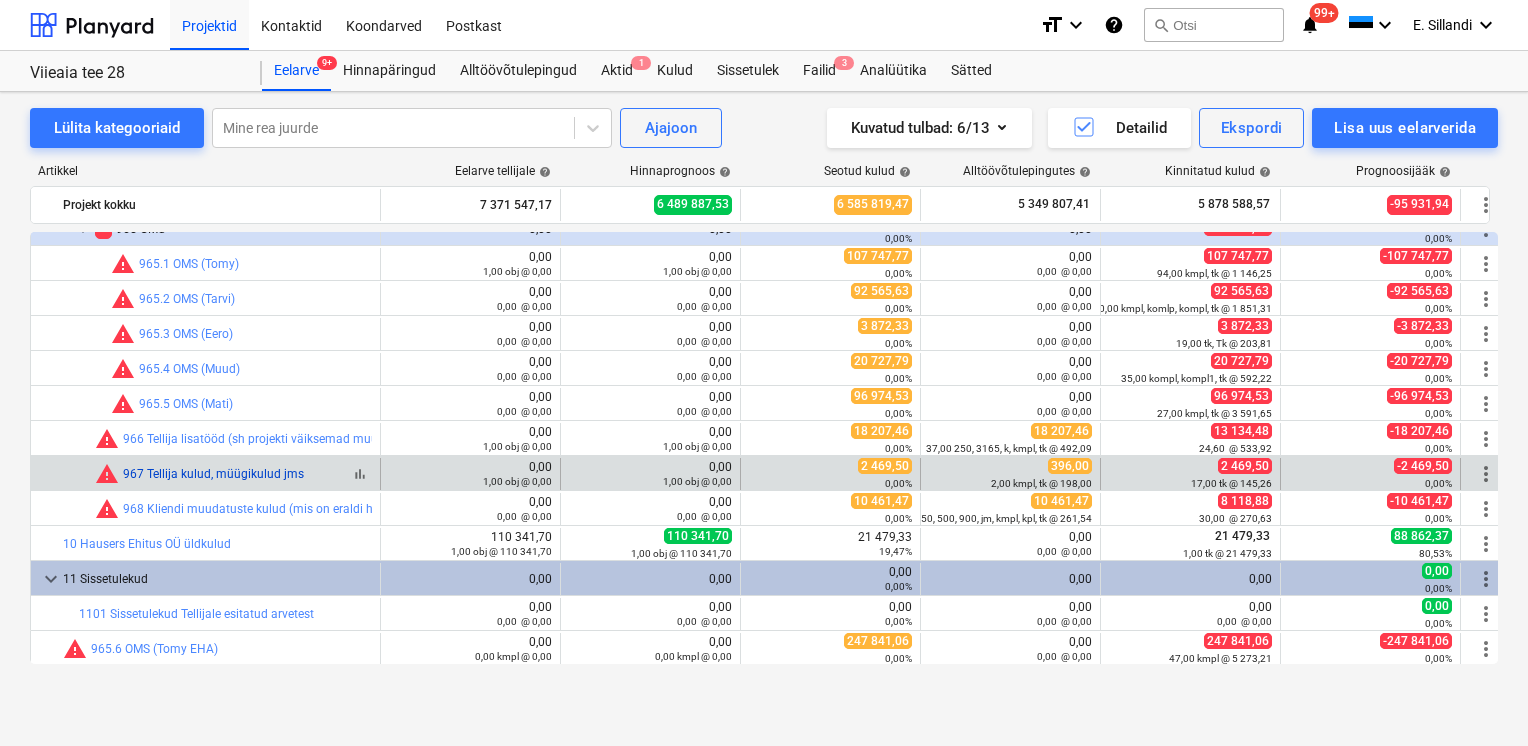 click on "967 Tellija kulud, müügikulud jms" at bounding box center (213, 474) 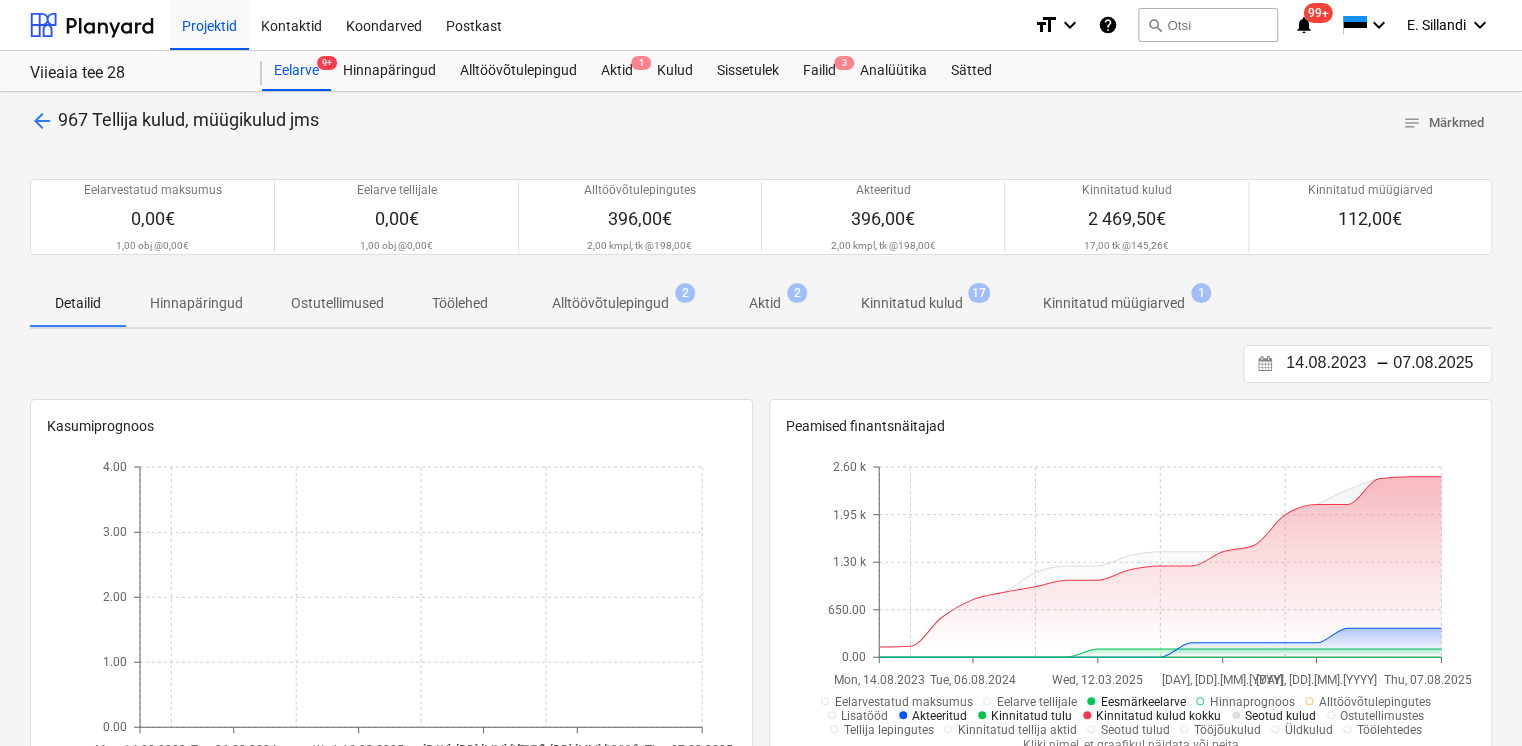 click on "Kinnitatud kulud" at bounding box center (912, 303) 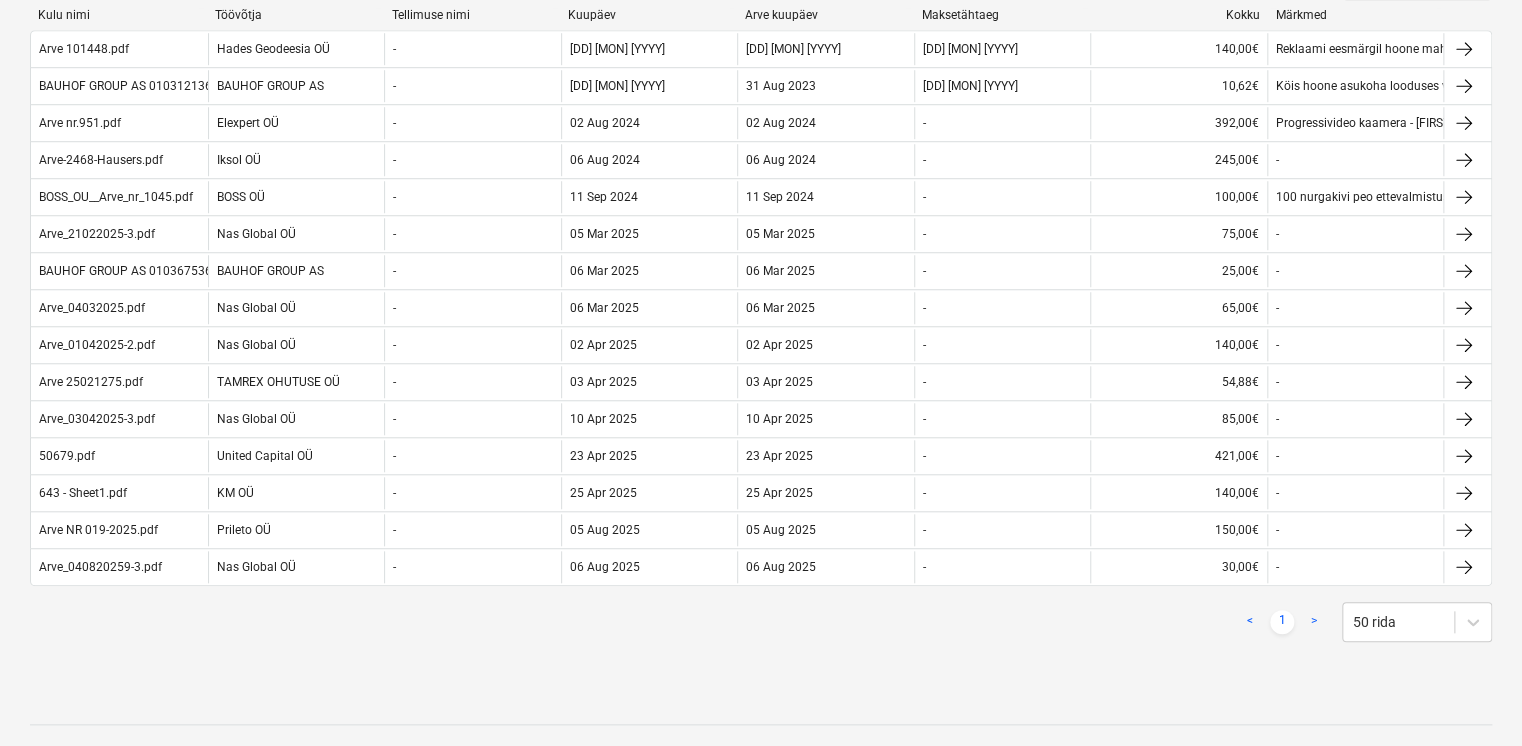 type 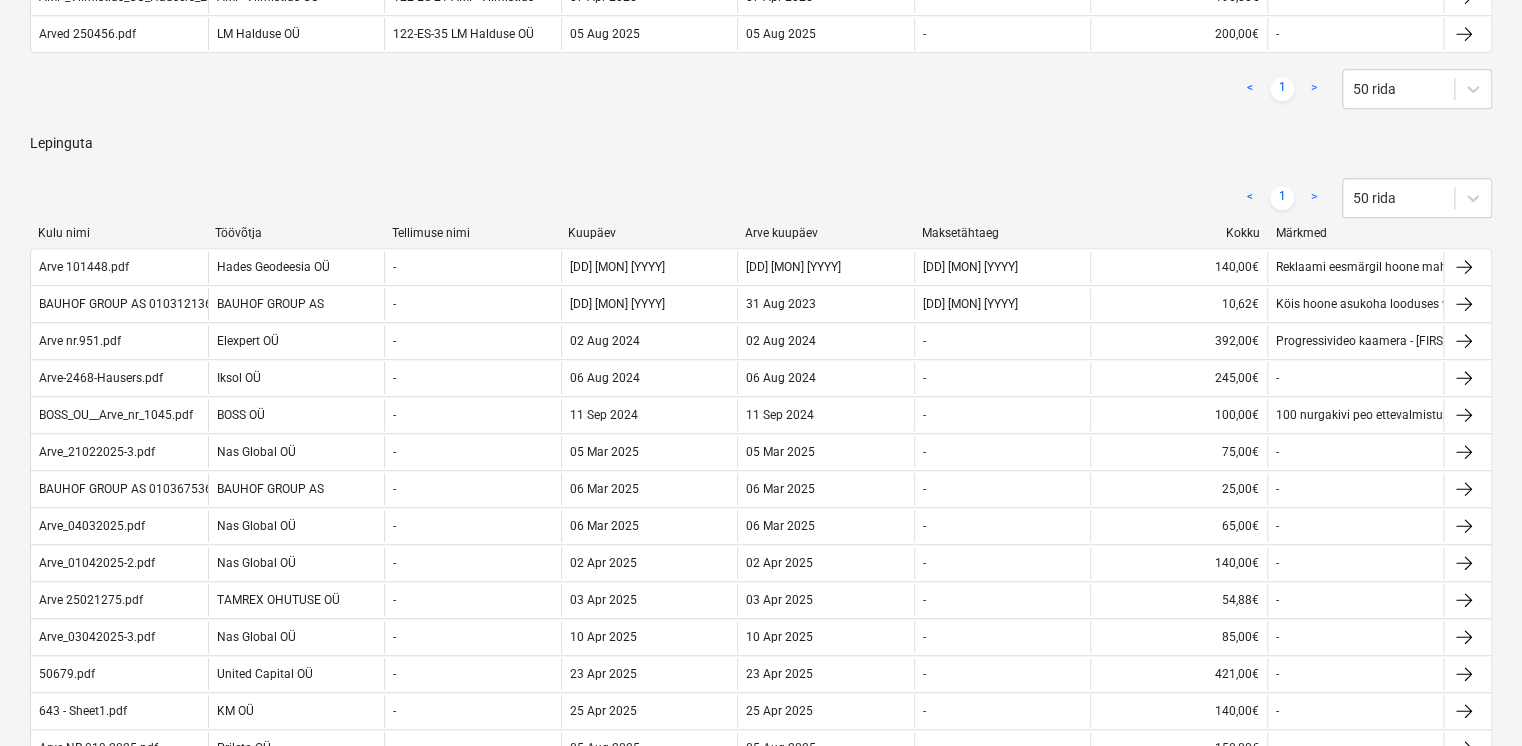 scroll, scrollTop: 466, scrollLeft: 0, axis: vertical 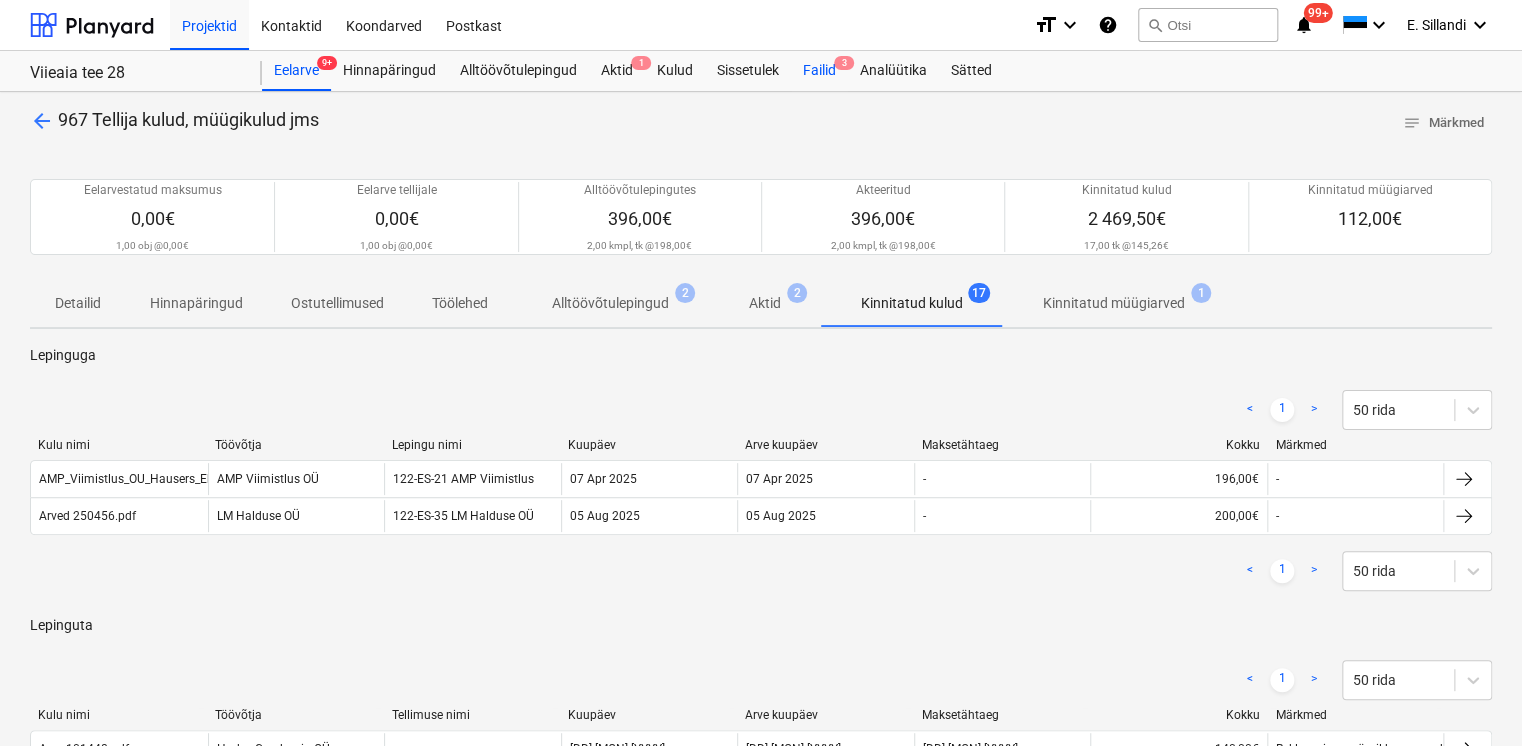 click on "Failid 3" at bounding box center [819, 71] 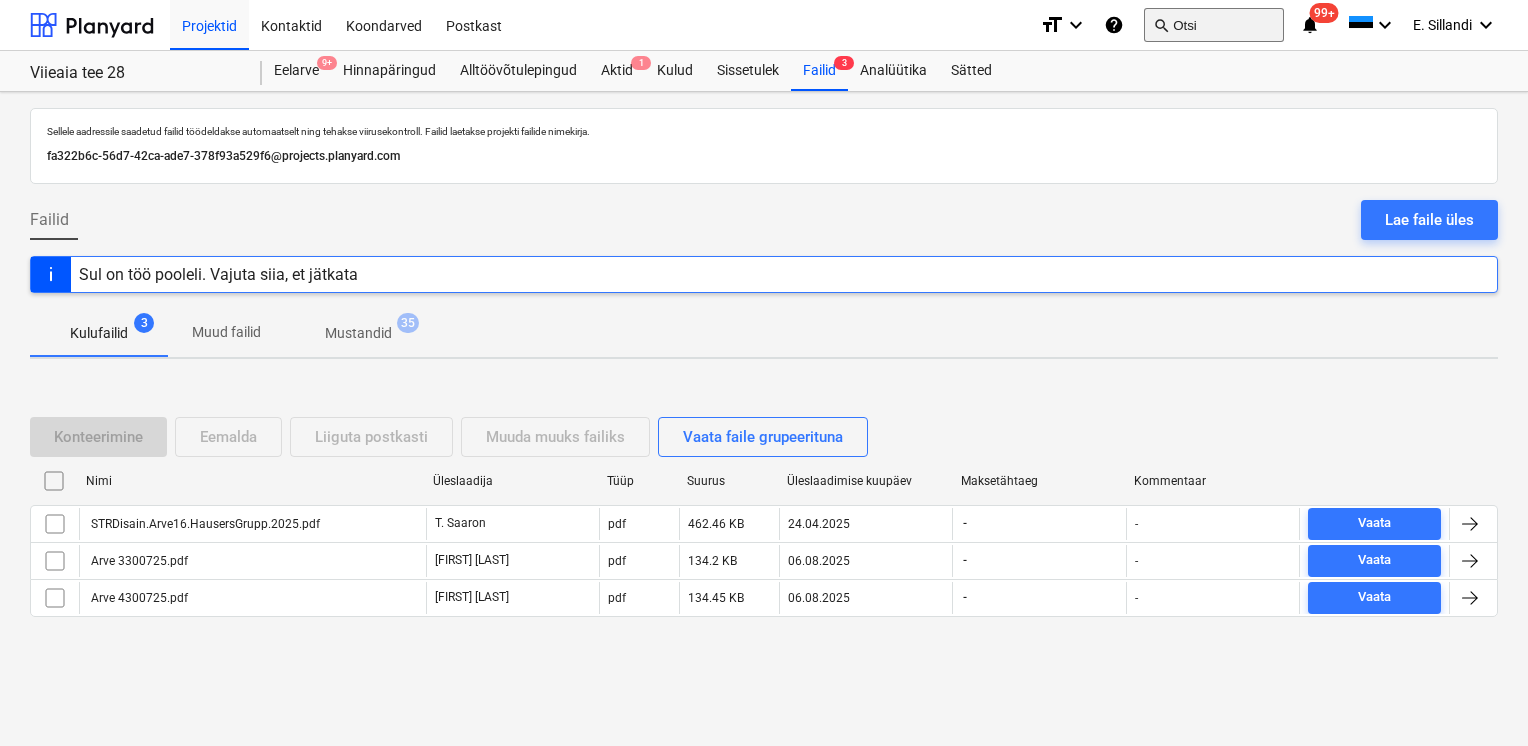 click on "search Otsi" at bounding box center (1214, 25) 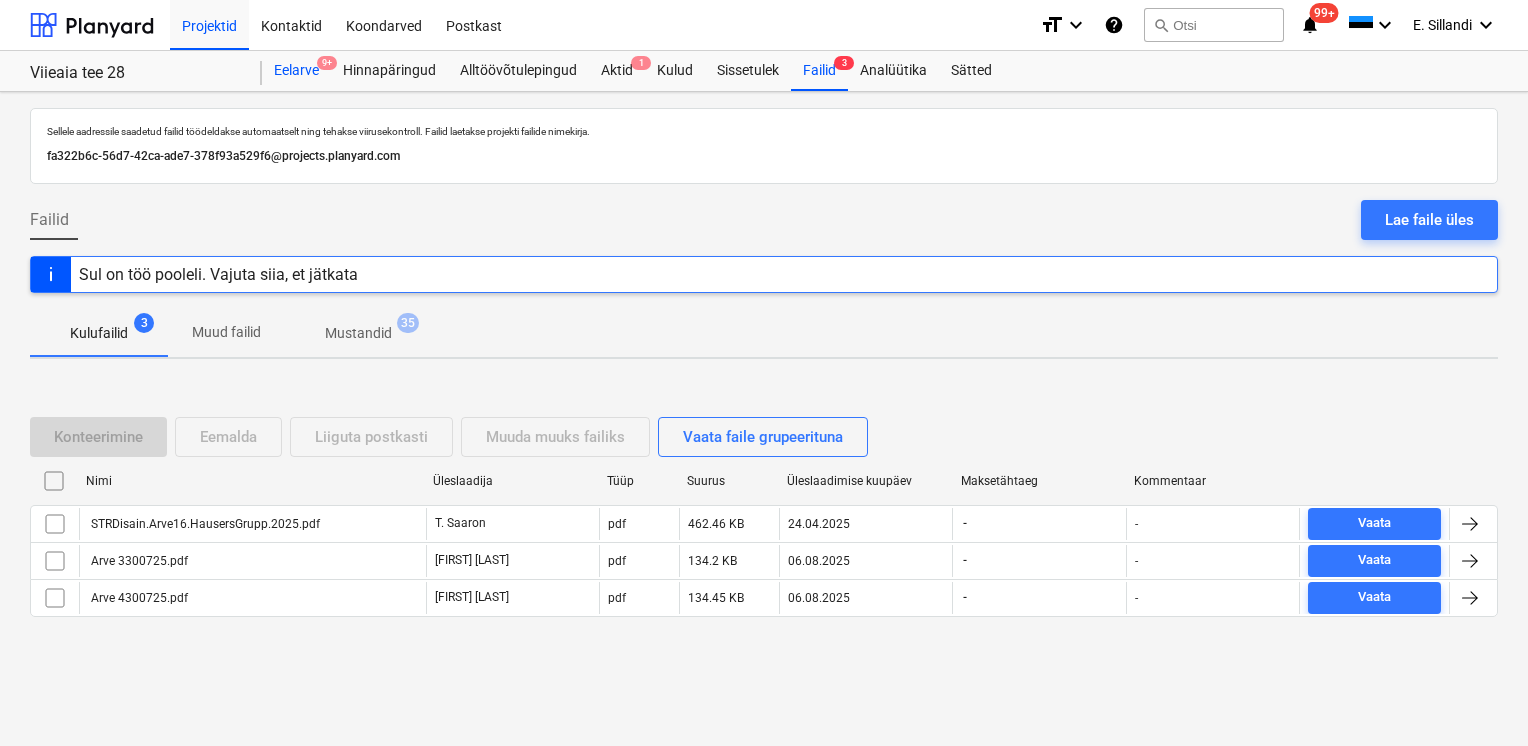 click on "Eelarve 9+" at bounding box center [296, 71] 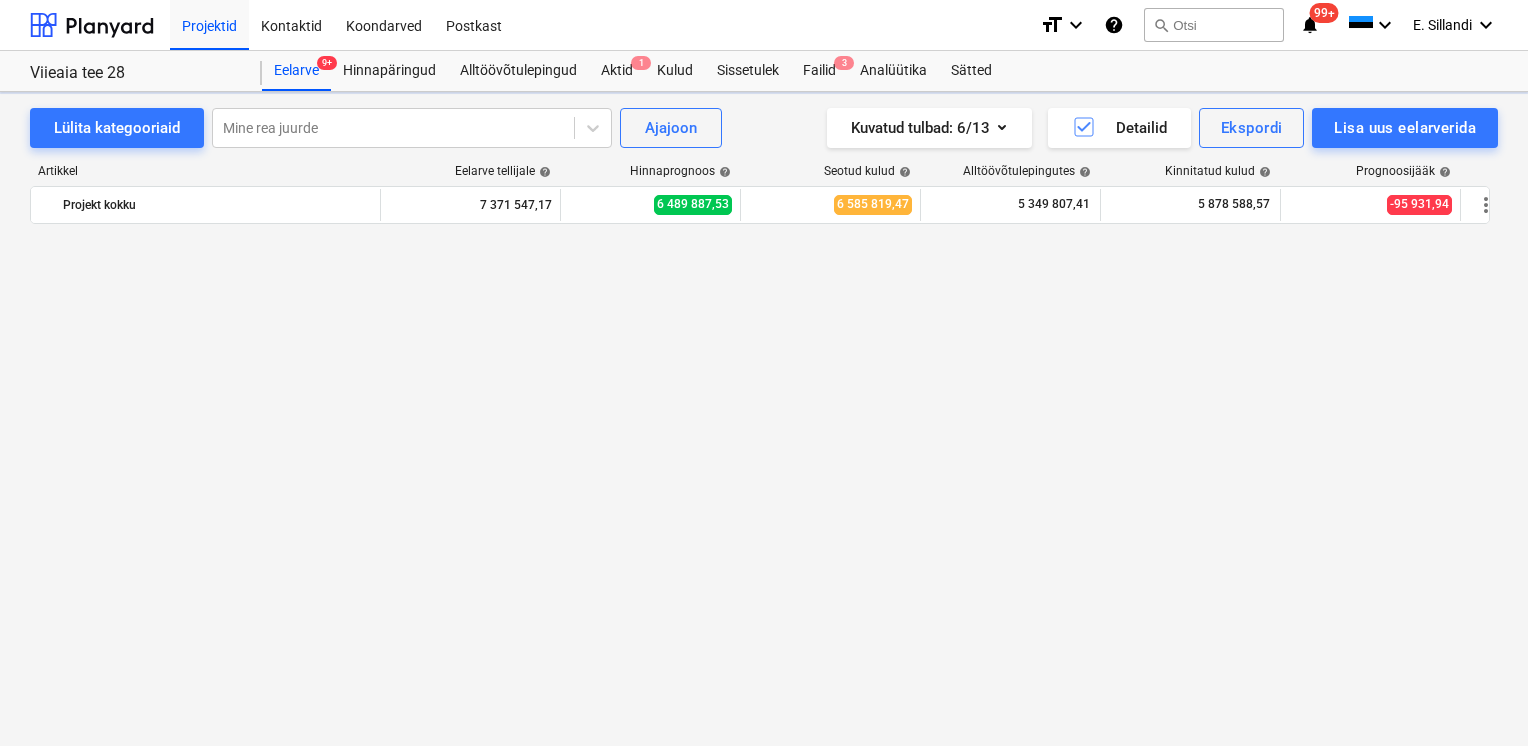 scroll, scrollTop: 23472, scrollLeft: 0, axis: vertical 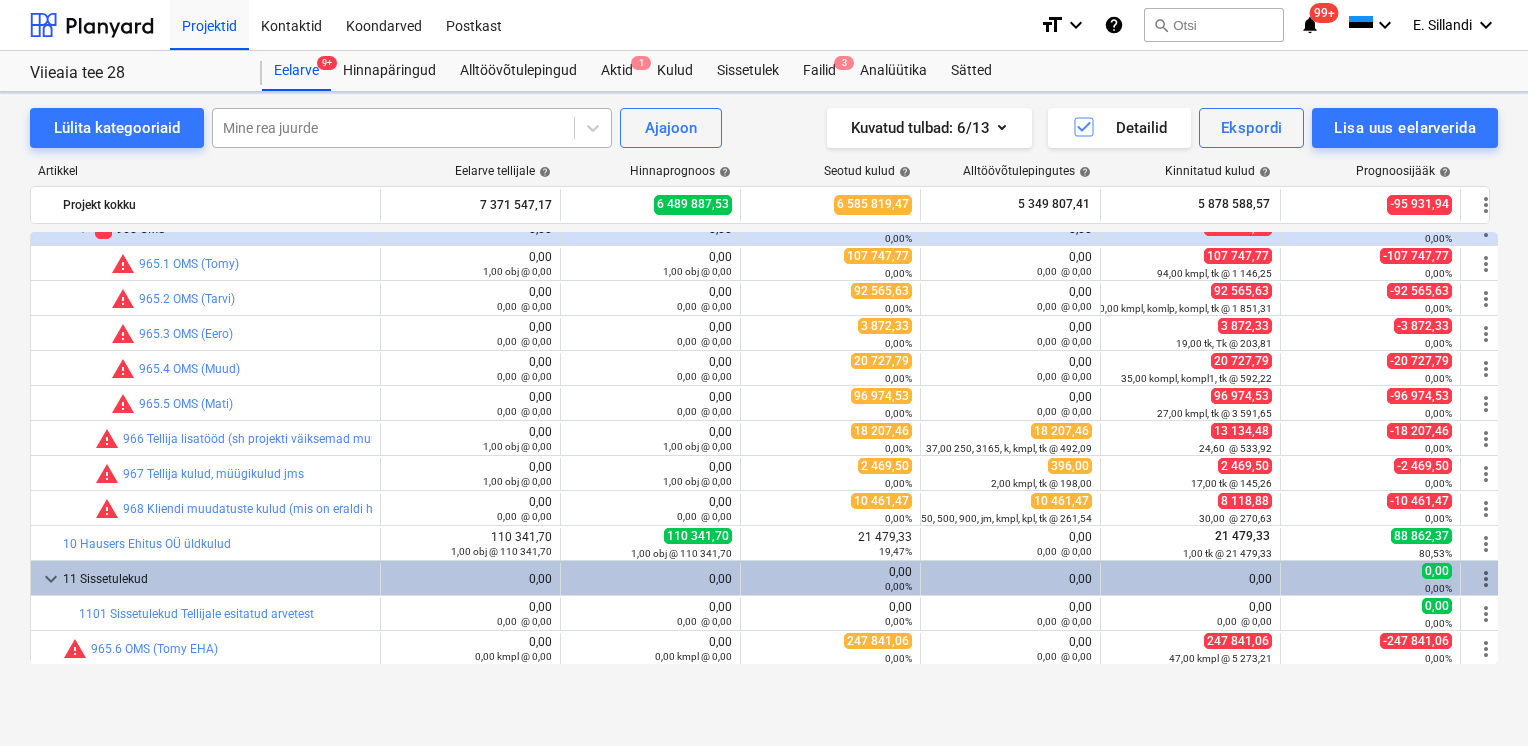 click on "Mine rea juurde" at bounding box center (393, 128) 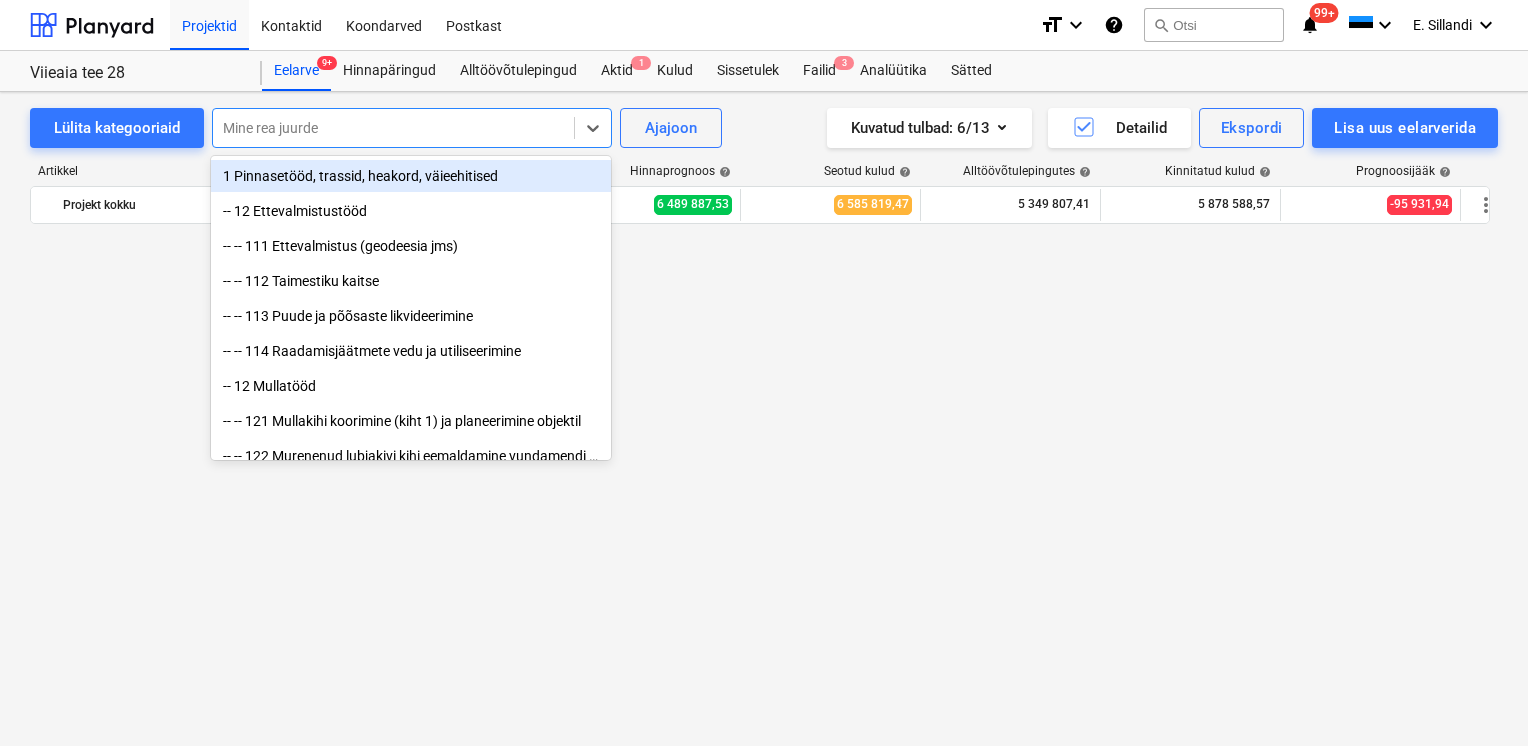 scroll, scrollTop: 23472, scrollLeft: 0, axis: vertical 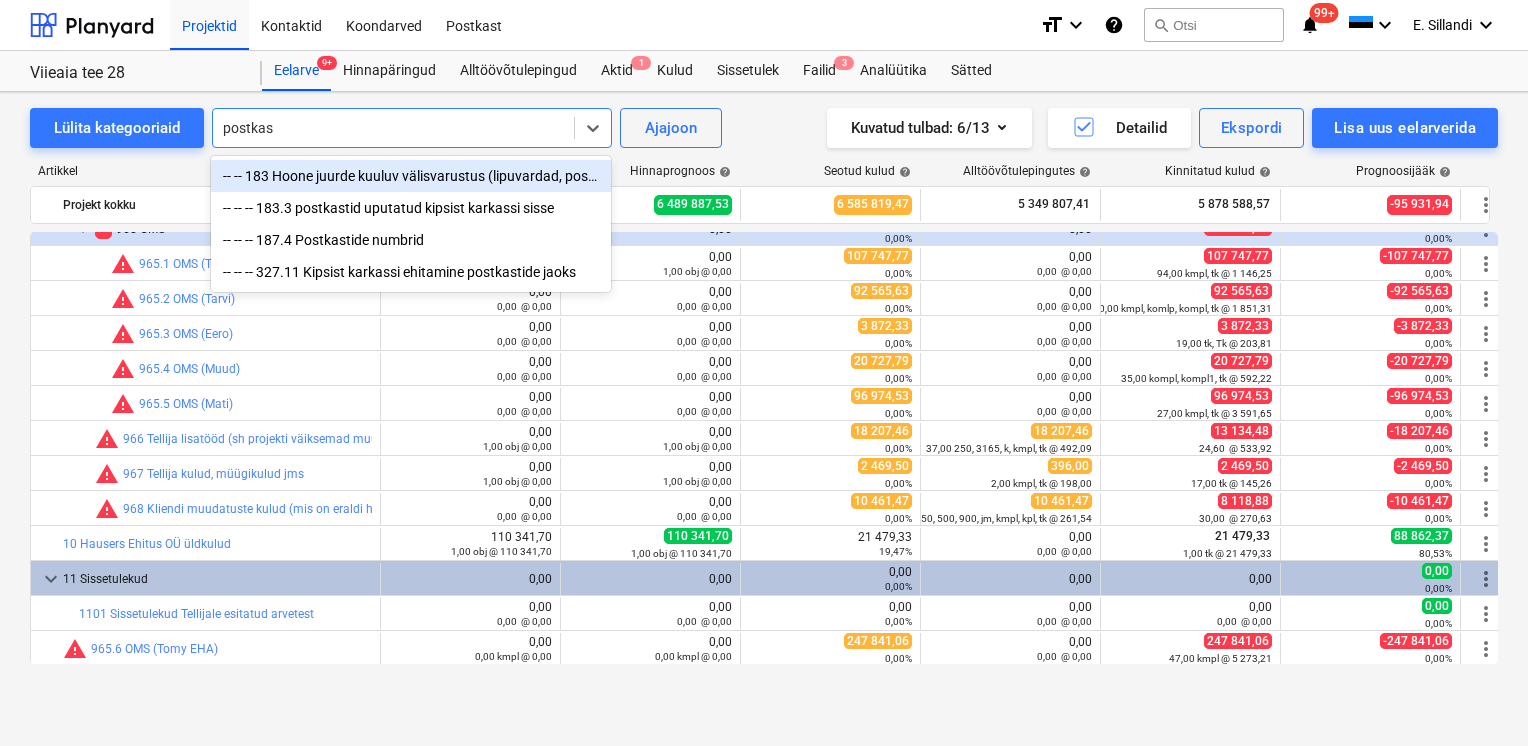 type on "postkast" 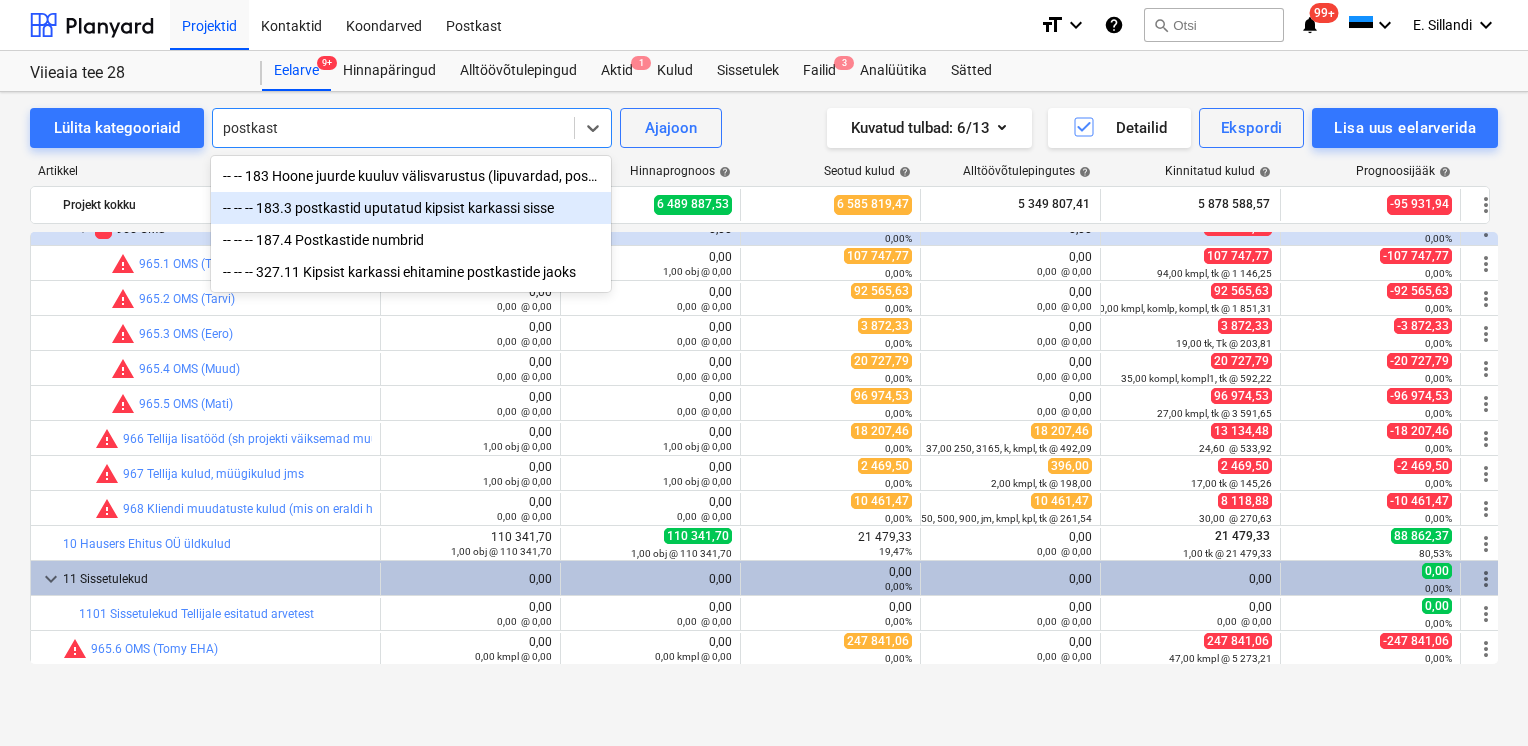 click on "-- -- --  183.3 postkastid uputatud kipsist karkassi sisse" at bounding box center (411, 208) 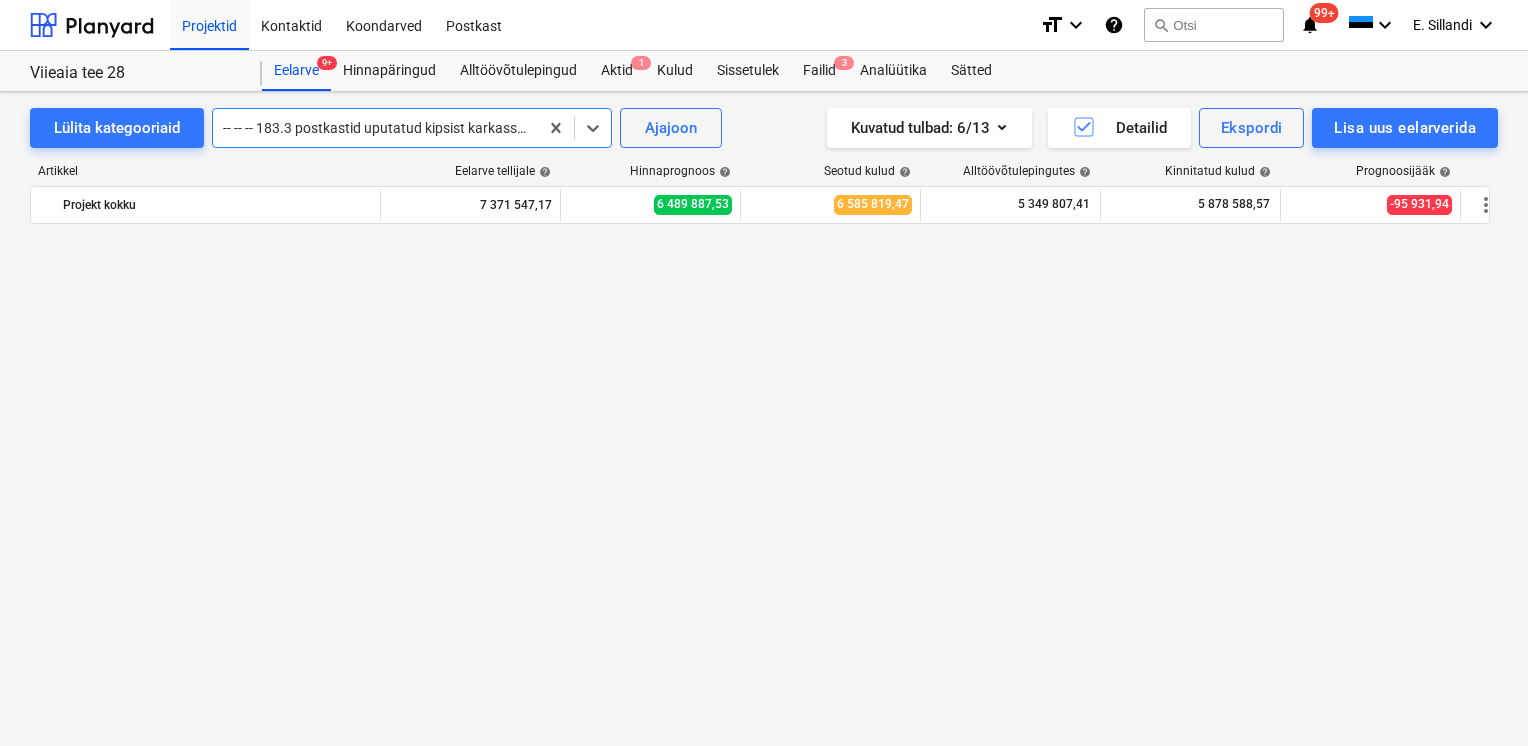scroll, scrollTop: 4830, scrollLeft: 0, axis: vertical 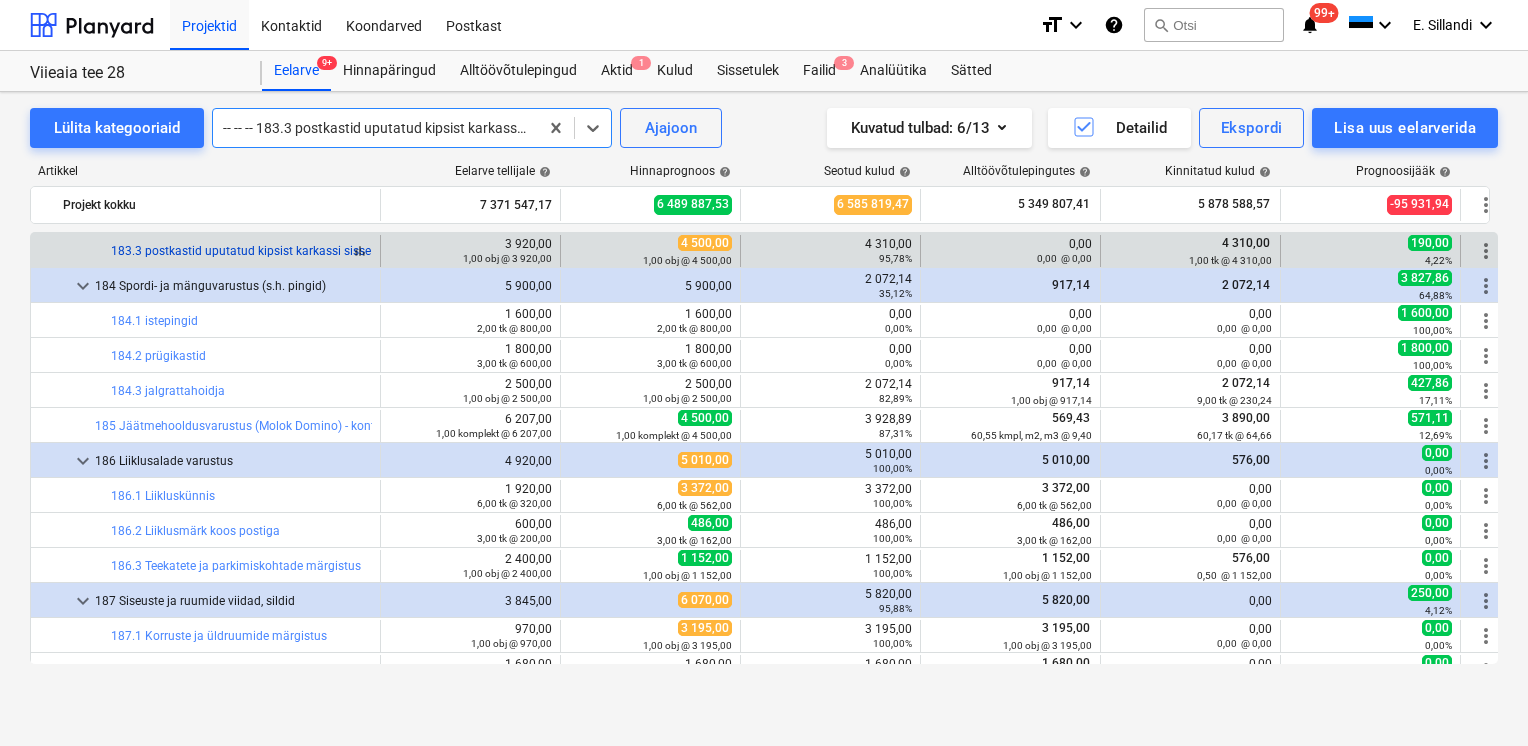 click on "183.3 postkastid uputatud kipsist karkassi sisse" at bounding box center (241, 251) 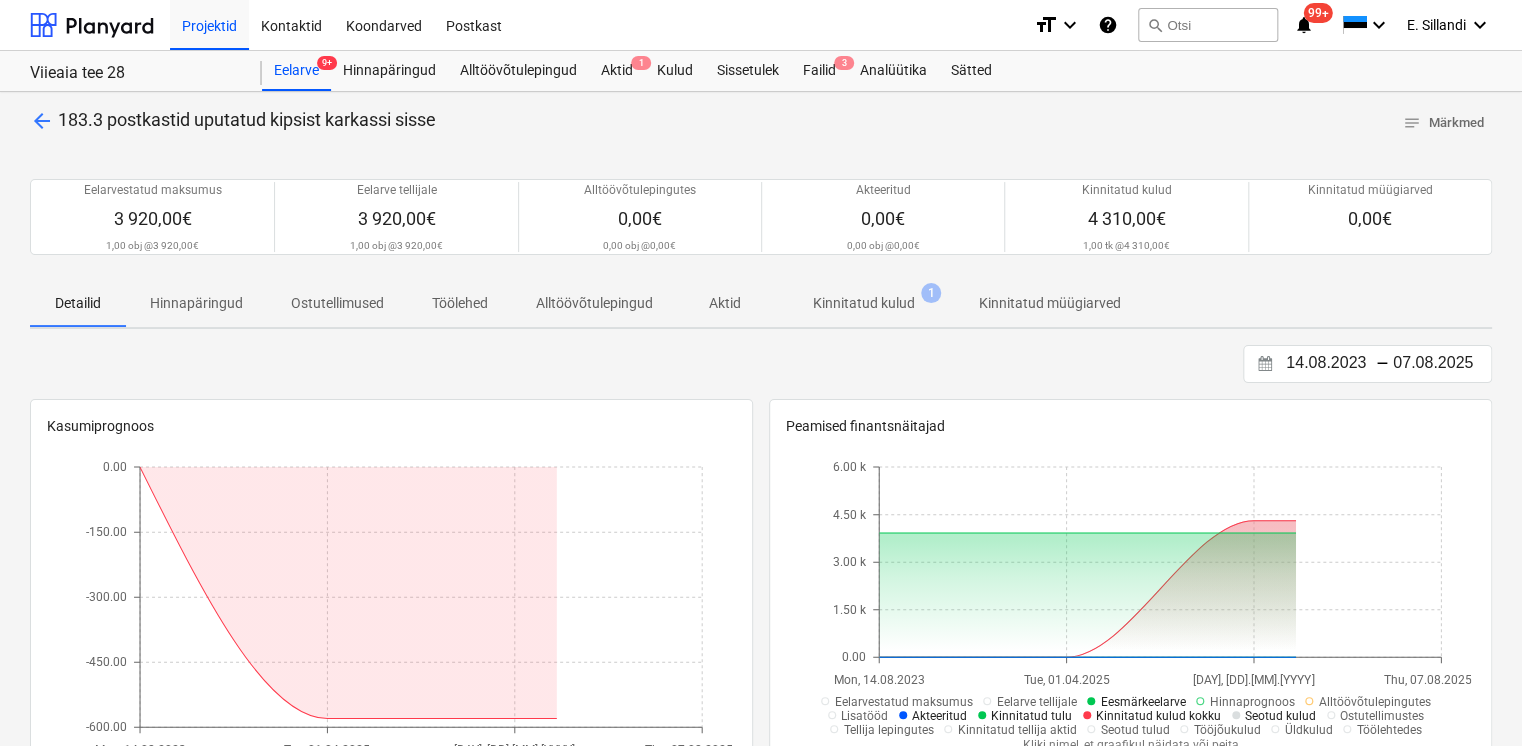 click on "Kinnitatud kulud" at bounding box center [864, 303] 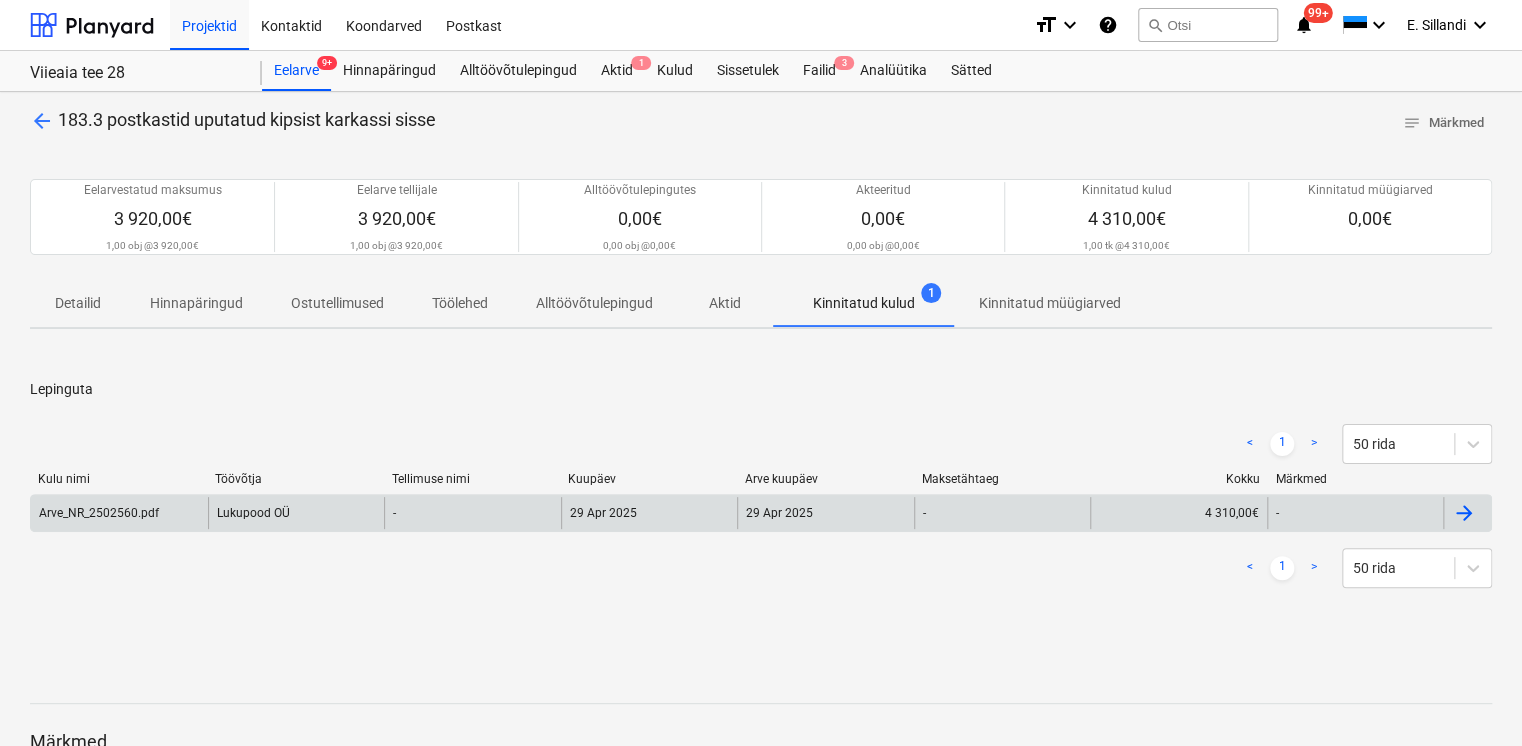 click on "Lukupood OÜ" at bounding box center [296, 513] 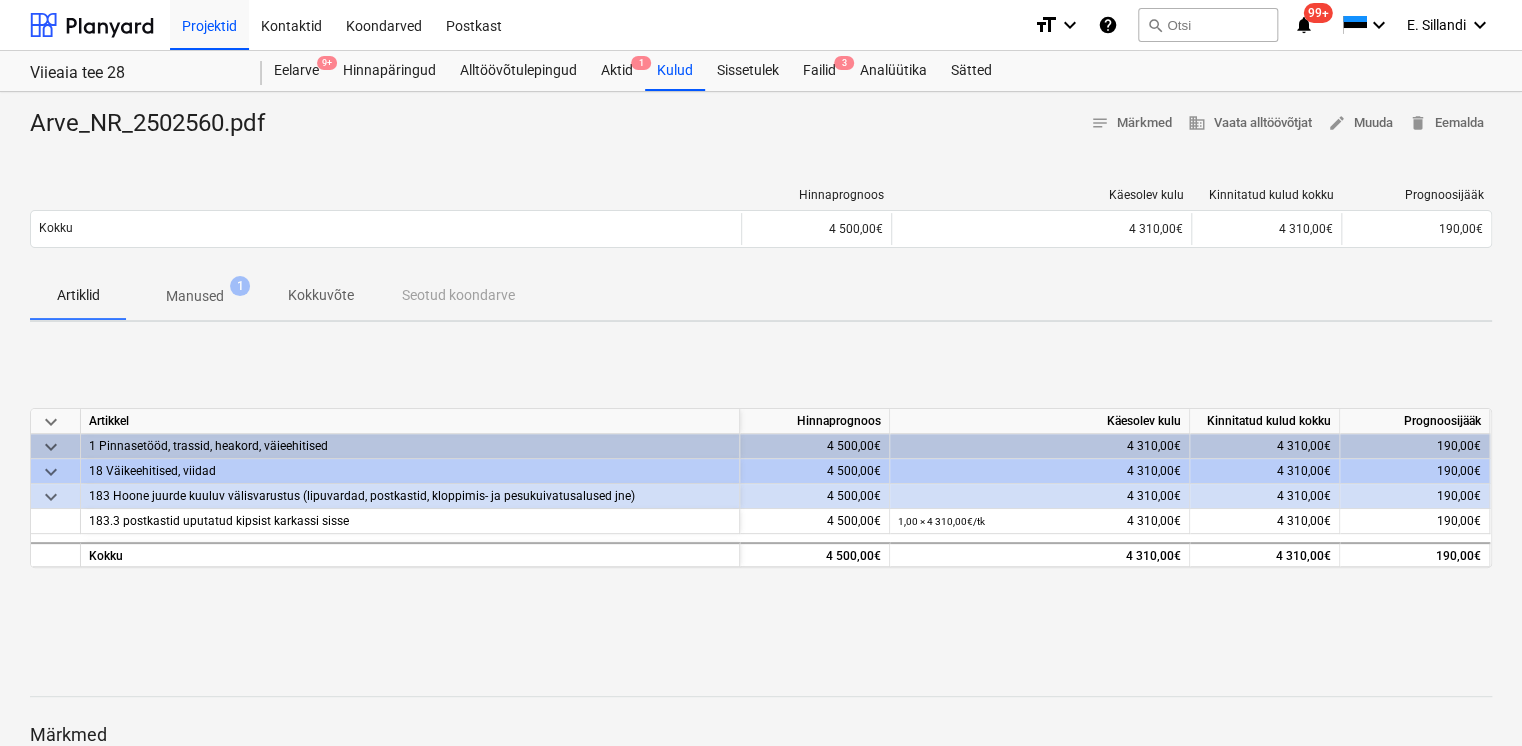 click on "Manused" at bounding box center [195, 296] 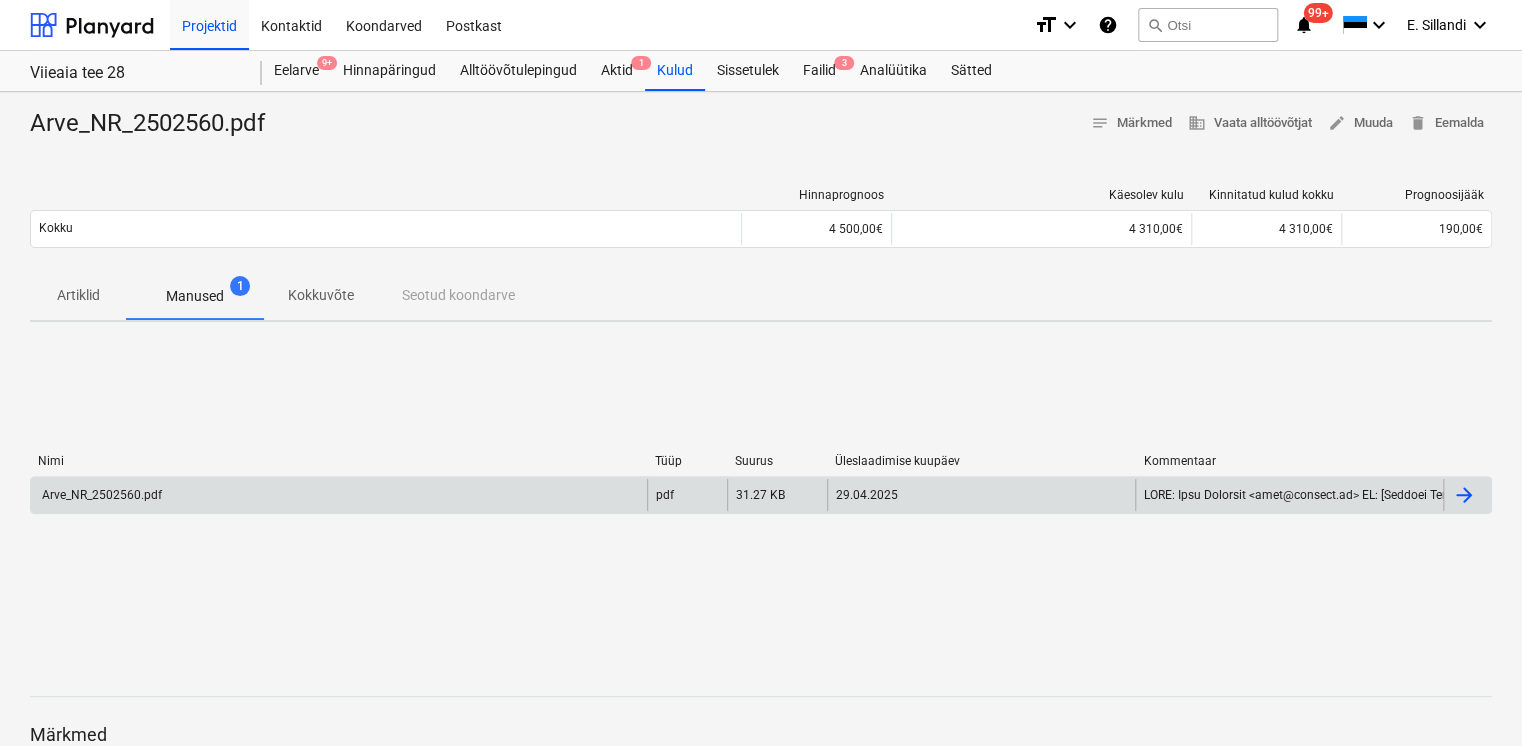 click on "Arve_NR_2502560.pdf" at bounding box center [100, 495] 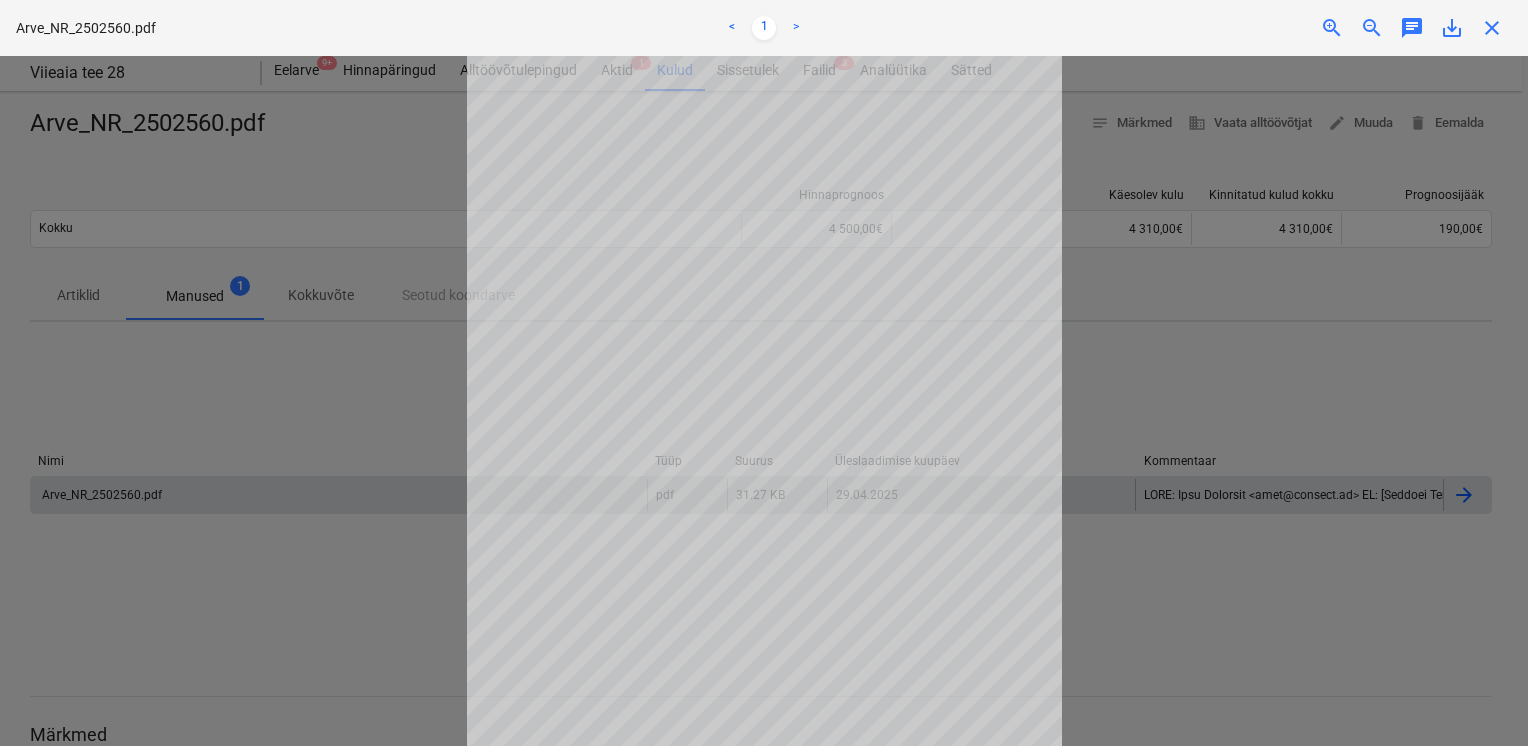 click at bounding box center [764, 401] 